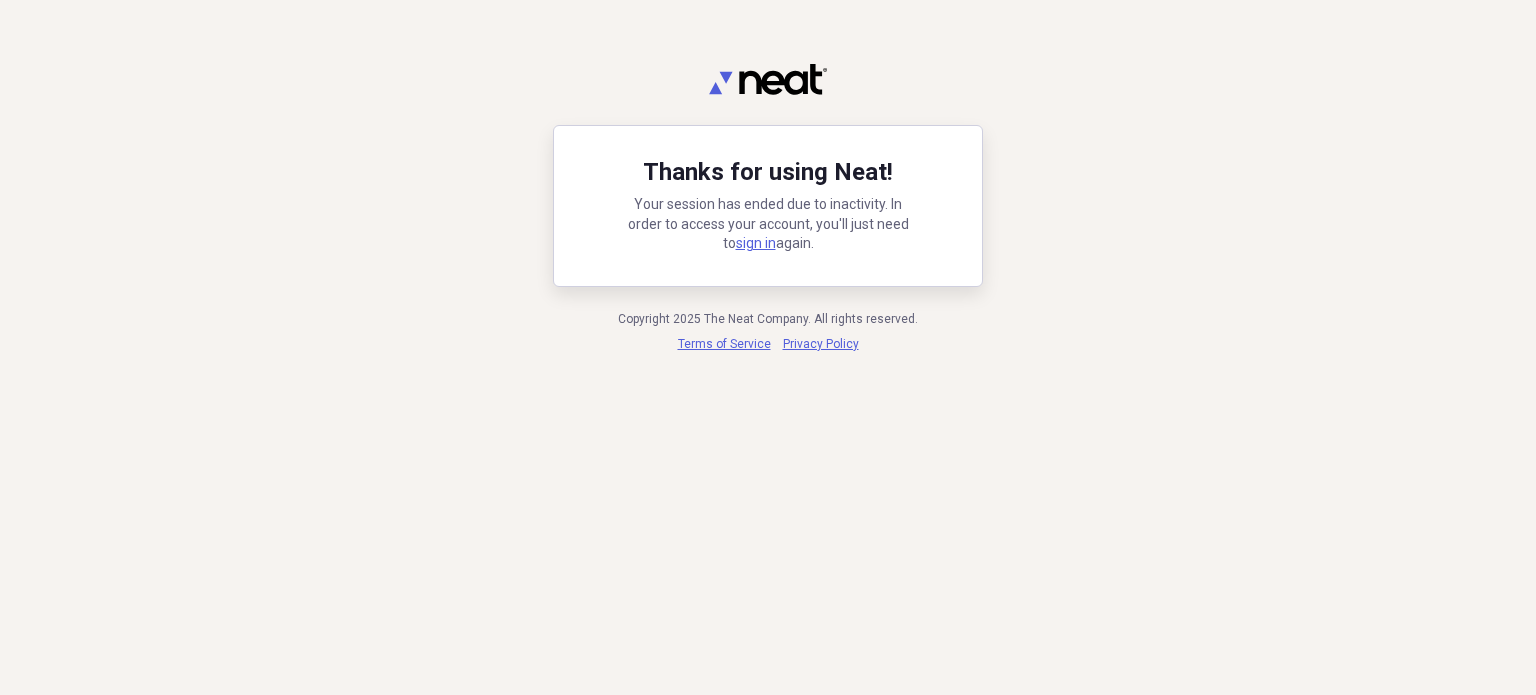 scroll, scrollTop: 0, scrollLeft: 0, axis: both 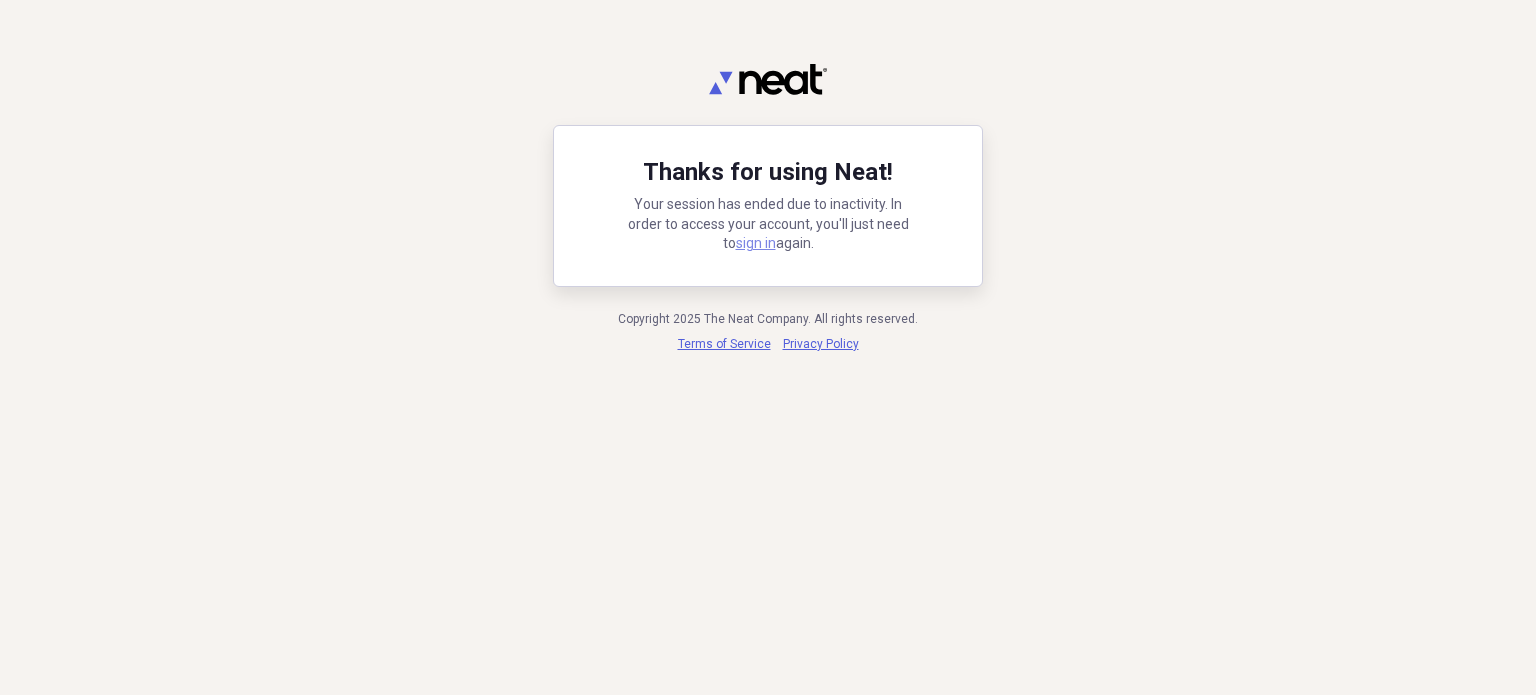 click on "sign in" at bounding box center [756, 243] 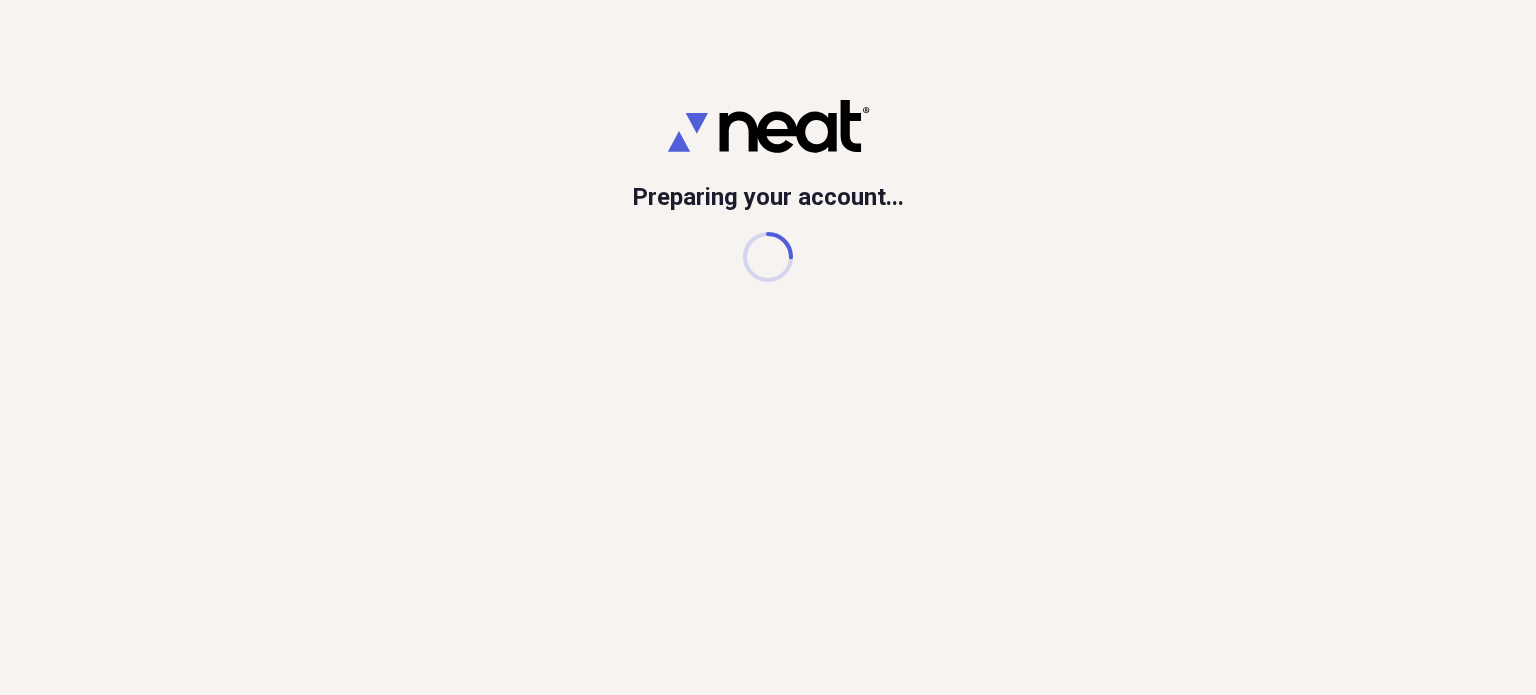 scroll, scrollTop: 0, scrollLeft: 0, axis: both 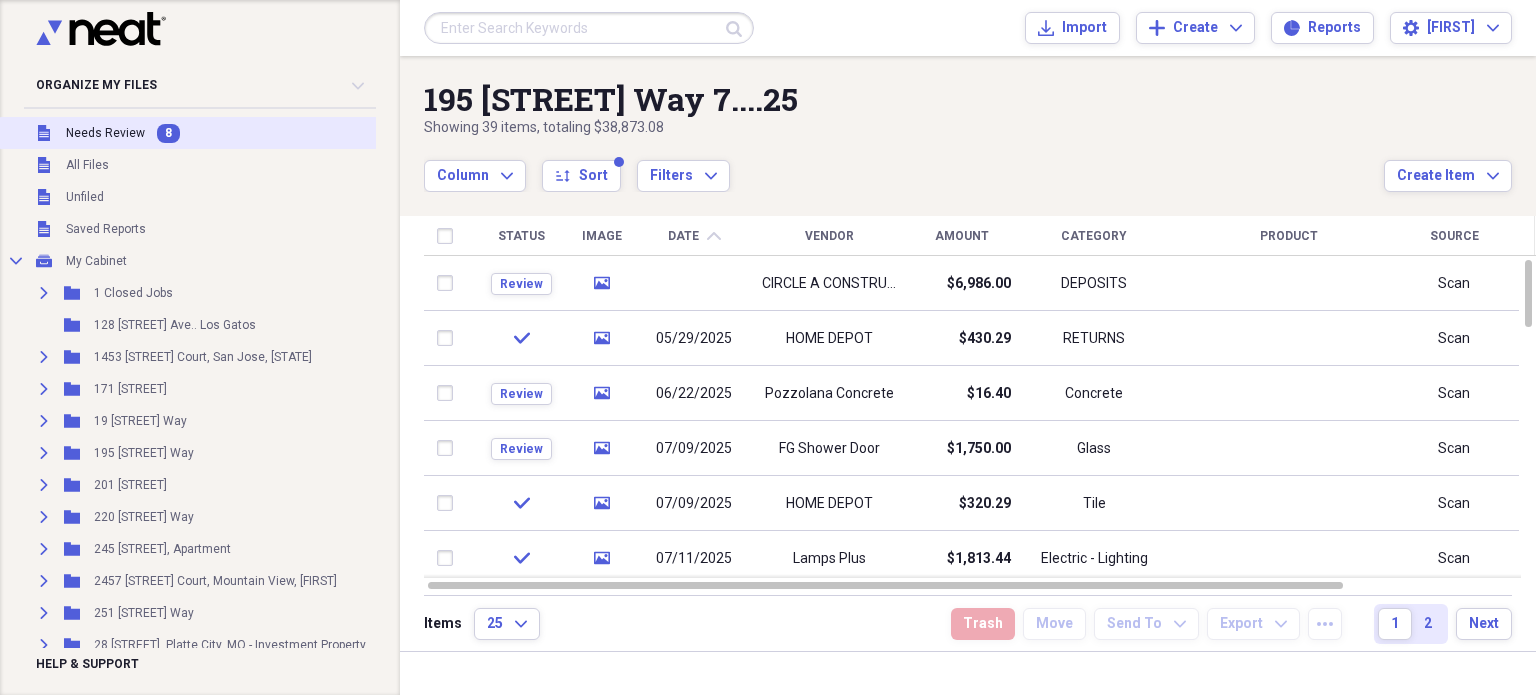 click on "Unfiled Needs Review 8" at bounding box center [213, 133] 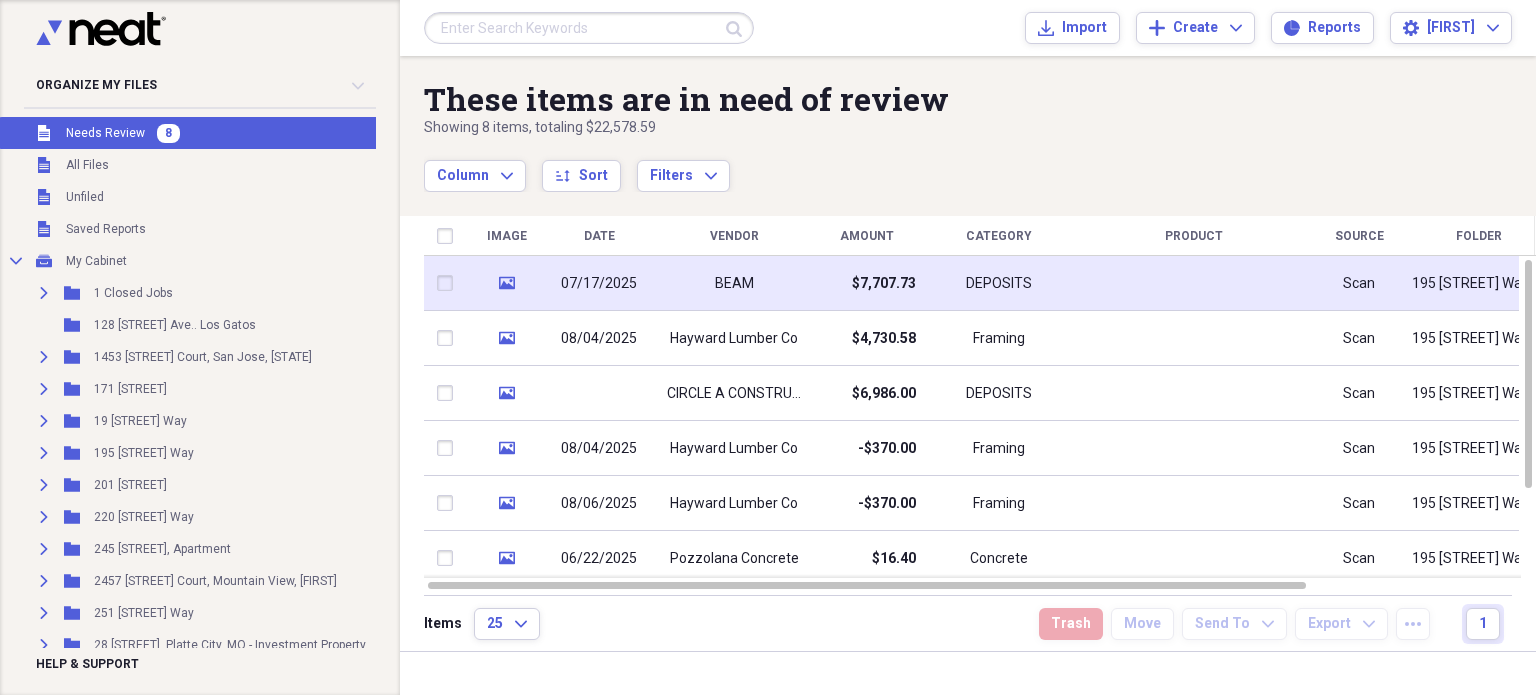 click on "BEAM" at bounding box center [734, 284] 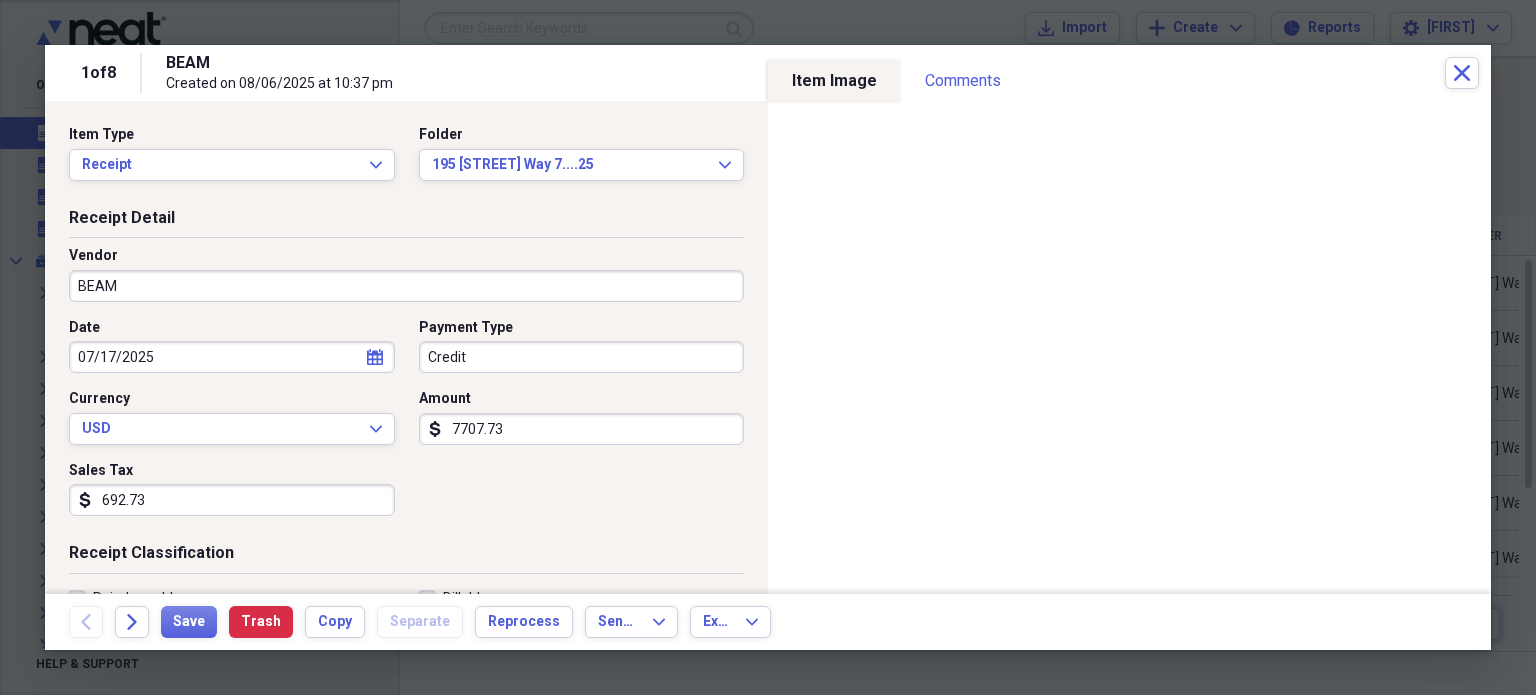 click on "BEAM" at bounding box center (406, 286) 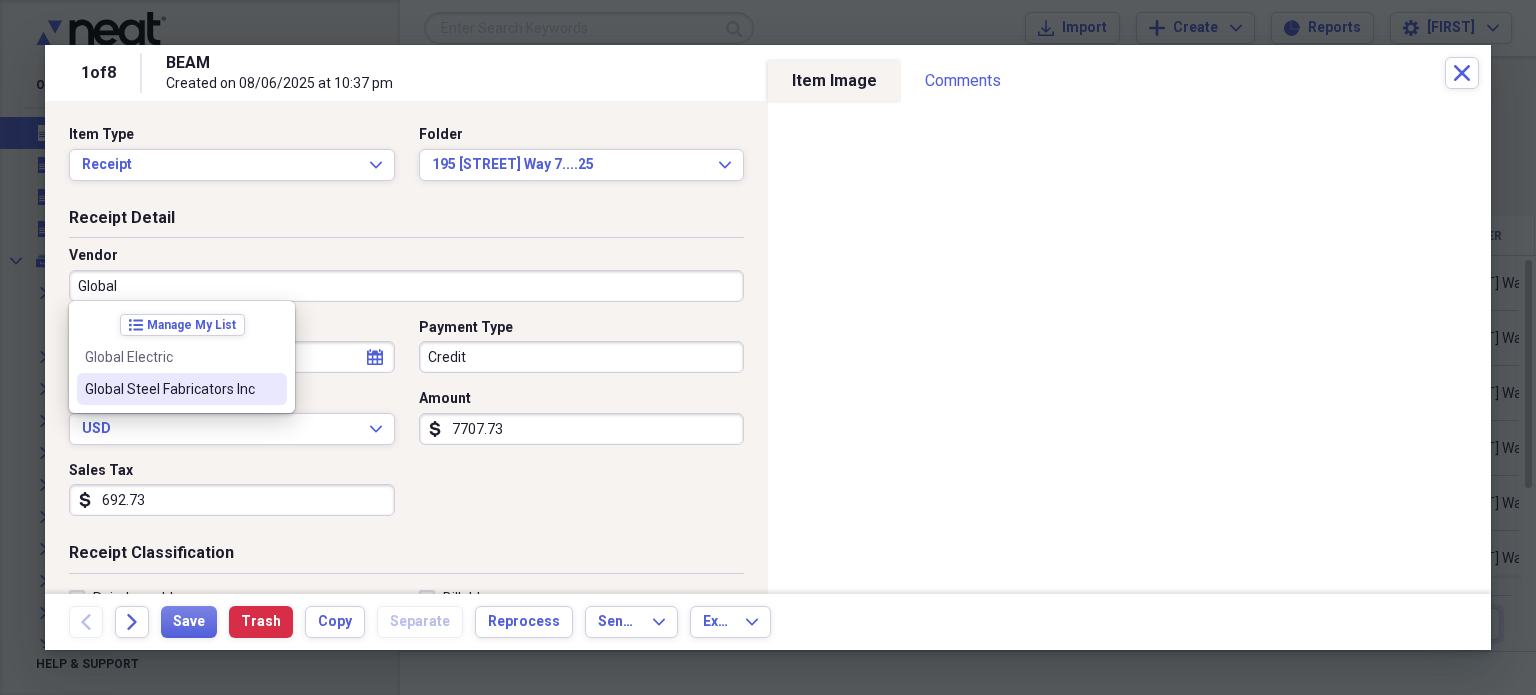 click on "Global Steel Fabricators Inc" at bounding box center [170, 389] 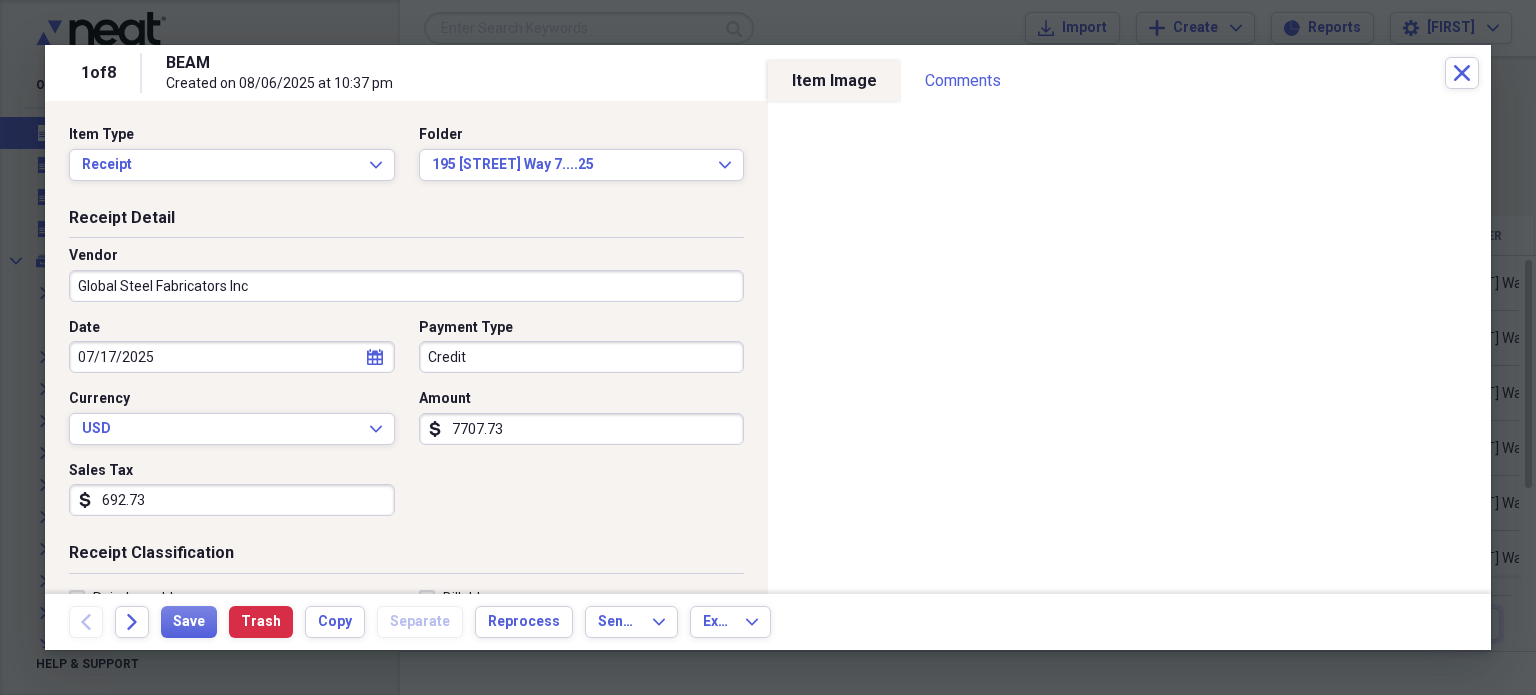 type on "Framing - Steel Beams" 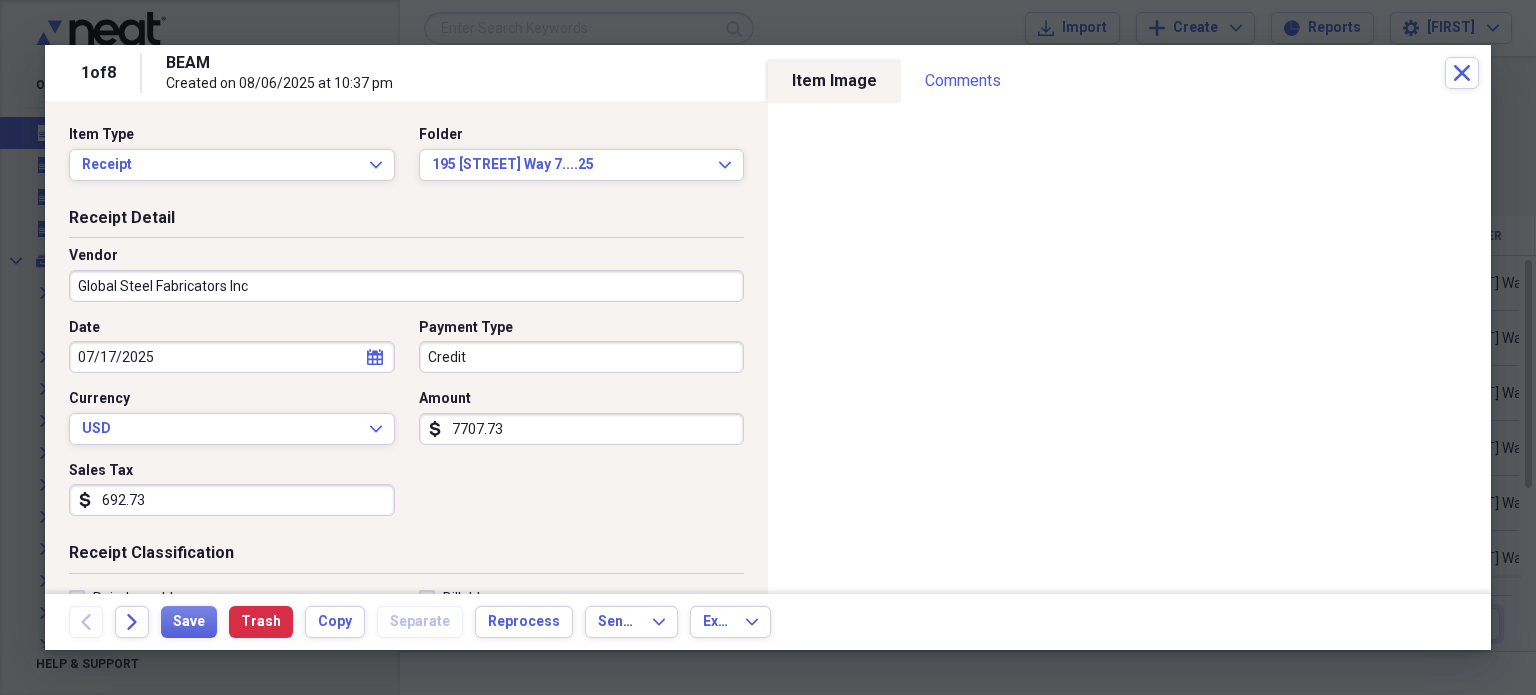click on "7707.73" at bounding box center [582, 429] 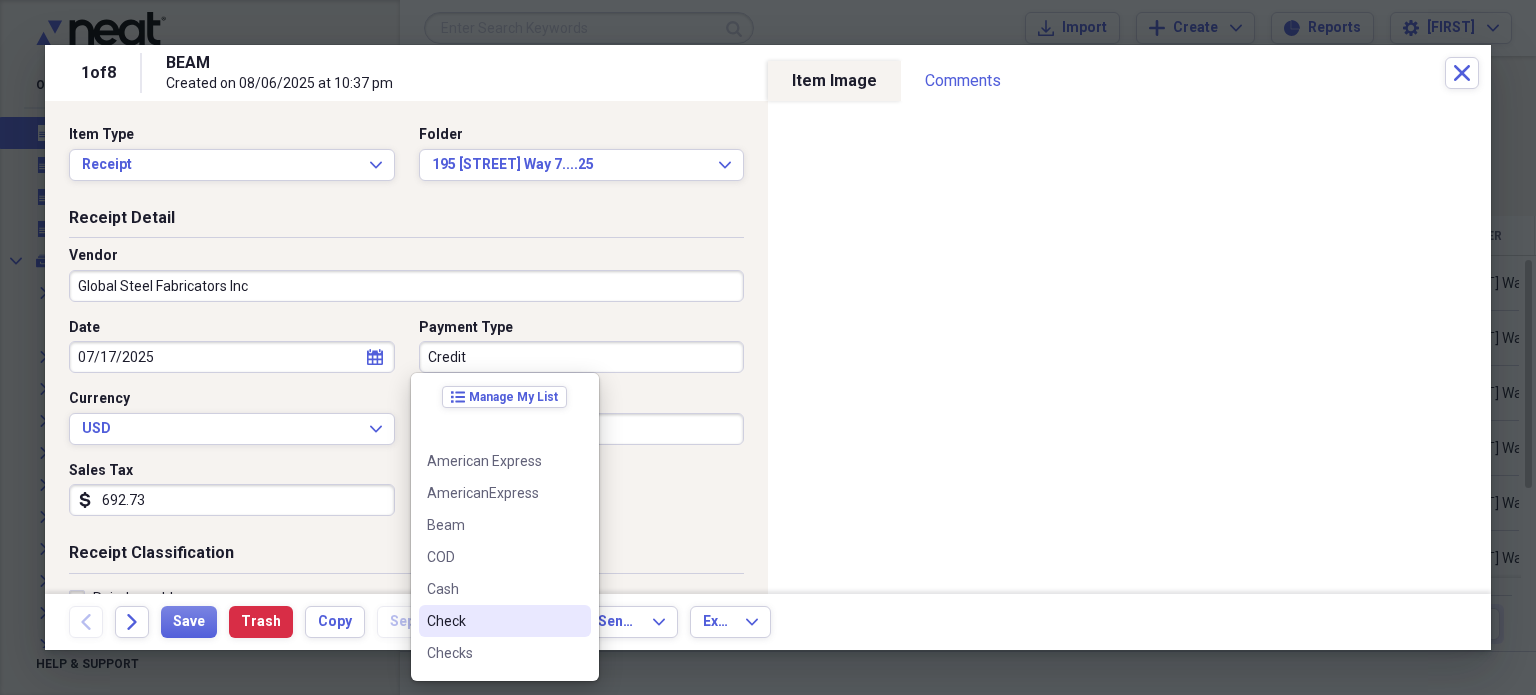 drag, startPoint x: 507, startPoint y: 614, endPoint x: 471, endPoint y: 623, distance: 37.107952 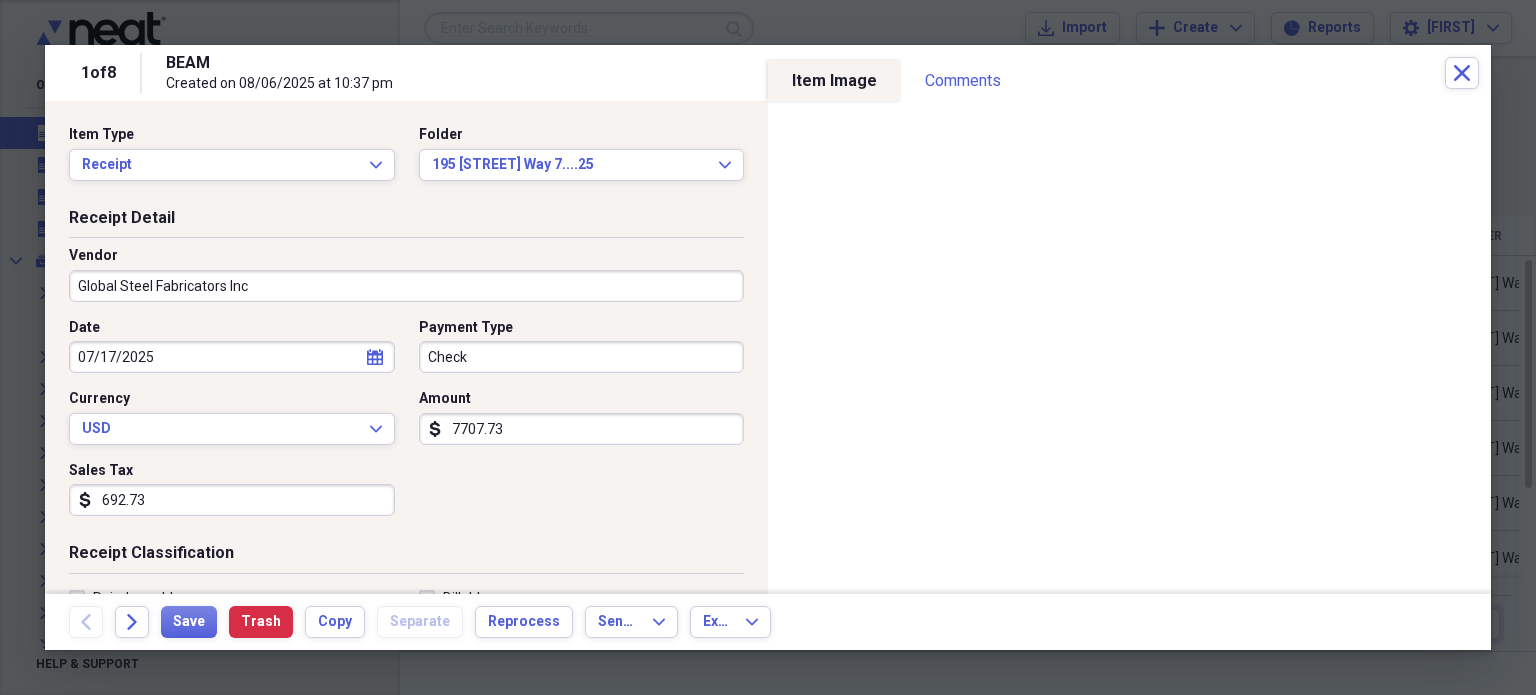 click on "7707.73" at bounding box center [582, 429] 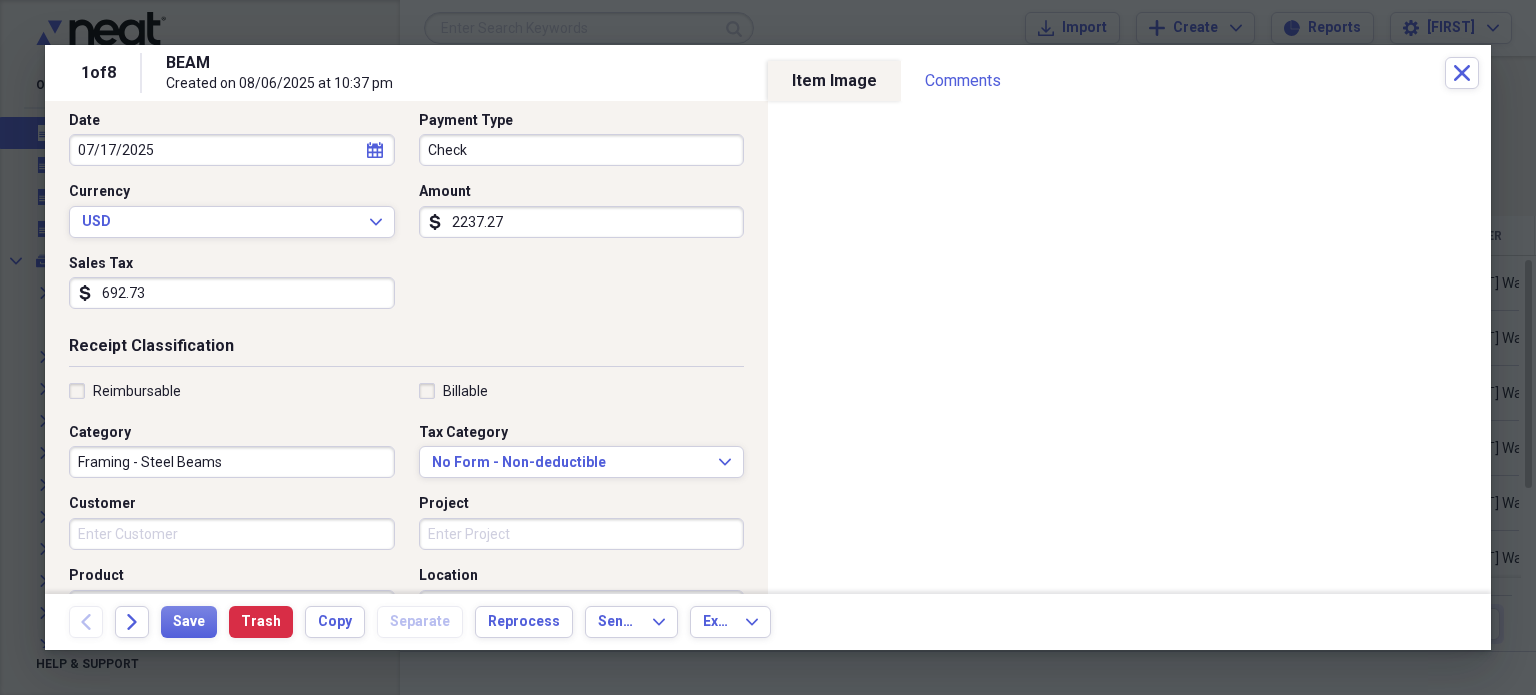 scroll, scrollTop: 223, scrollLeft: 0, axis: vertical 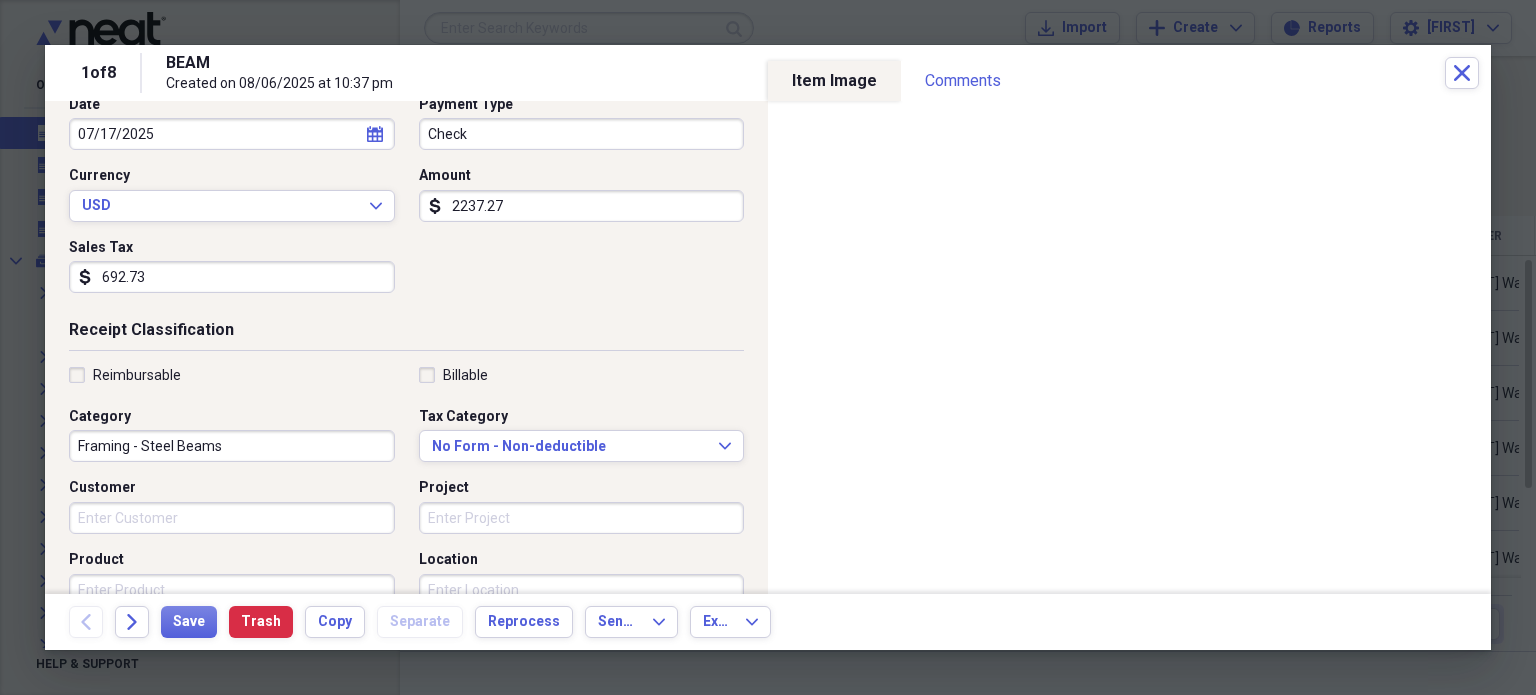 type on "2237.27" 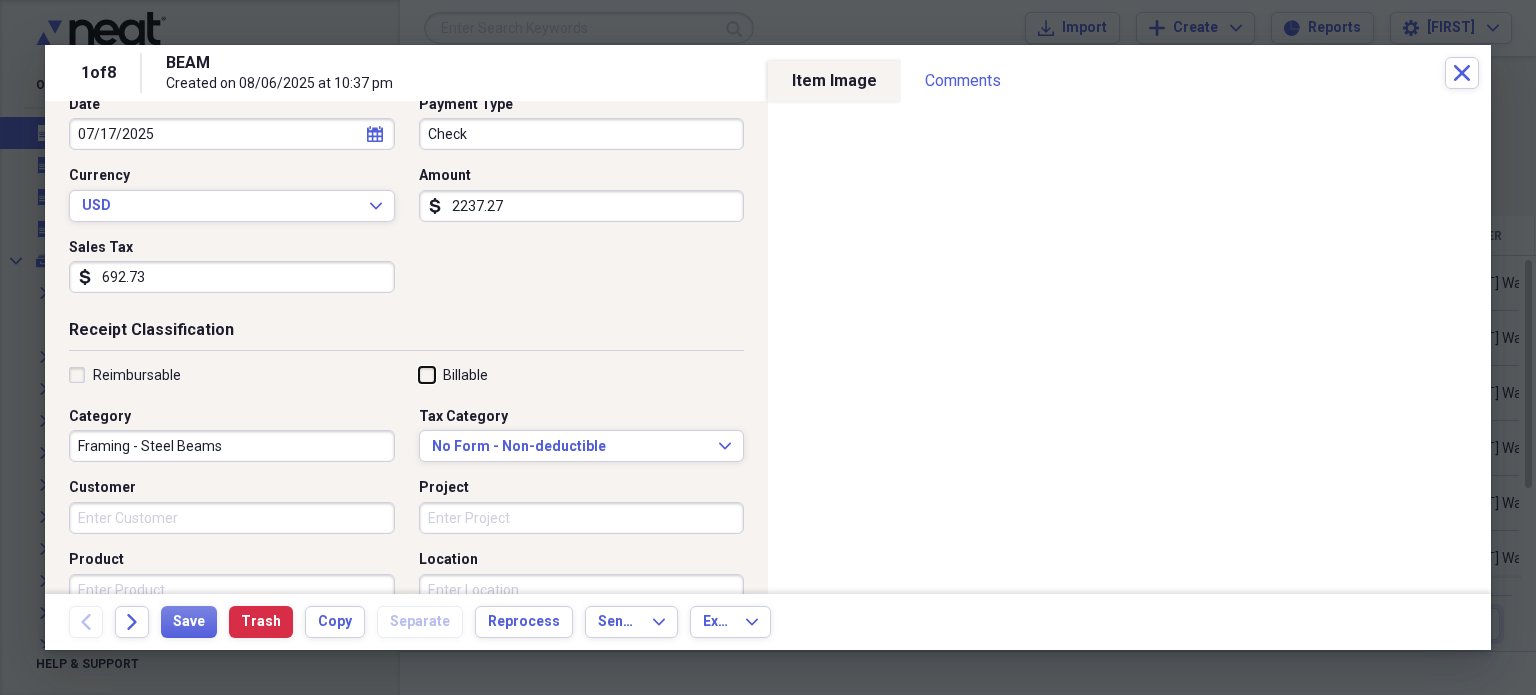 click on "Billable" at bounding box center [419, 374] 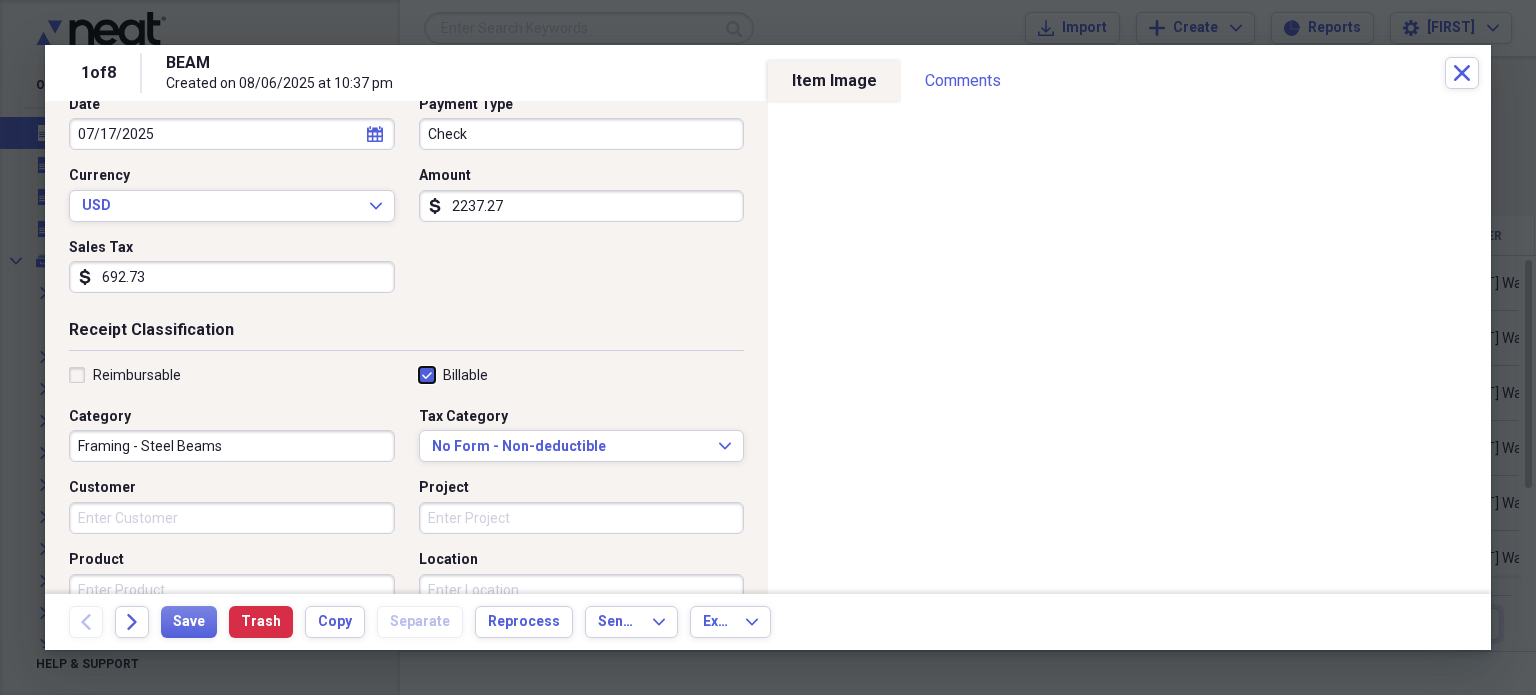 checkbox on "true" 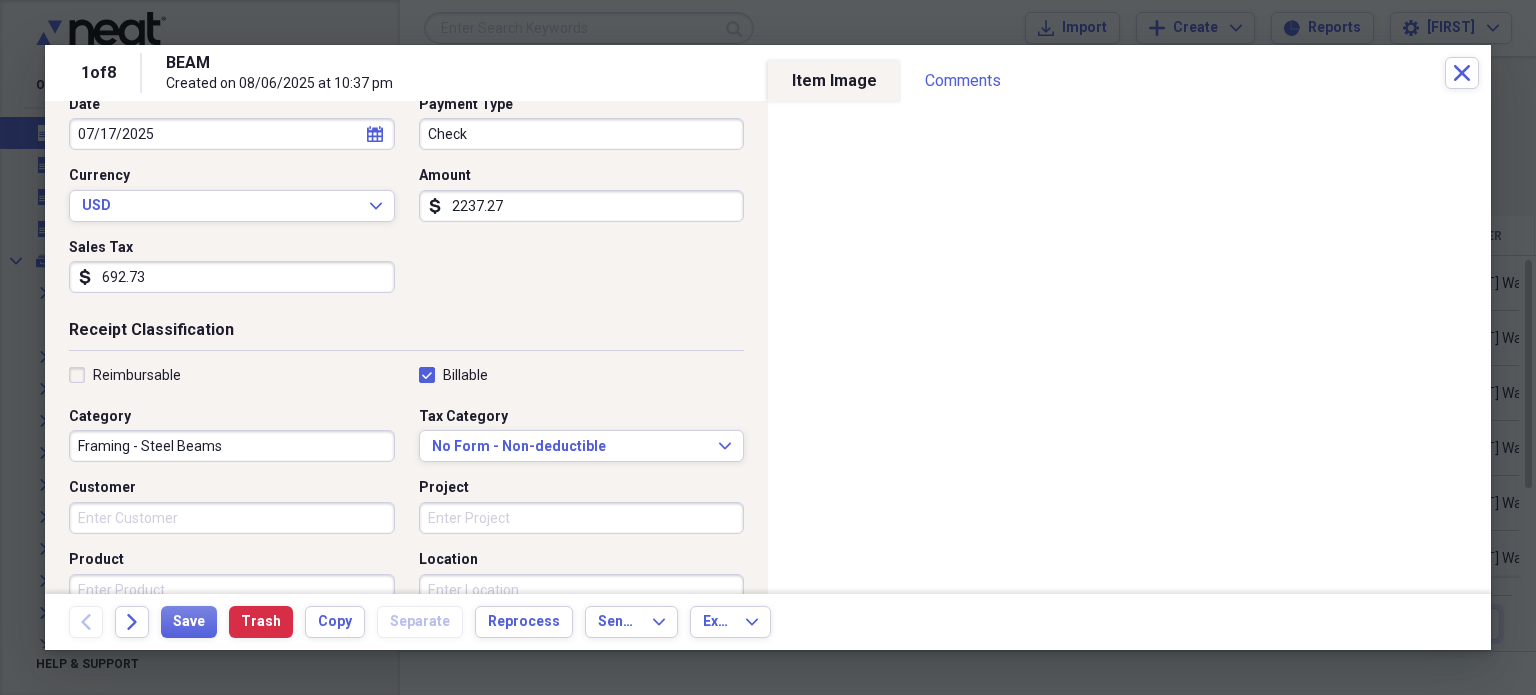 click on "Customer" at bounding box center (232, 518) 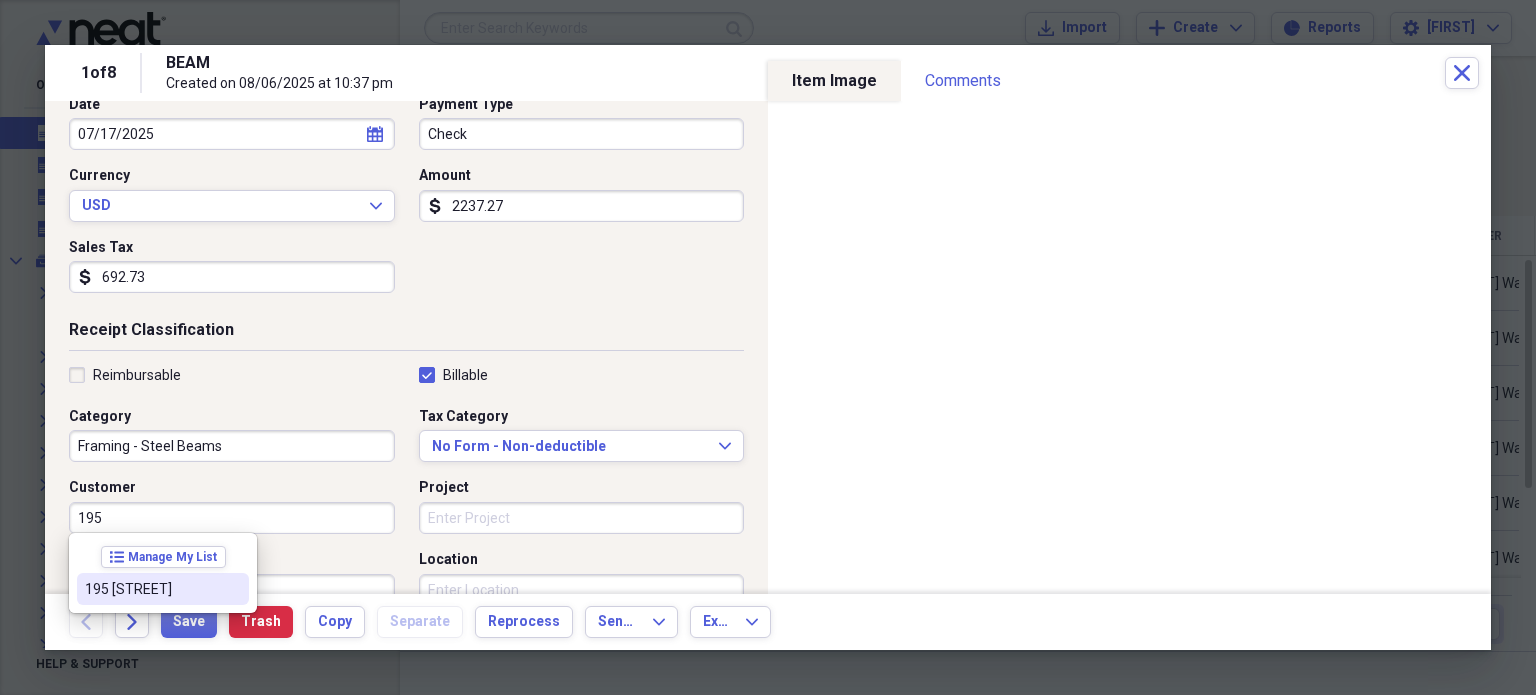 click on "[NUMBER] [LAST]" at bounding box center [163, 589] 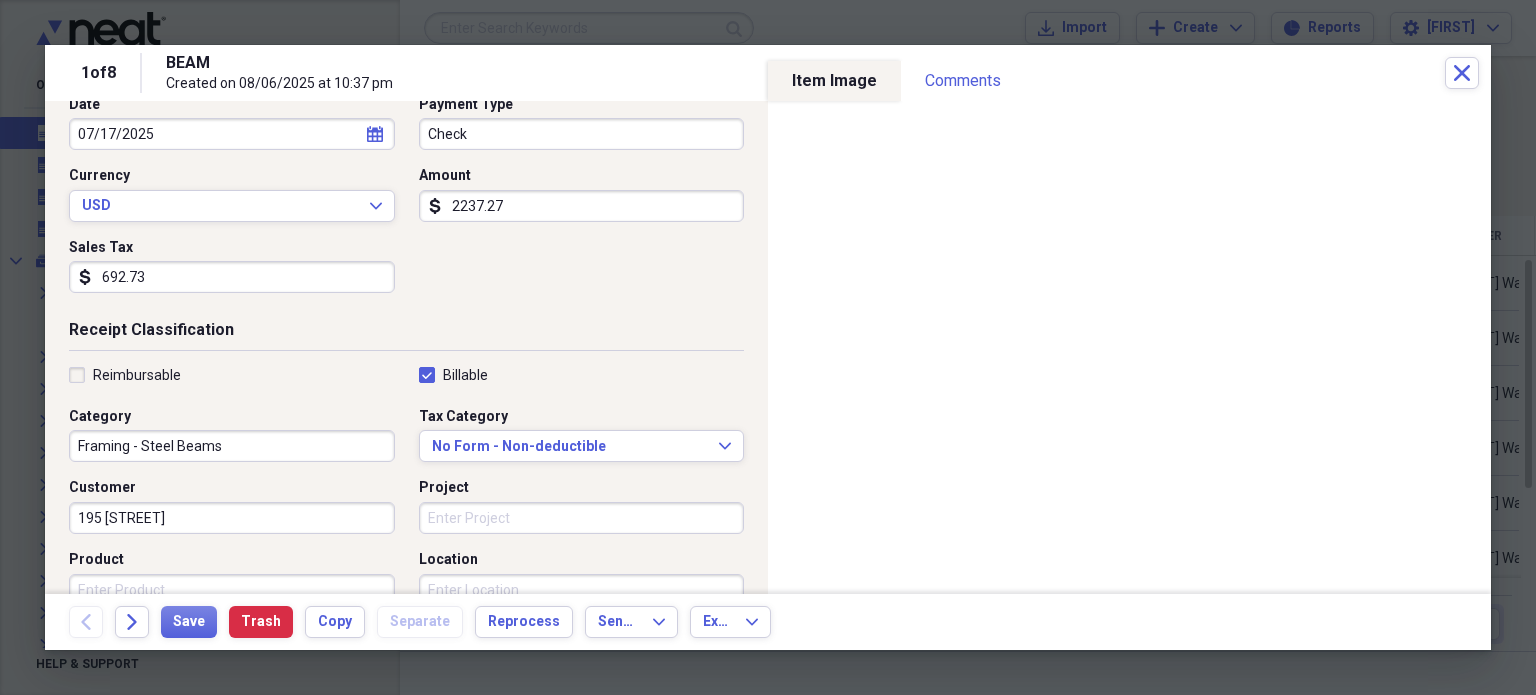 click on "Framing - Steel Beams" at bounding box center (232, 446) 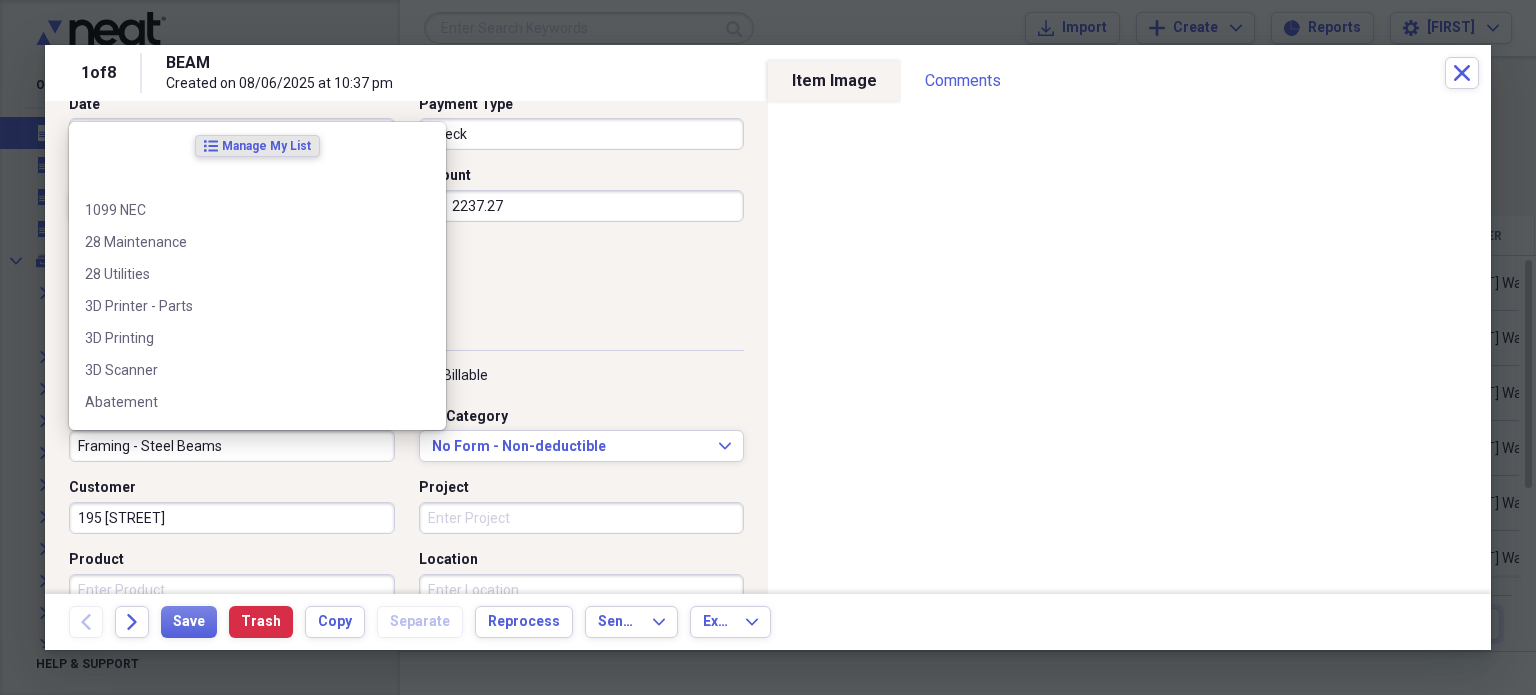 click on "Framing - Steel Beams" at bounding box center [232, 446] 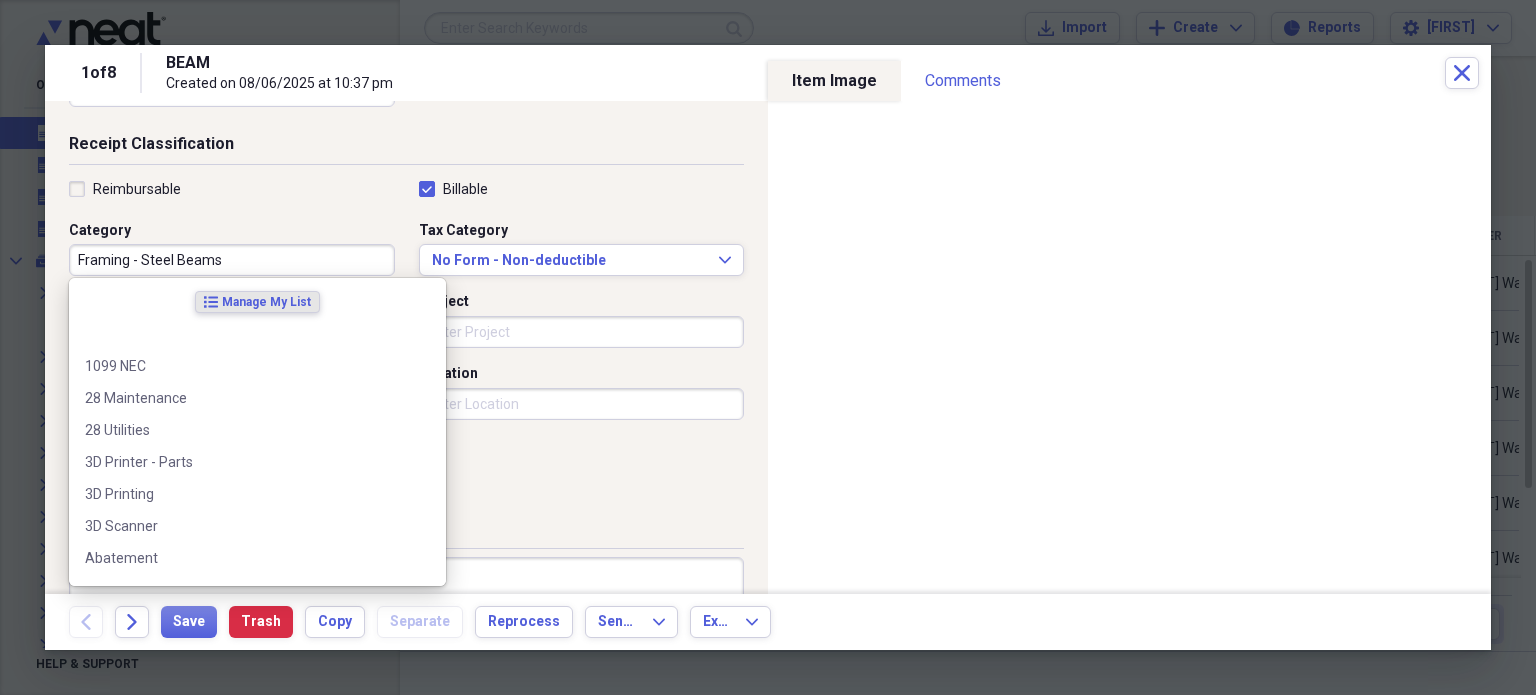 scroll, scrollTop: 410, scrollLeft: 0, axis: vertical 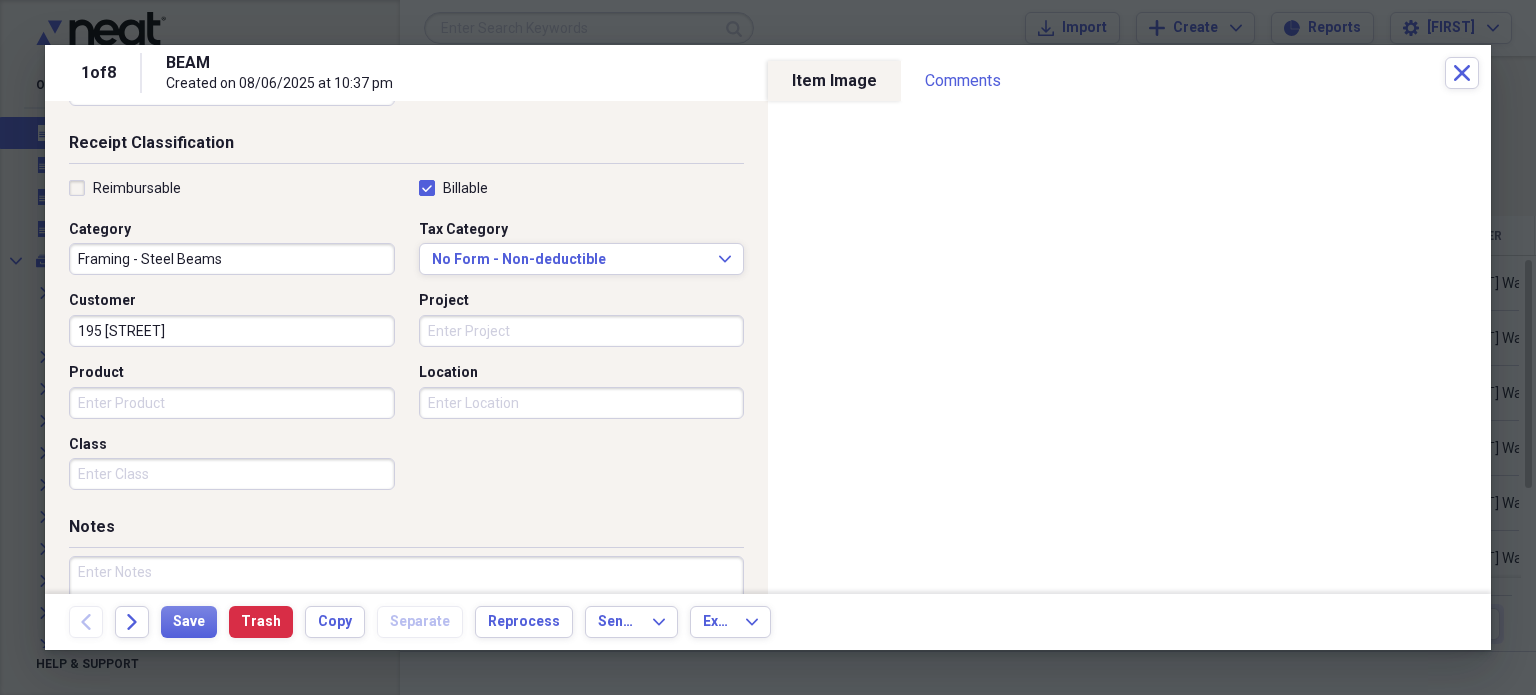 click on "Receipt Classification Reimbursable Billable Category Framing - Steel Beams Tax Category No Form - Non-deductible Expand Customer 195 Lucero Project Product Location Class" at bounding box center (406, 324) 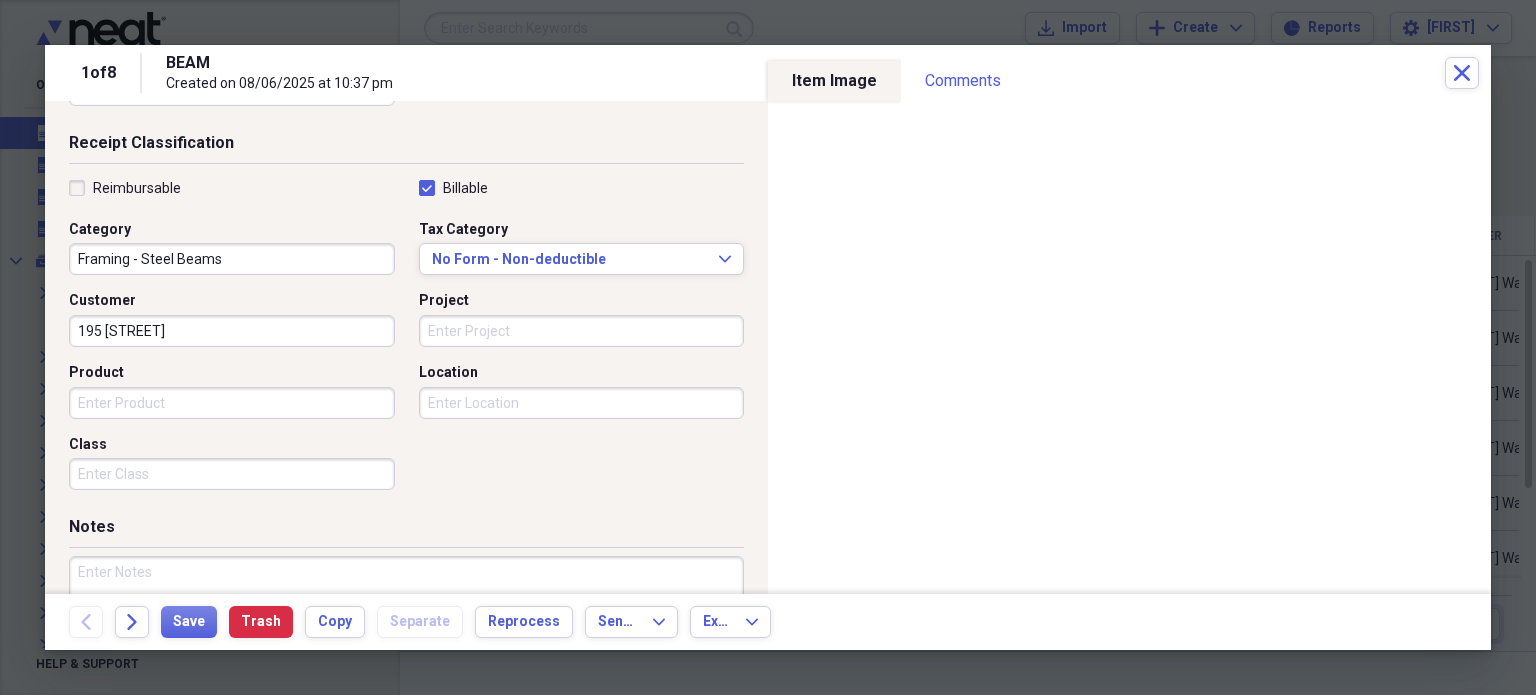 click at bounding box center [406, 621] 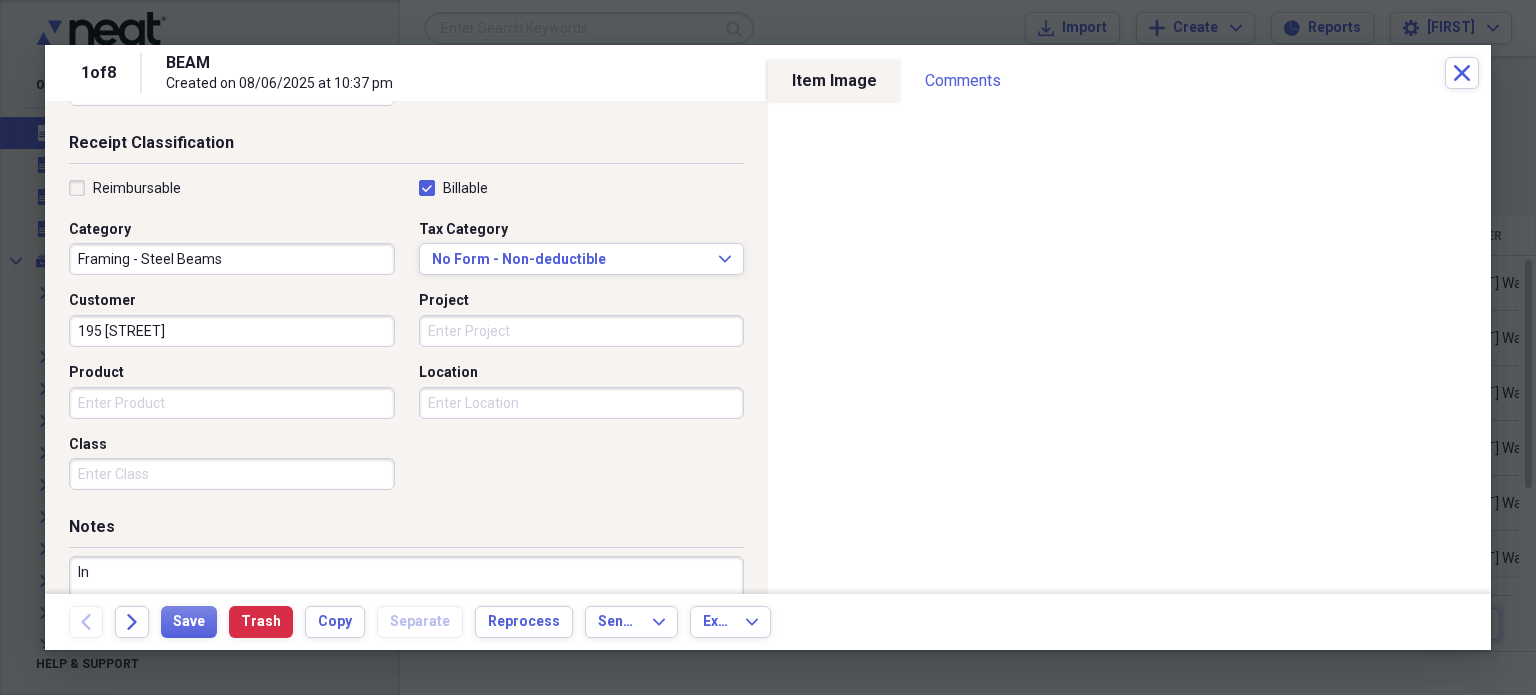 type on "I" 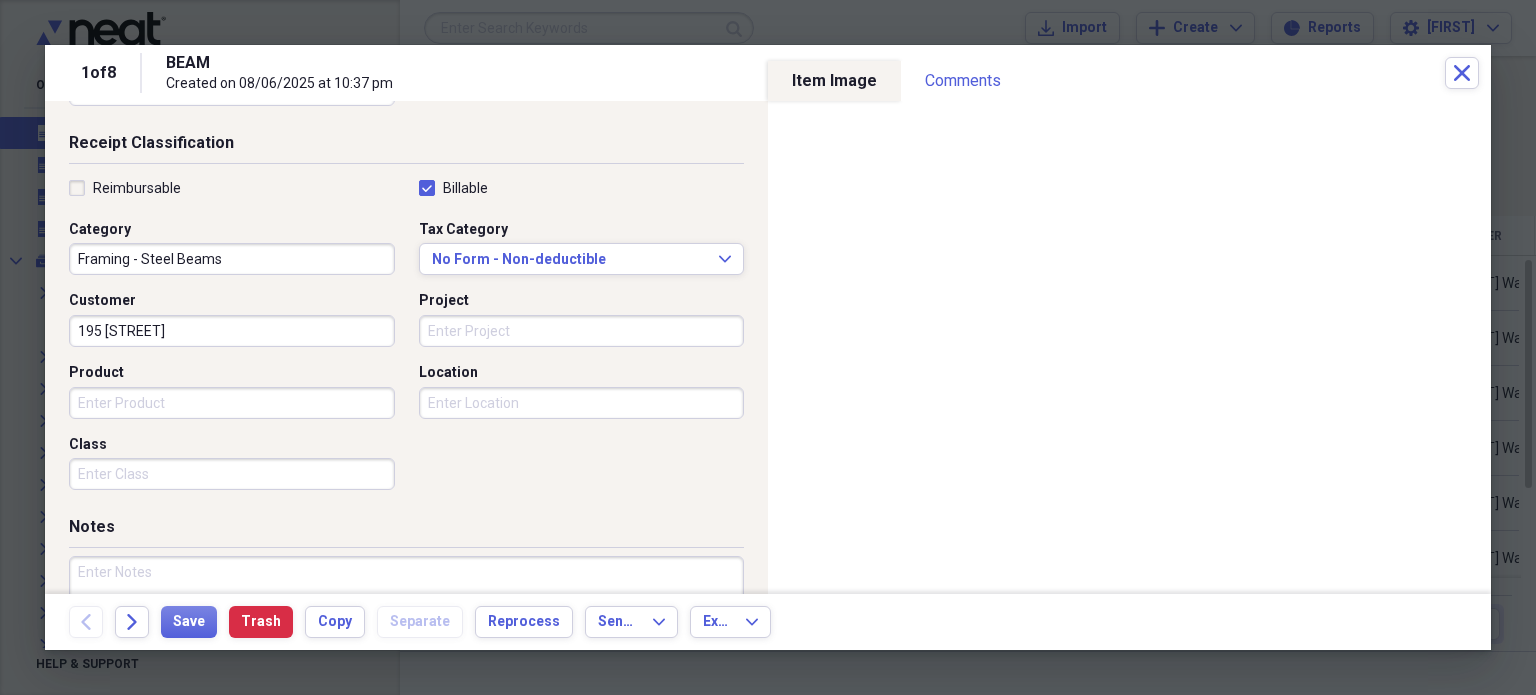 type on "N" 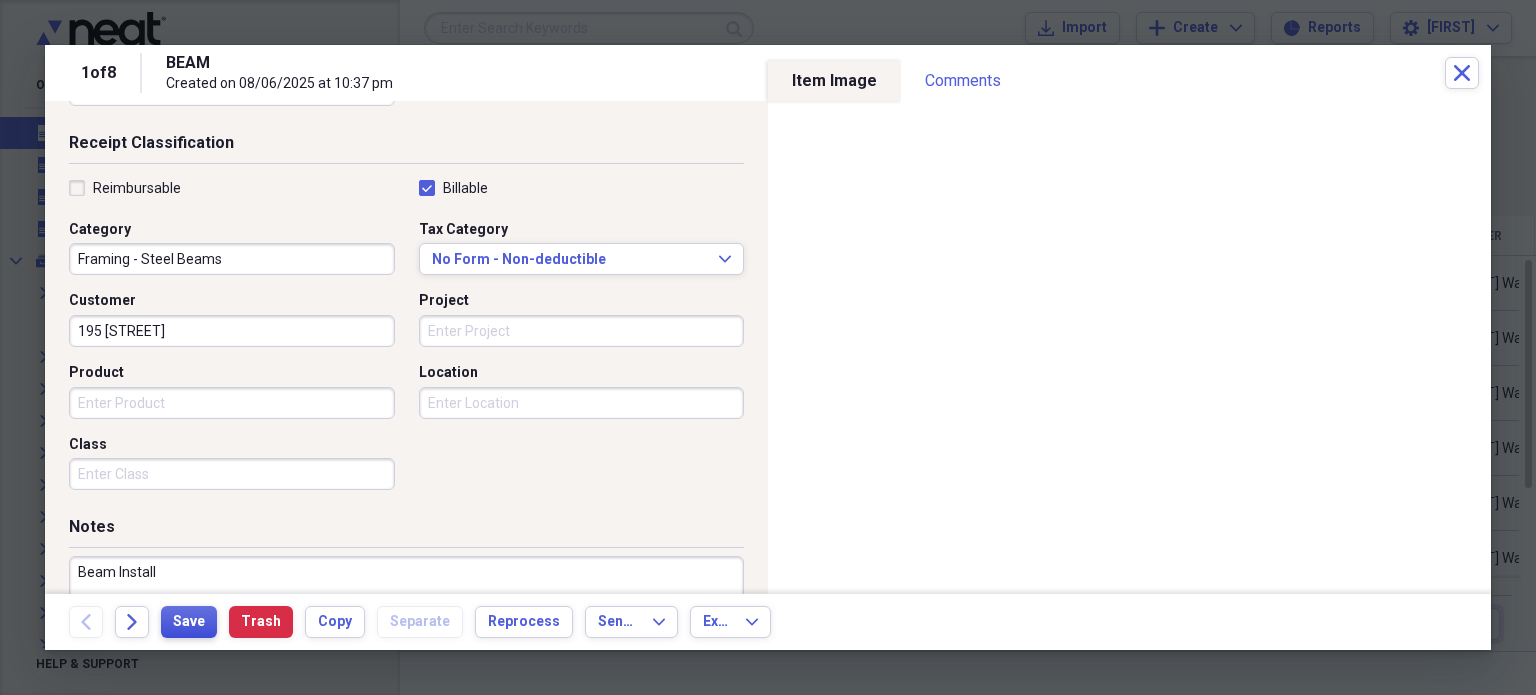 type on "Beam Install" 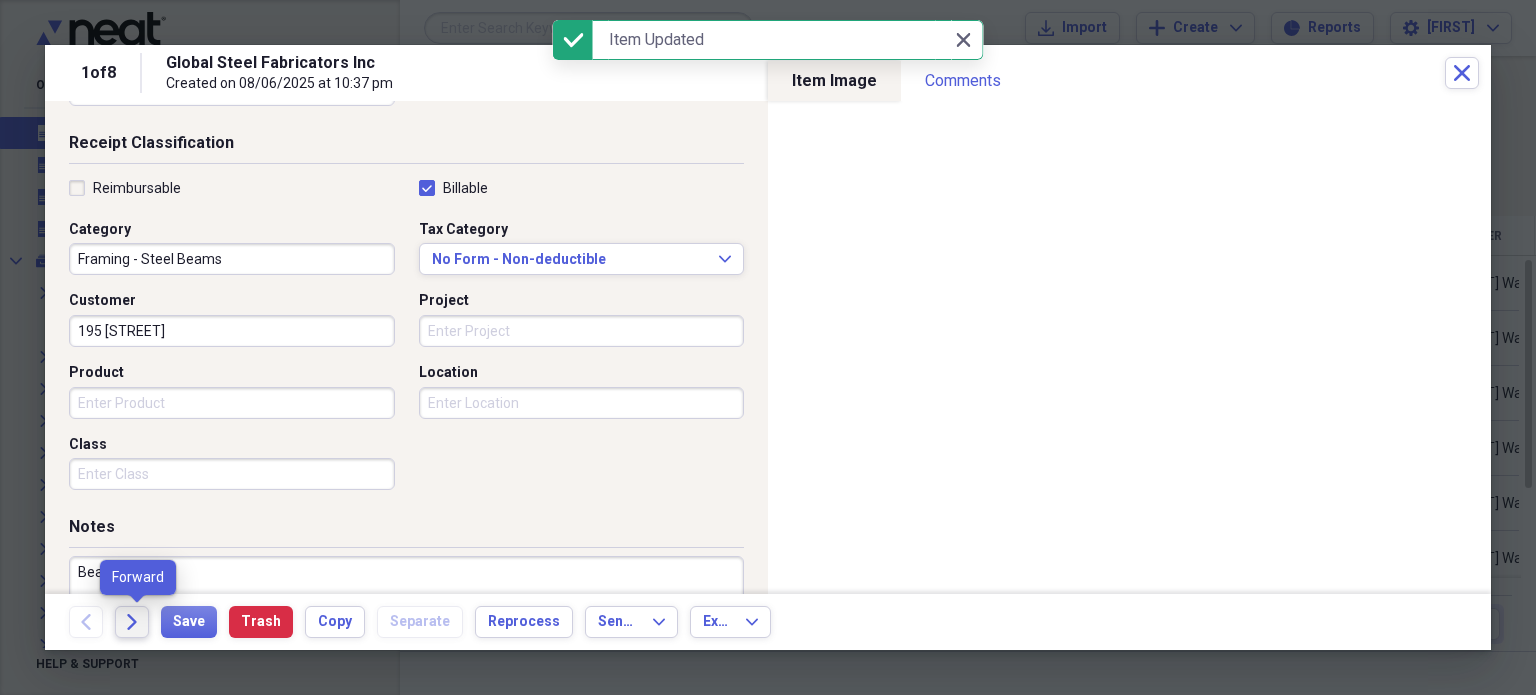click on "Forward" 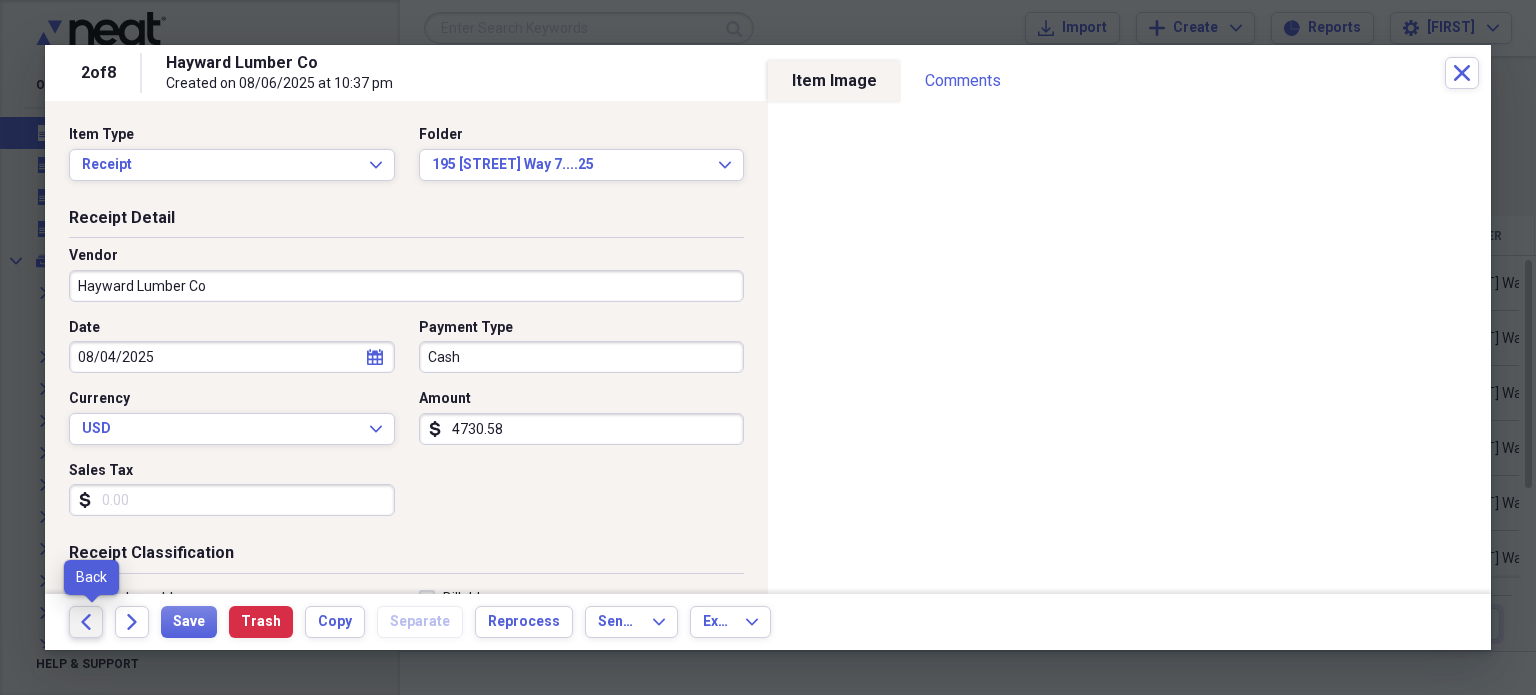 click on "Back" at bounding box center (86, 622) 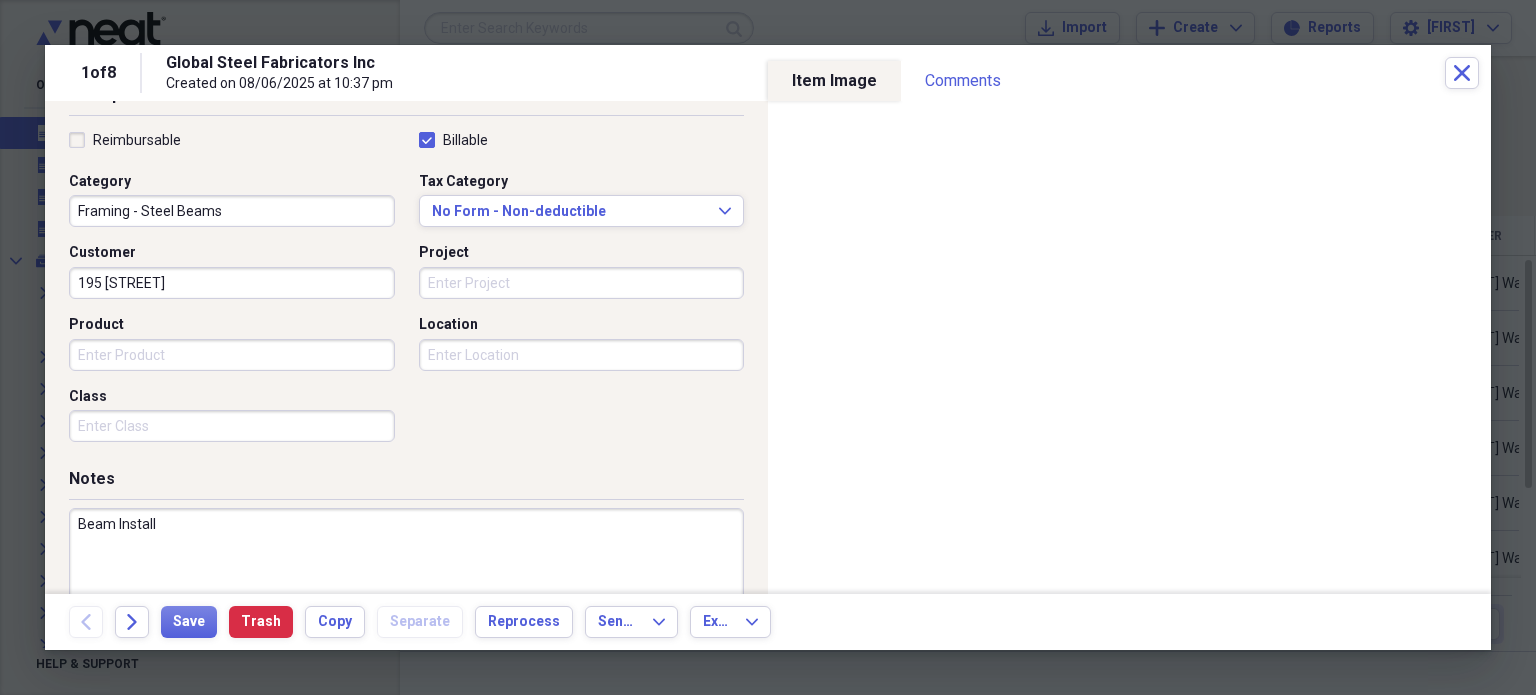 scroll, scrollTop: 461, scrollLeft: 0, axis: vertical 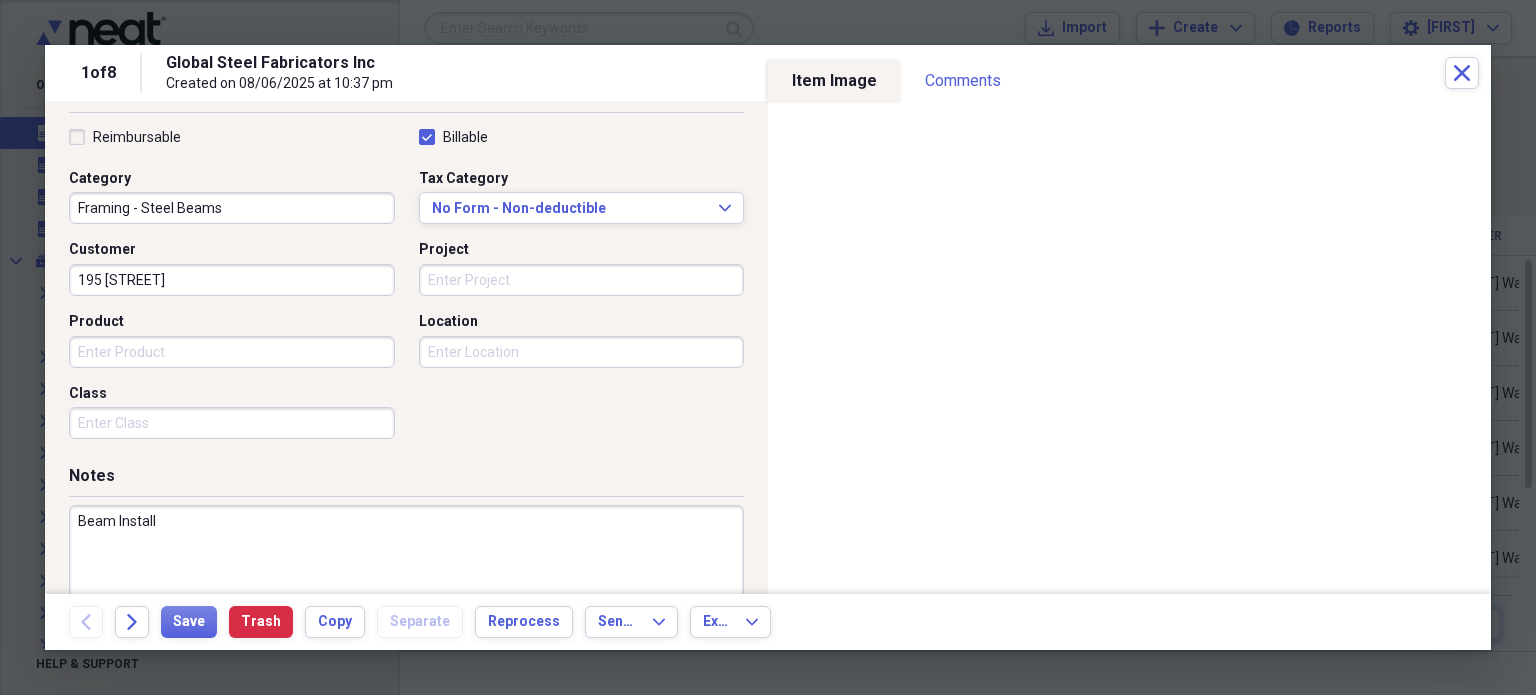 click on "Beam Install" at bounding box center [406, 570] 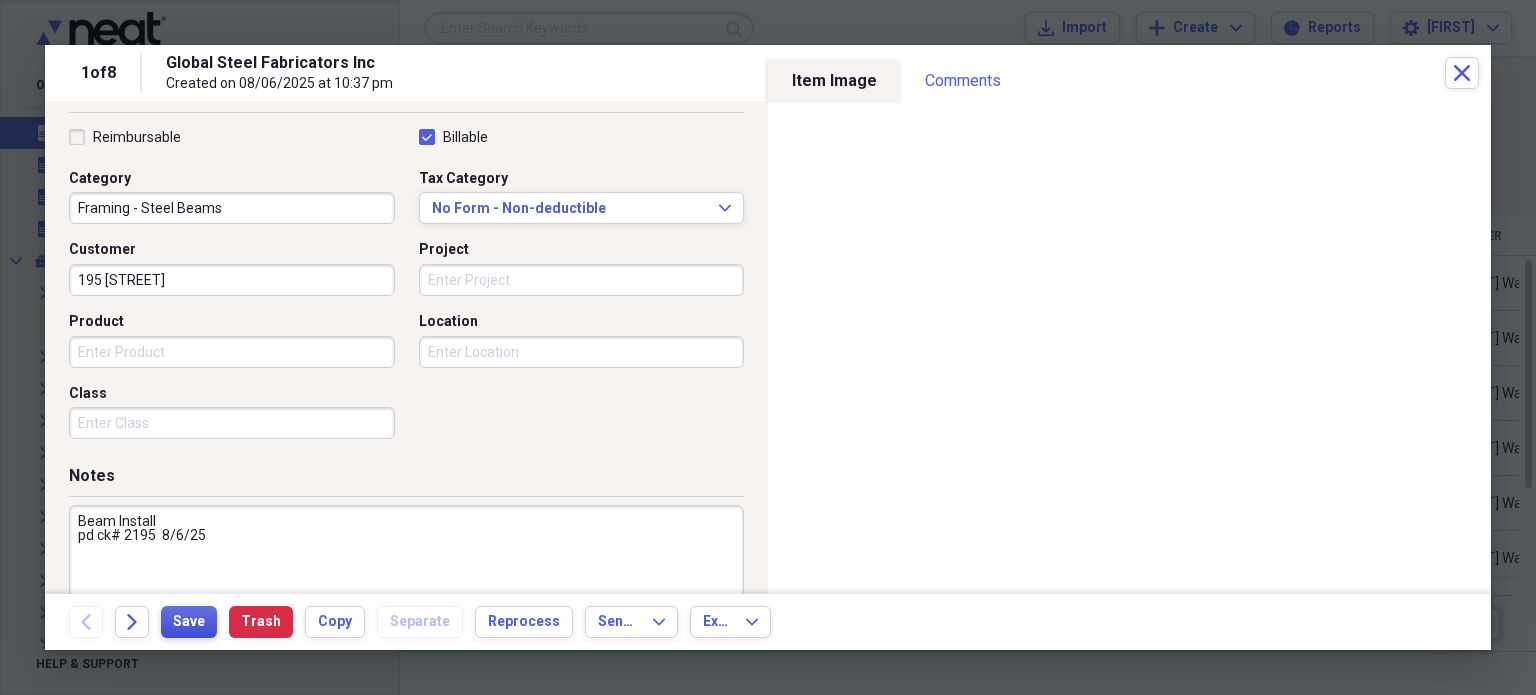 type on "Beam Install
pd ck# 2195  8/6/25" 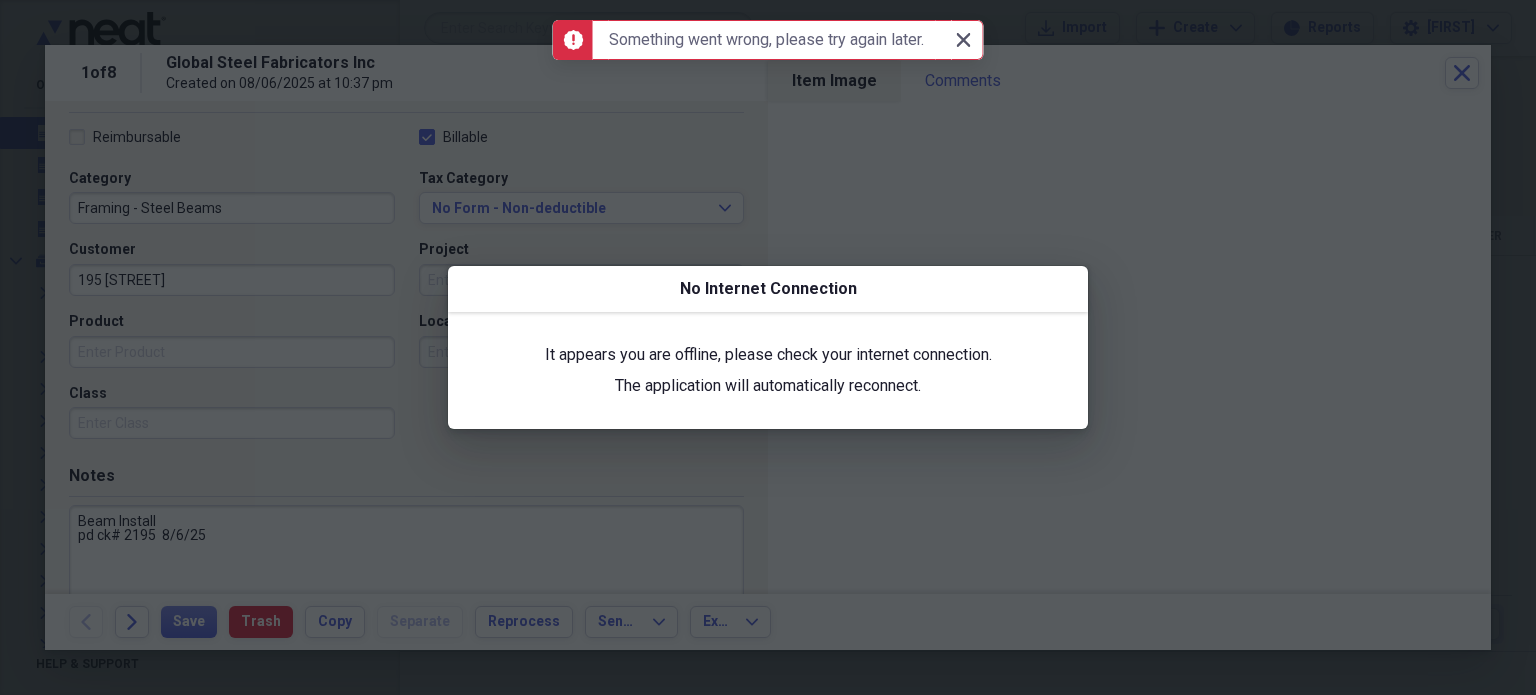 click 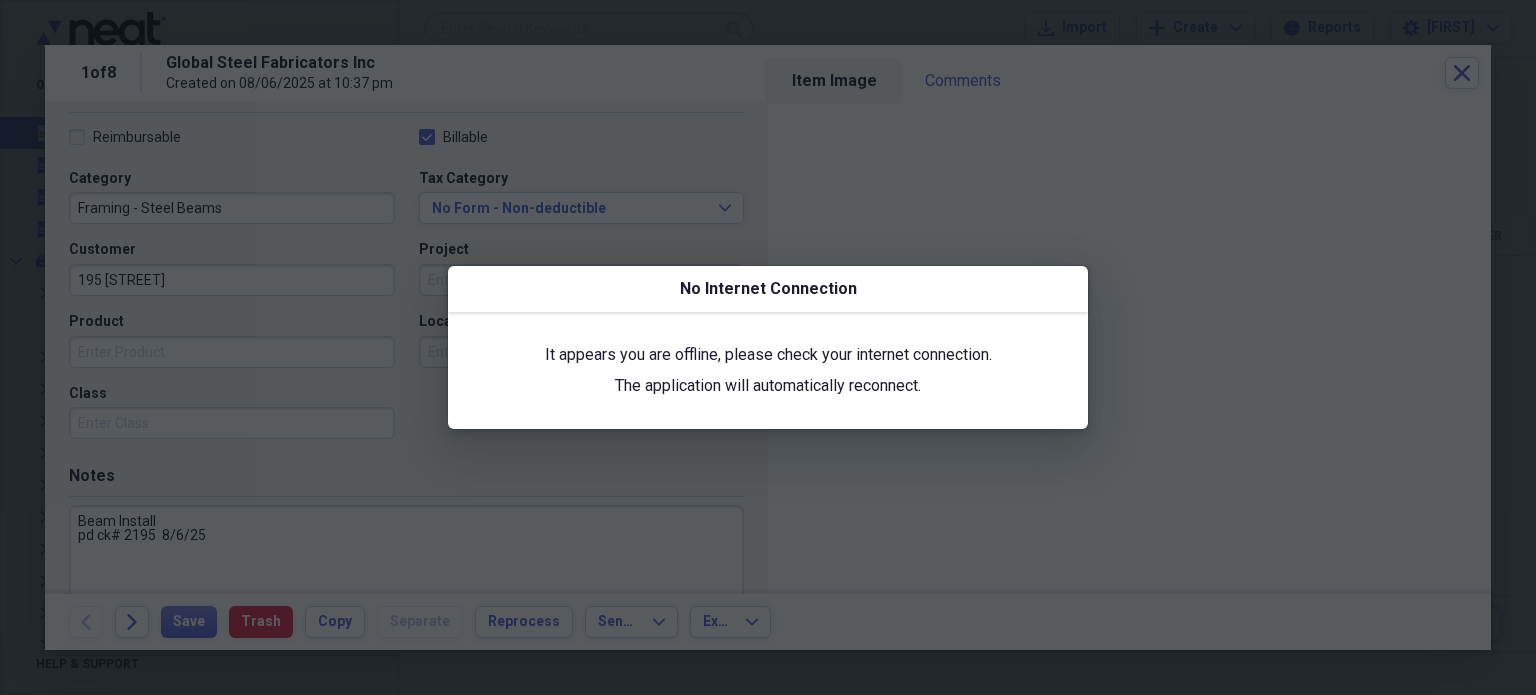 click at bounding box center (768, 347) 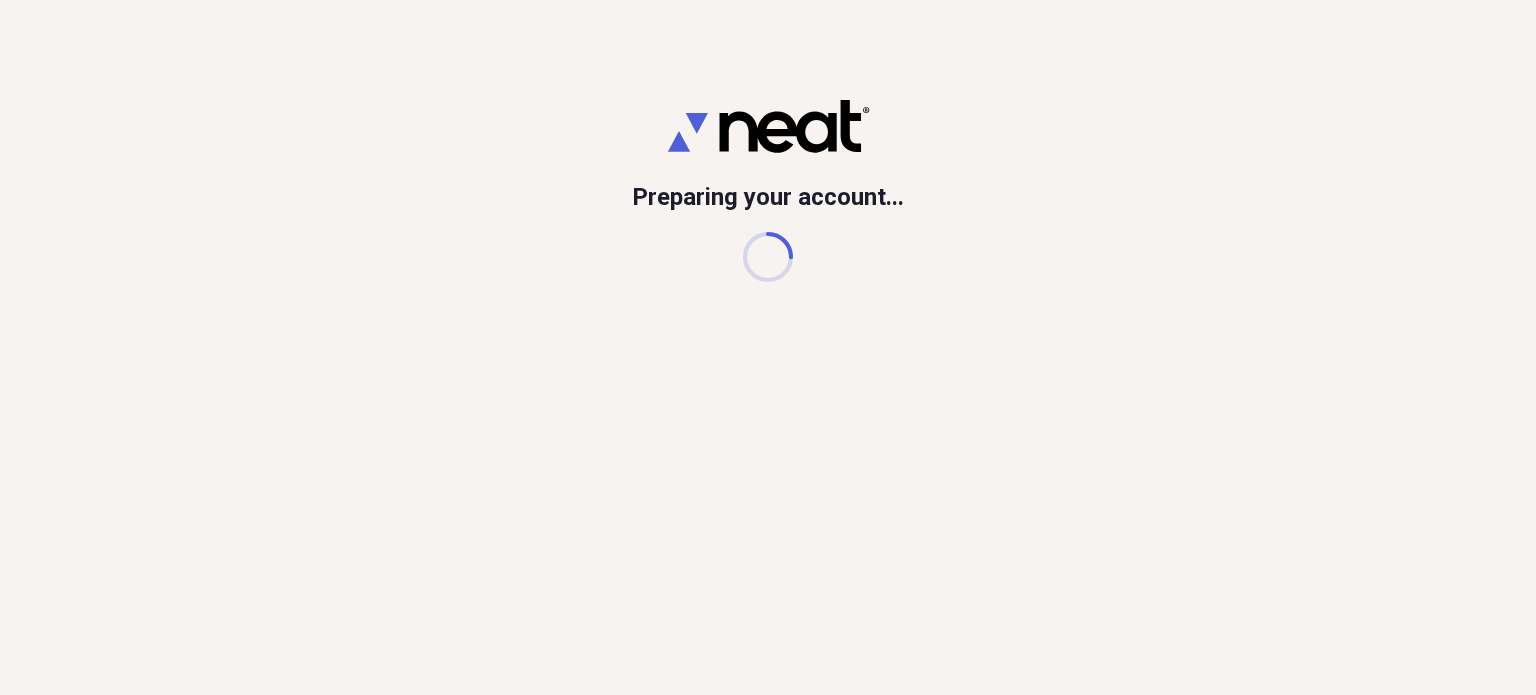 scroll, scrollTop: 0, scrollLeft: 0, axis: both 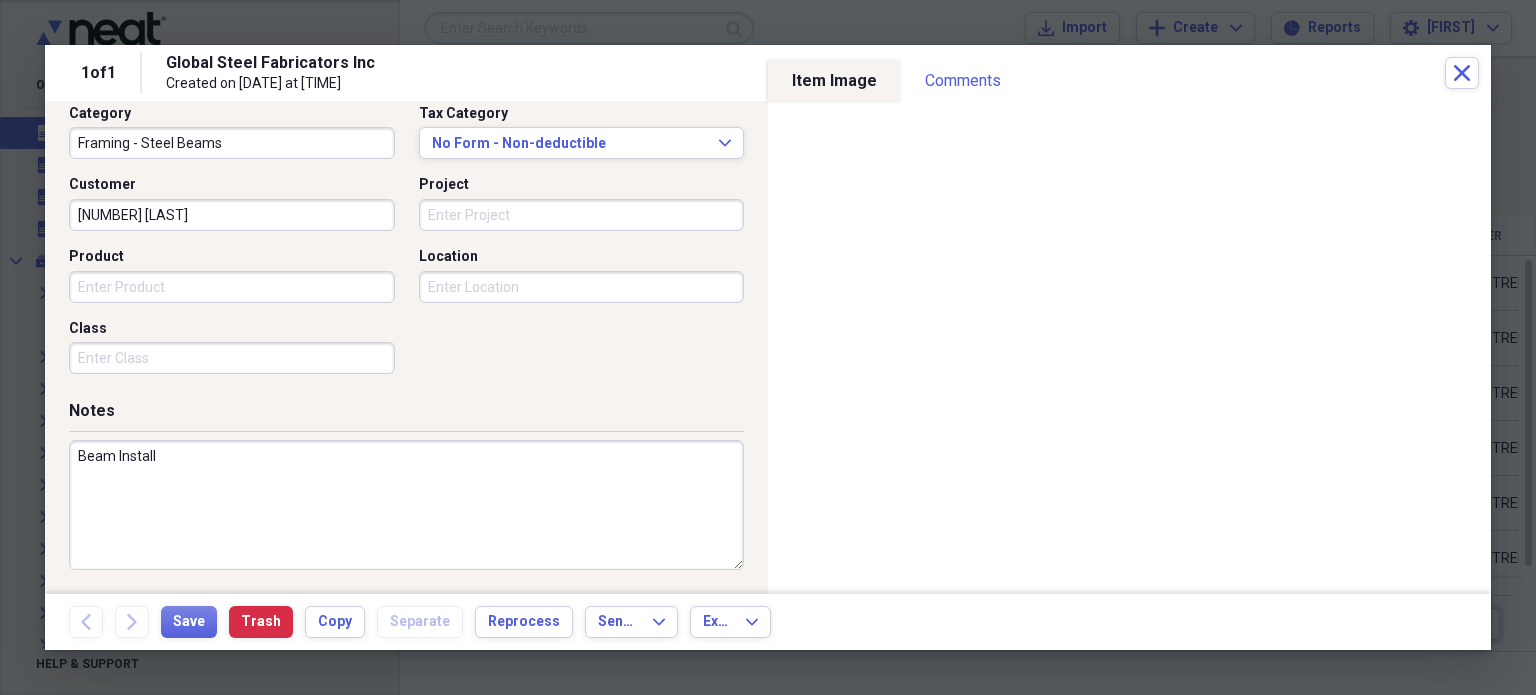 click on "Beam Install" at bounding box center (406, 505) 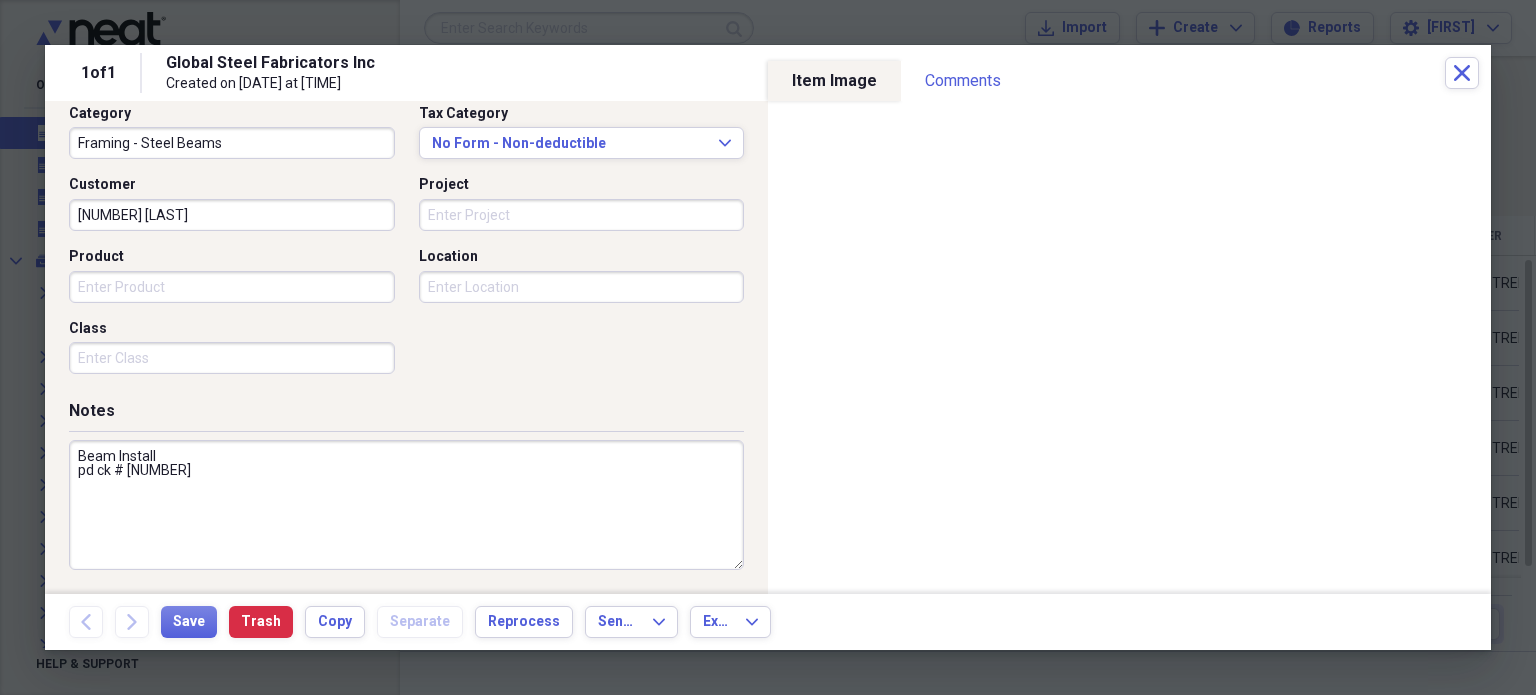 click on "Beam Install
pd ck # [NUMBER]" at bounding box center [406, 505] 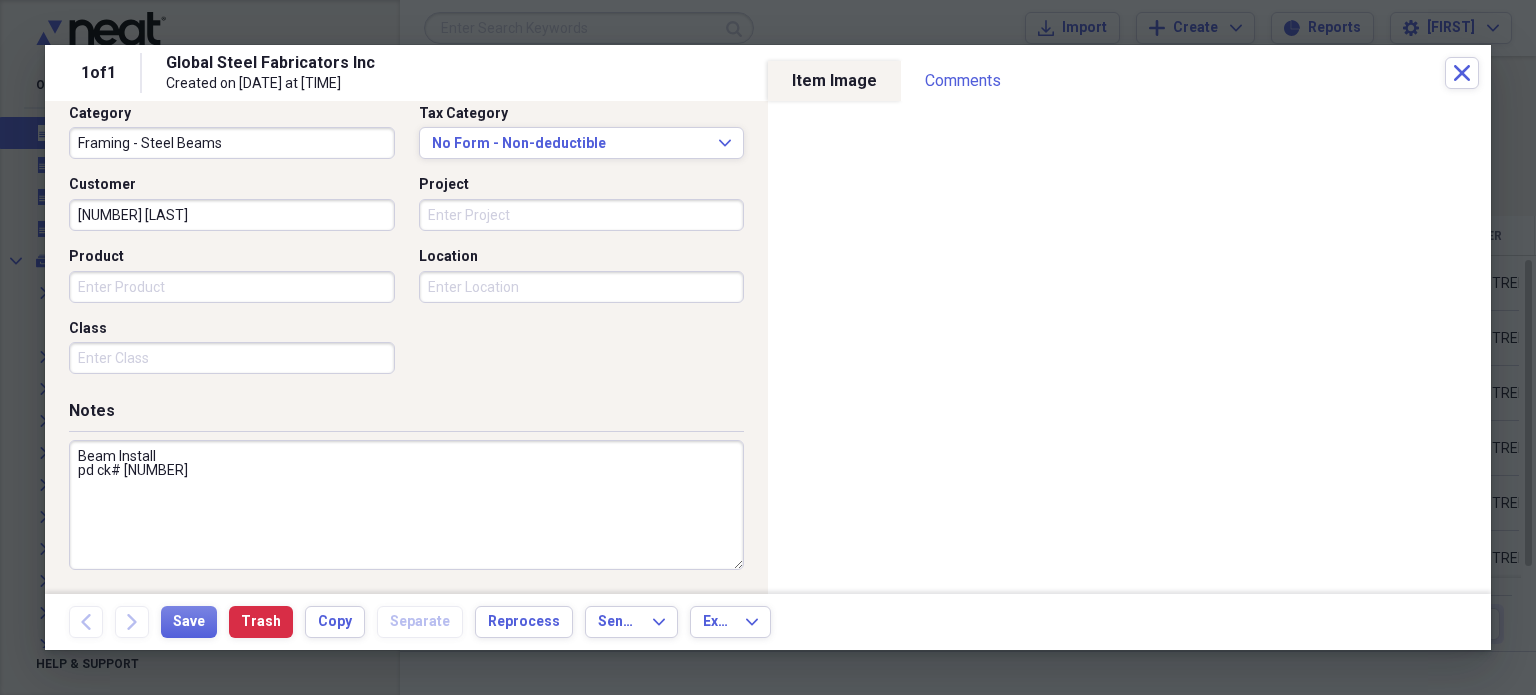 click on "Beam Install
pd ck# [NUMBER]" at bounding box center [406, 505] 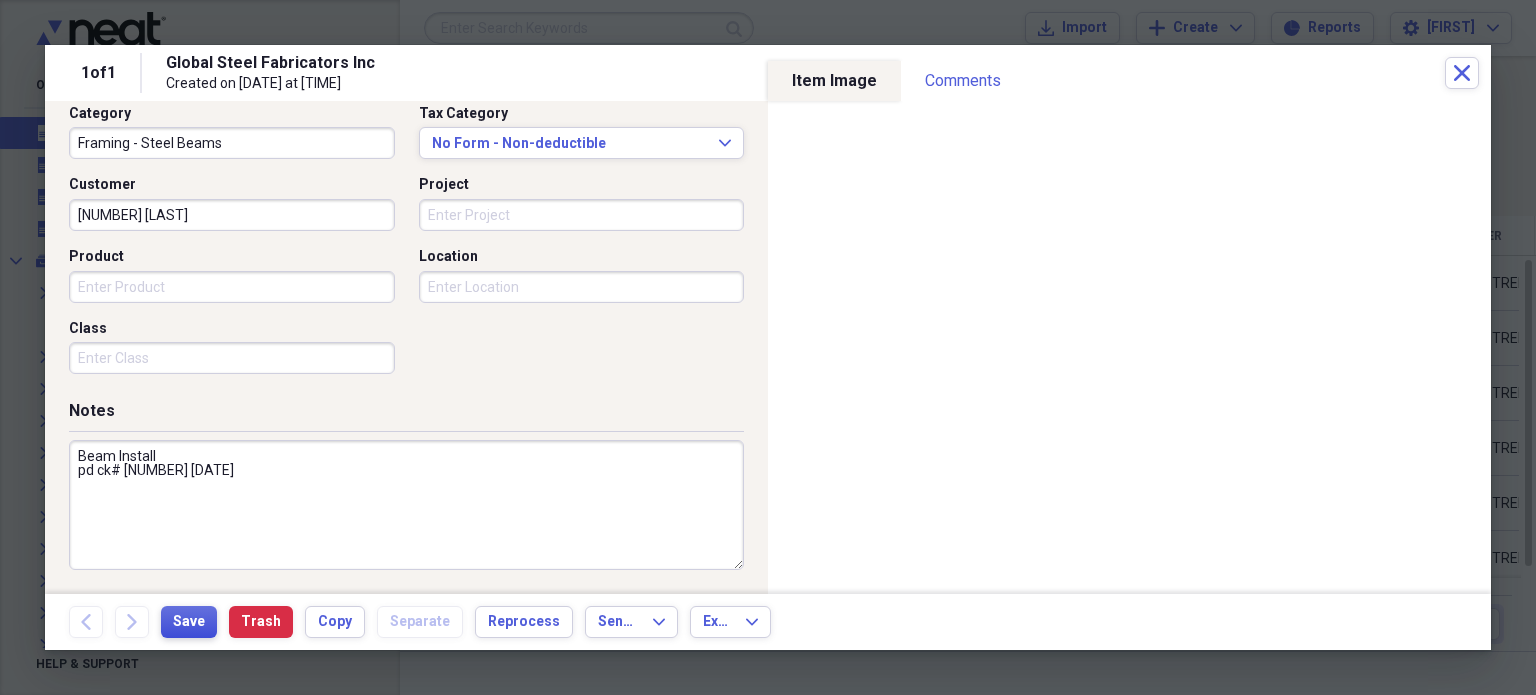 click on "Save" at bounding box center (189, 622) 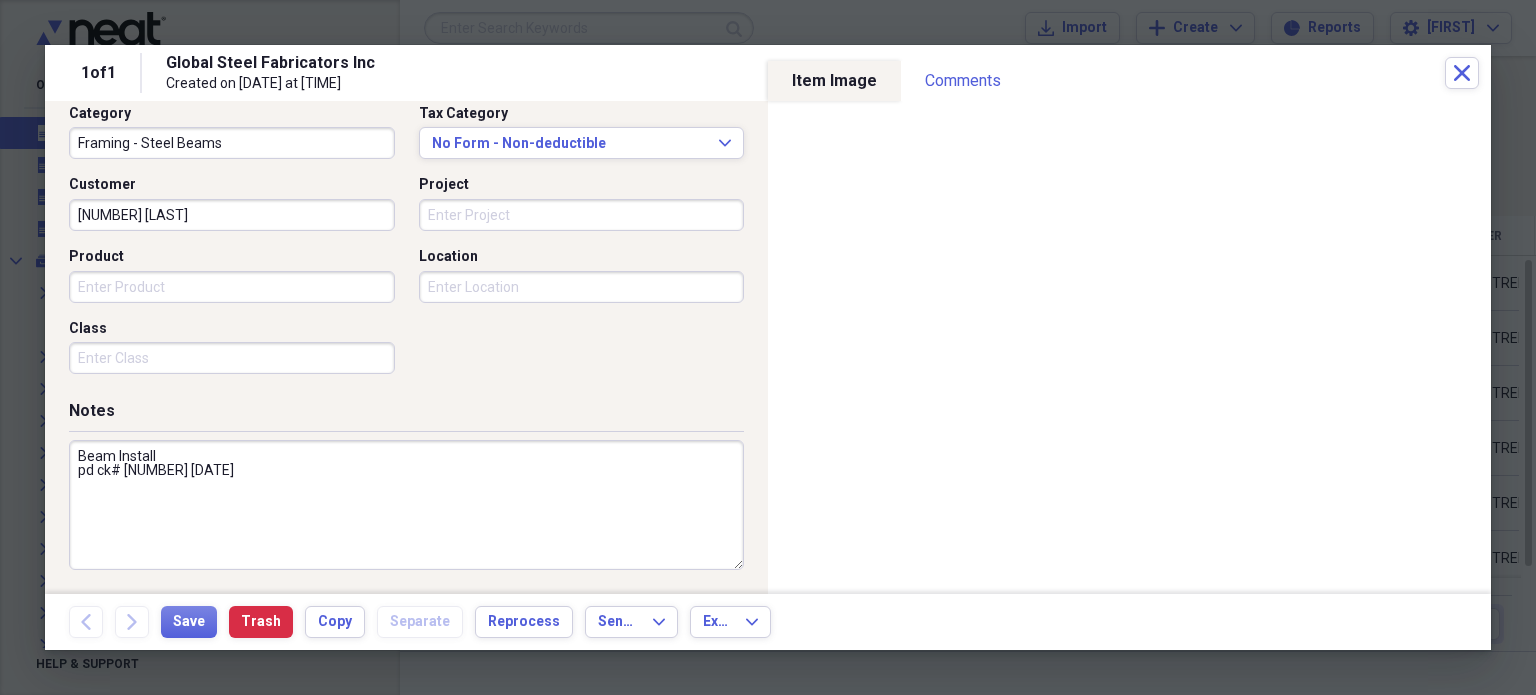 click on "Beam Install
pd ck# [NUMBER] [DATE]" at bounding box center (406, 505) 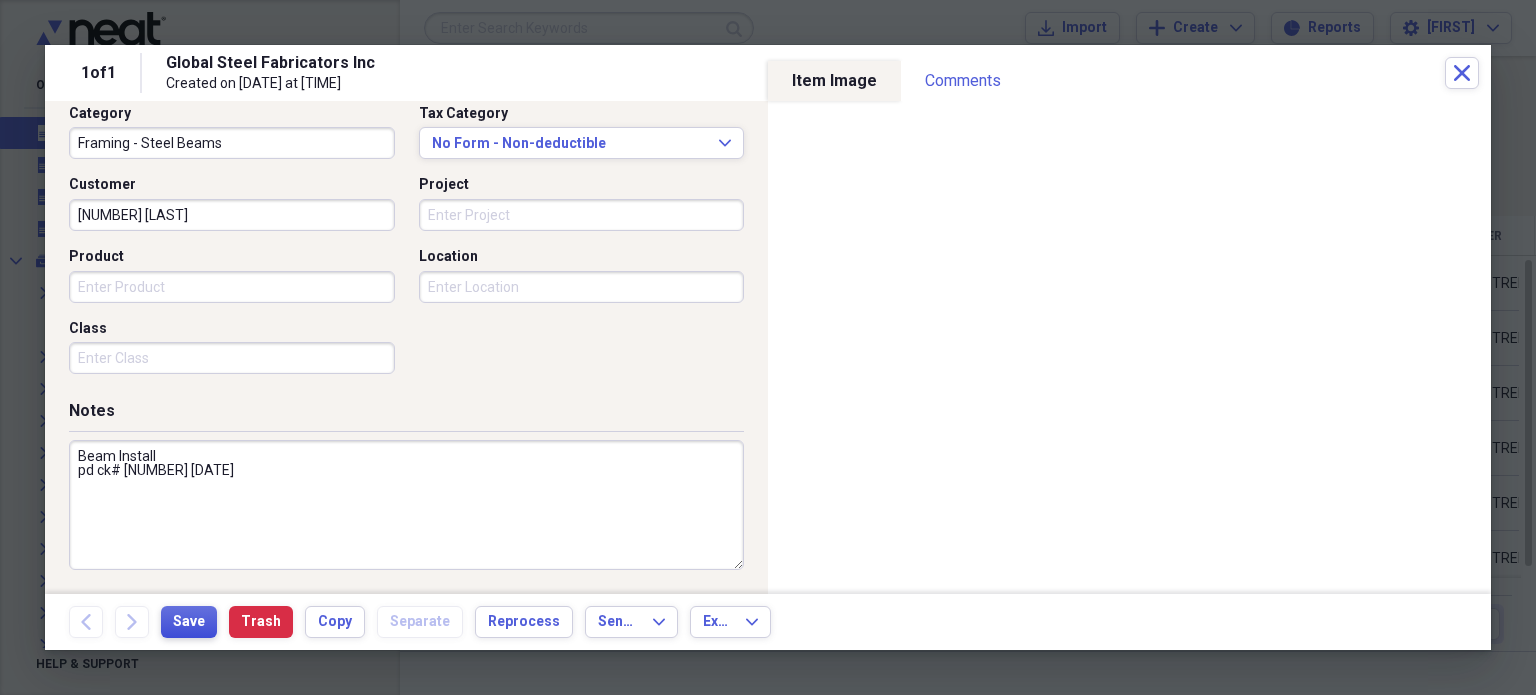type on "Beam Install
pd ck# [NUMBER] [DATE]" 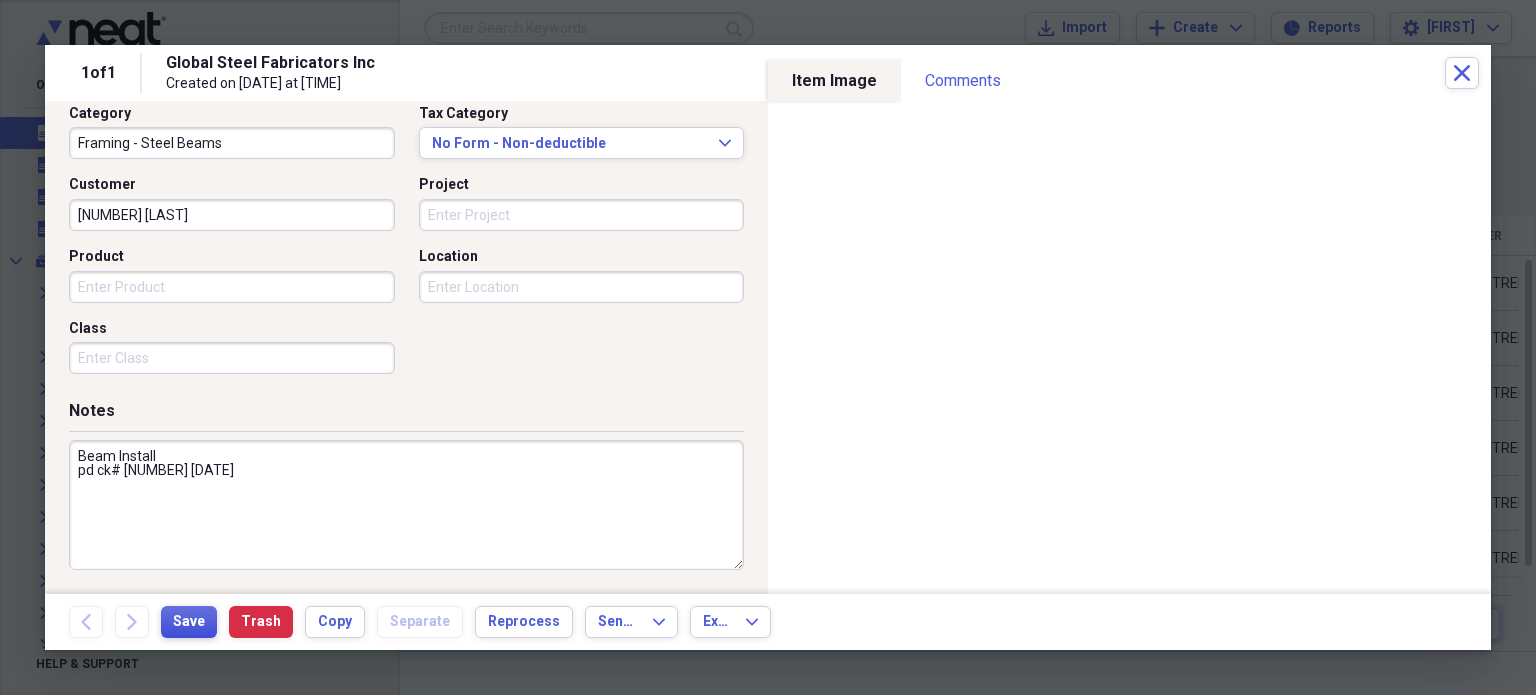 click on "Save" at bounding box center (189, 622) 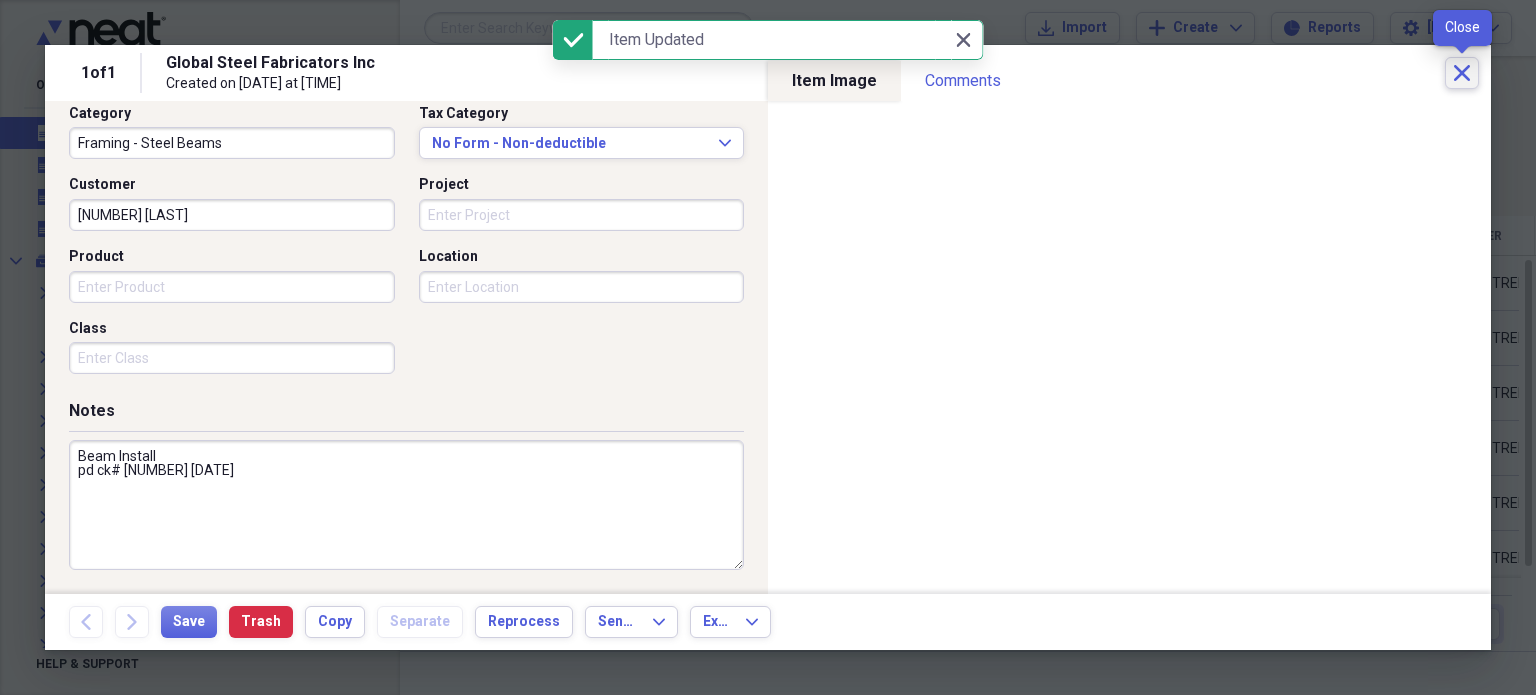 click 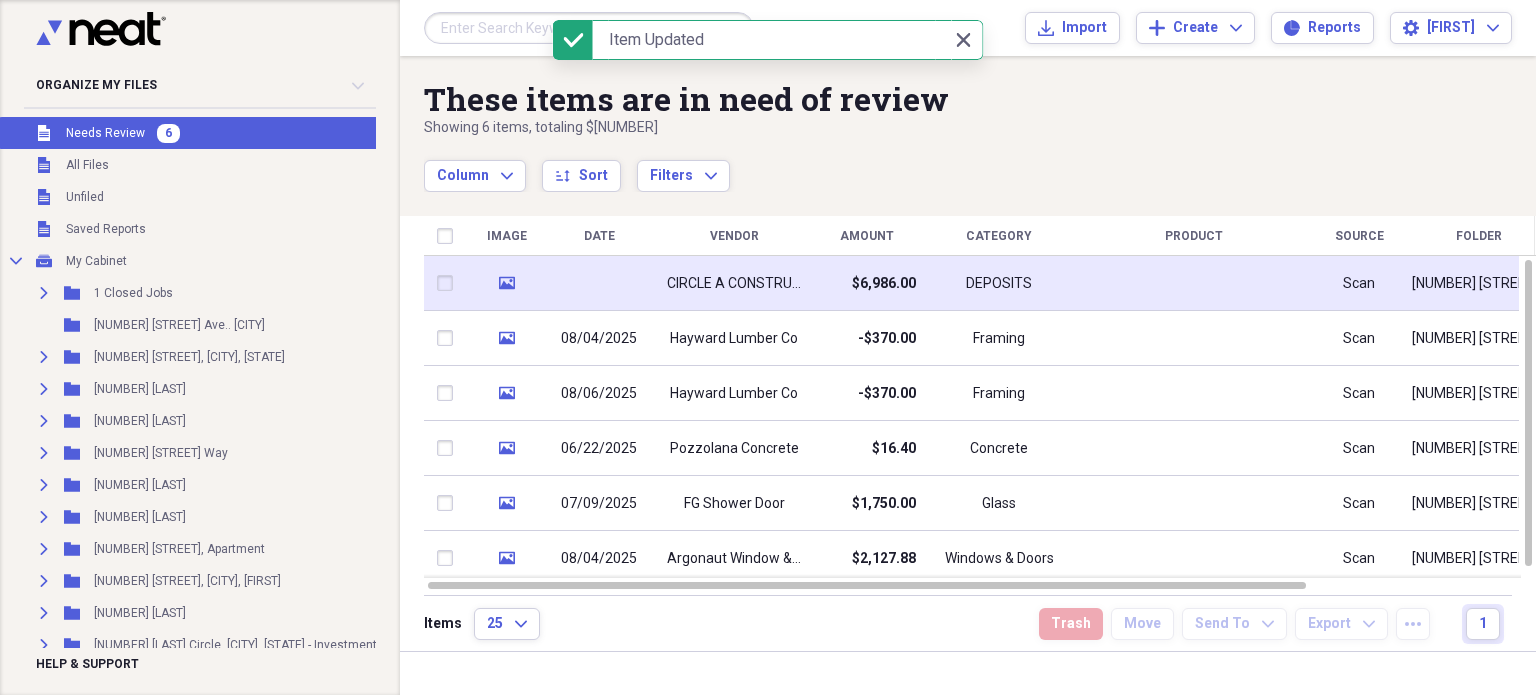 click at bounding box center (599, 283) 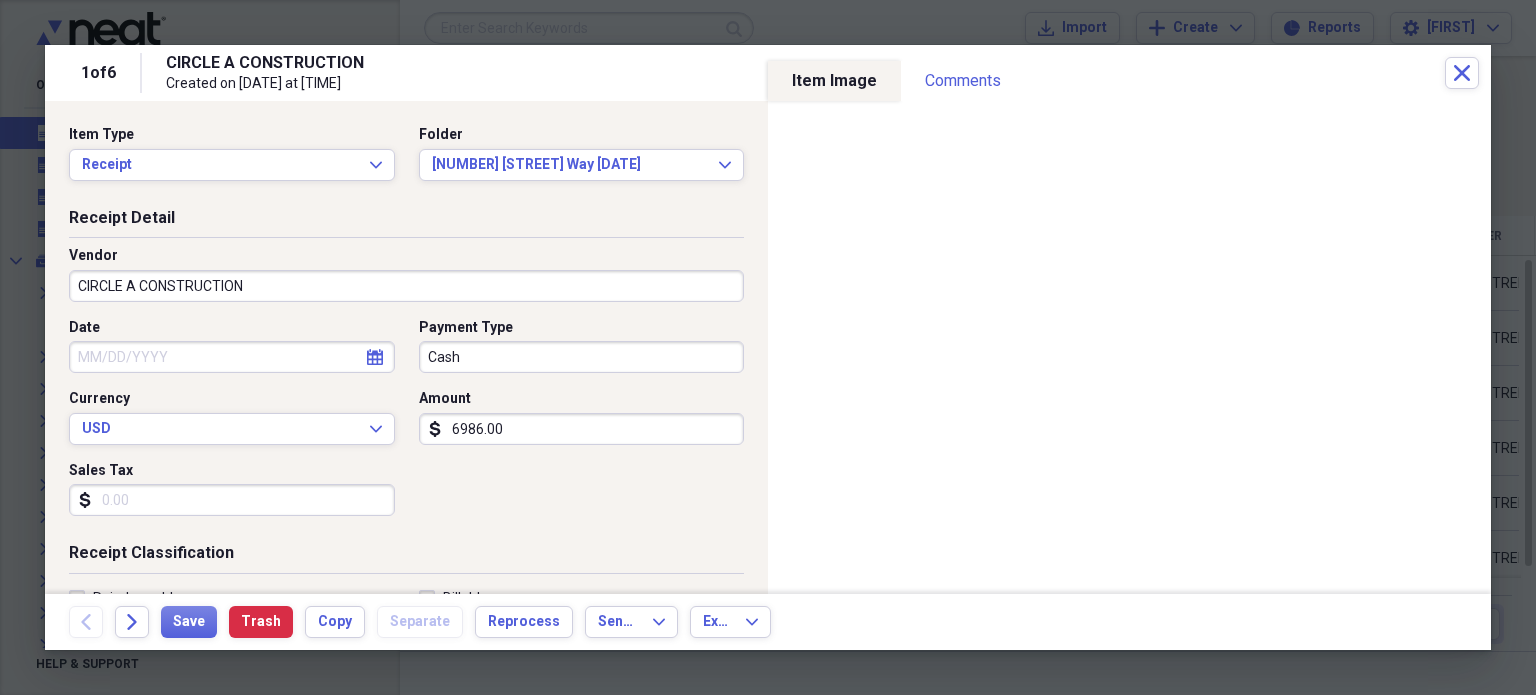 click on "CIRCLE A CONSTRUCTION" at bounding box center (406, 286) 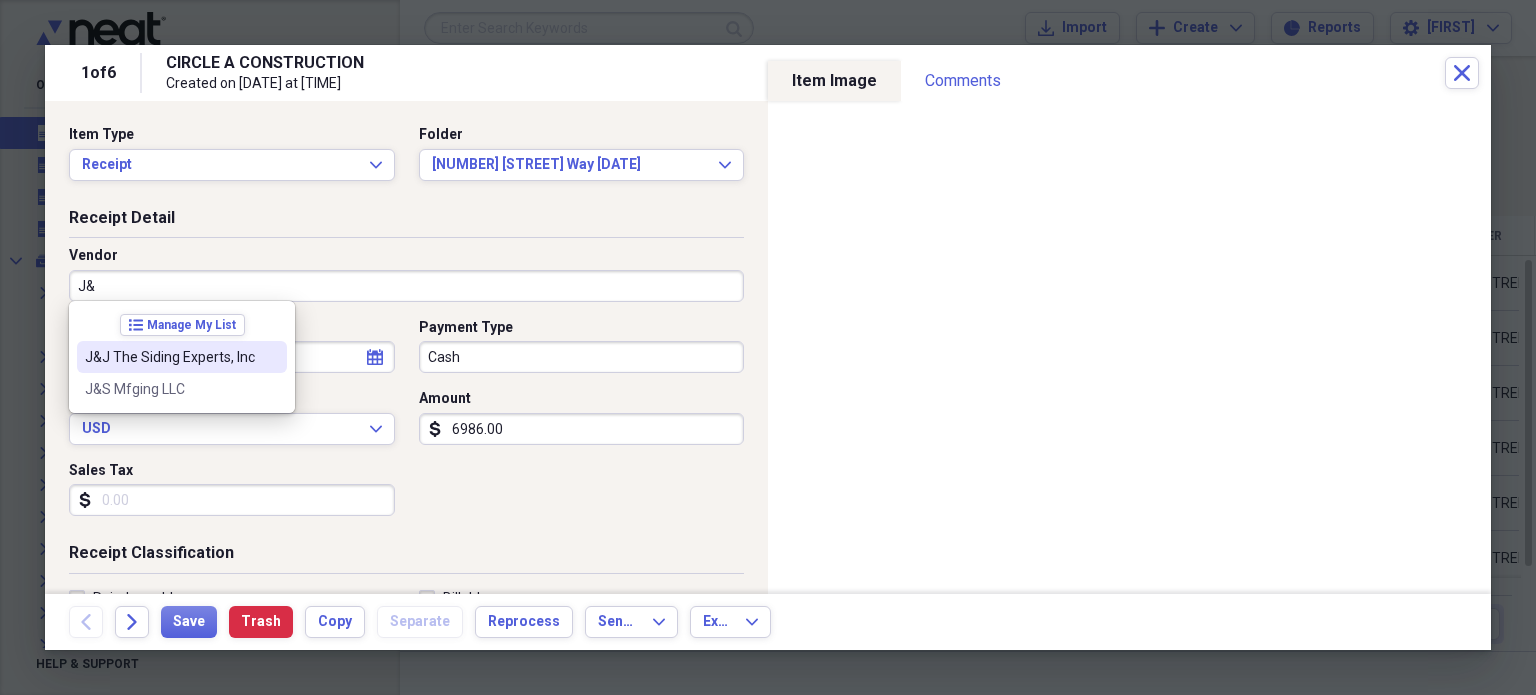 click on "J&J The Siding Experts, Inc" at bounding box center (182, 357) 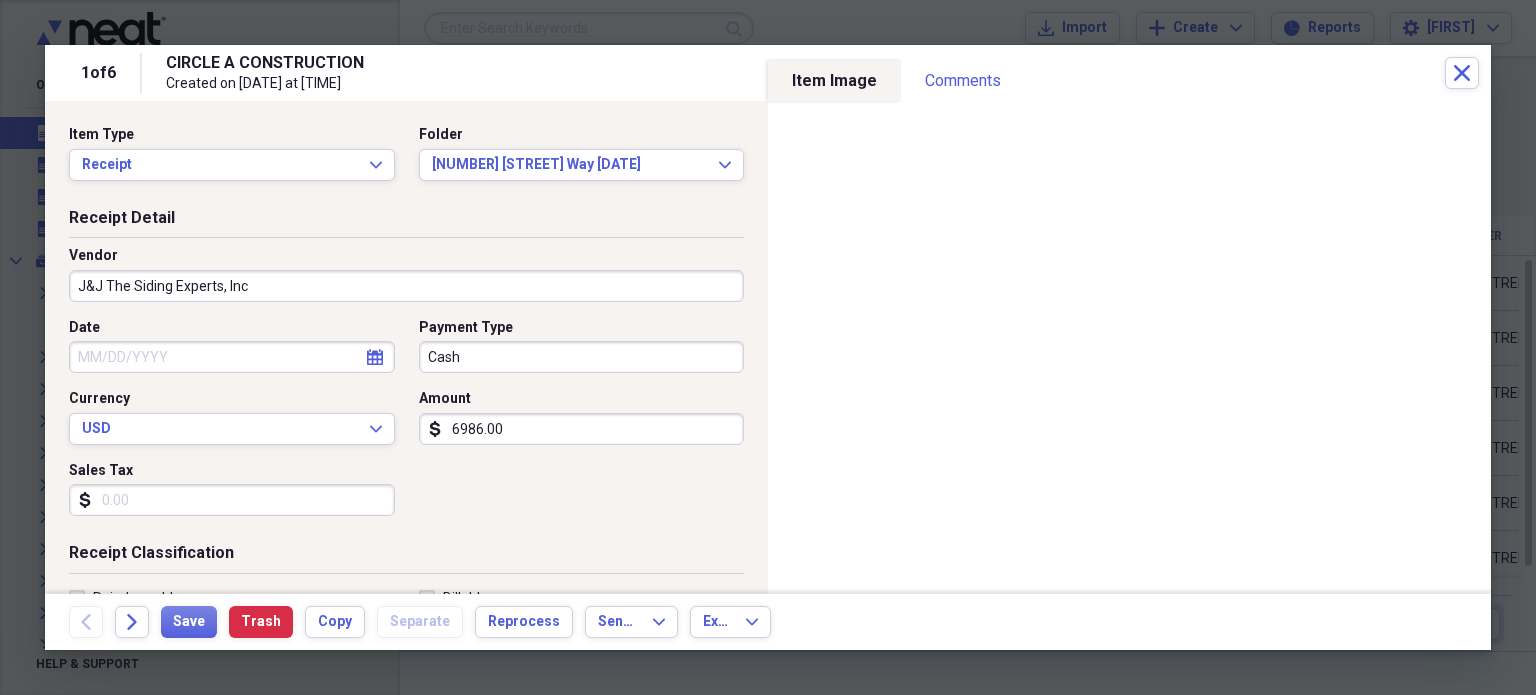 type on "Framing" 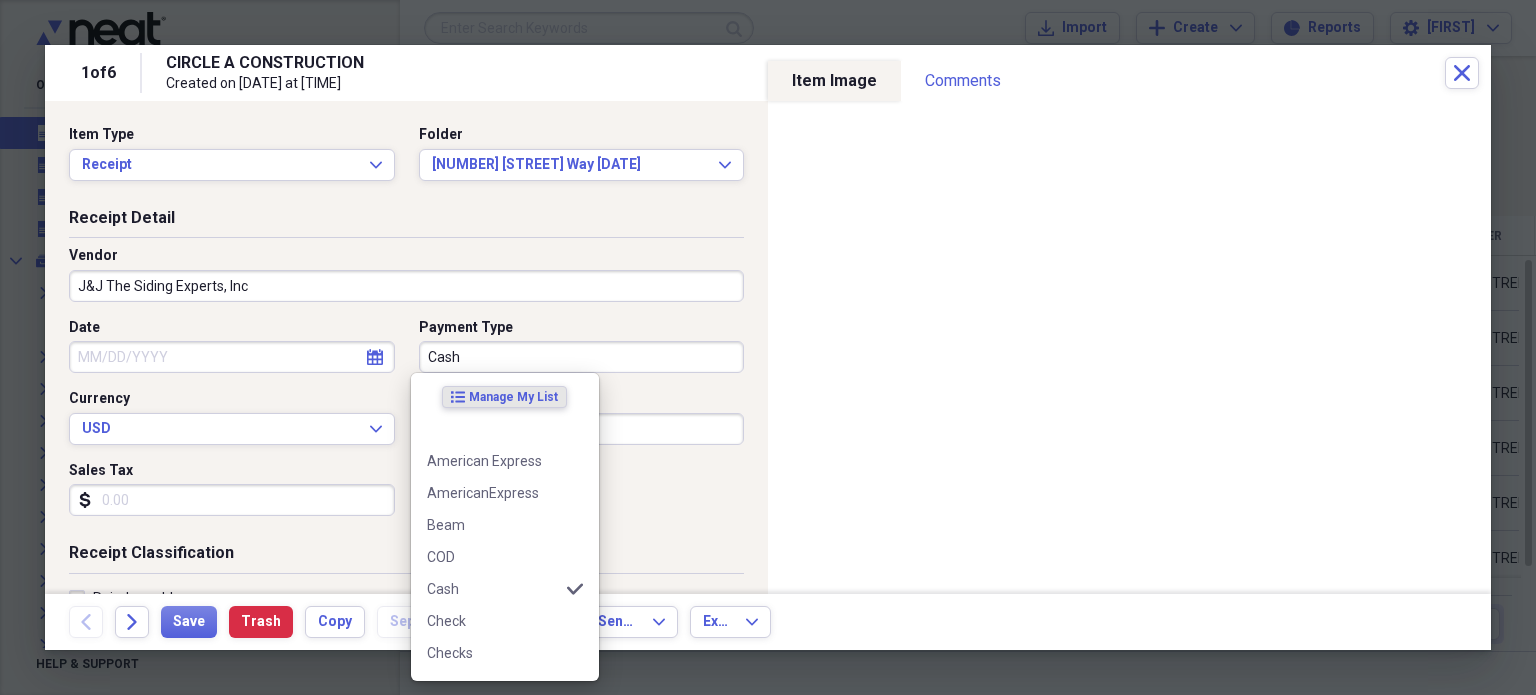 click on "Cash" at bounding box center (582, 357) 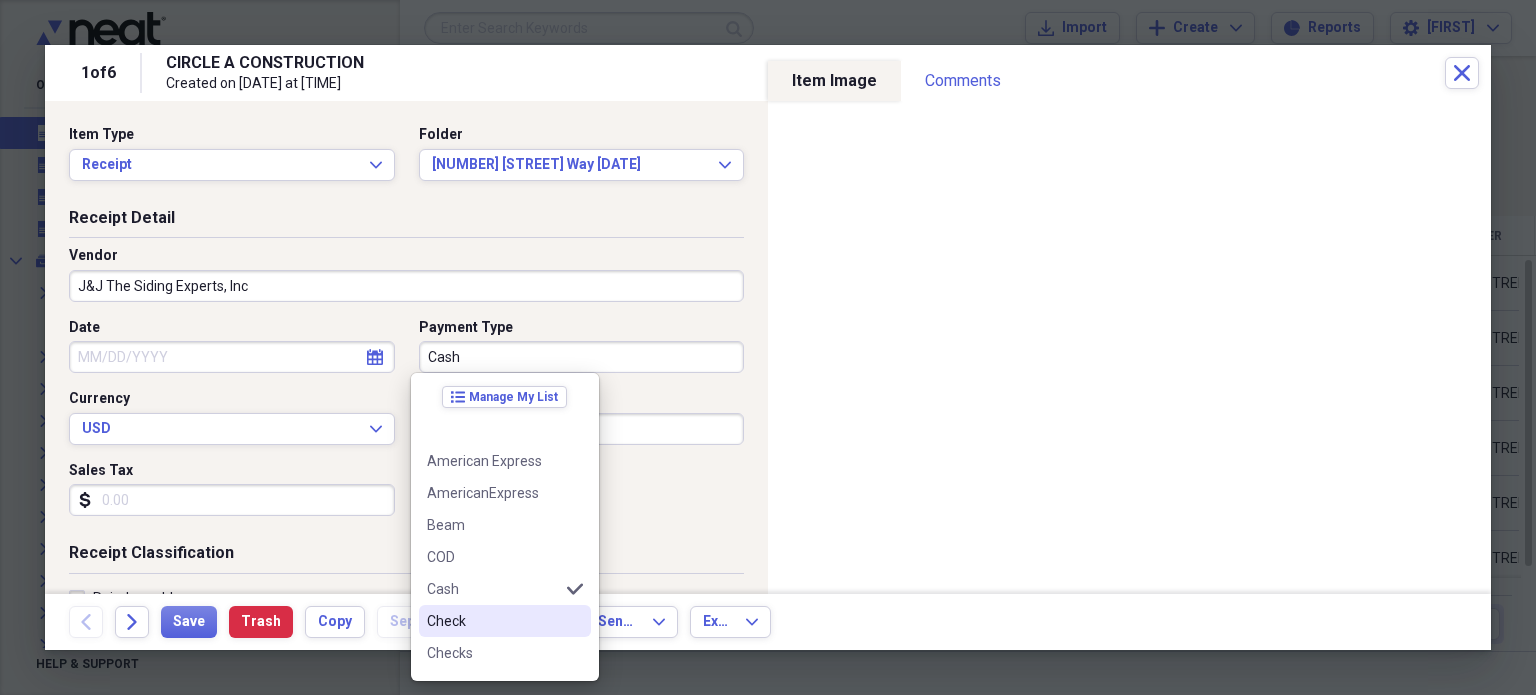 click on "Check" at bounding box center [493, 621] 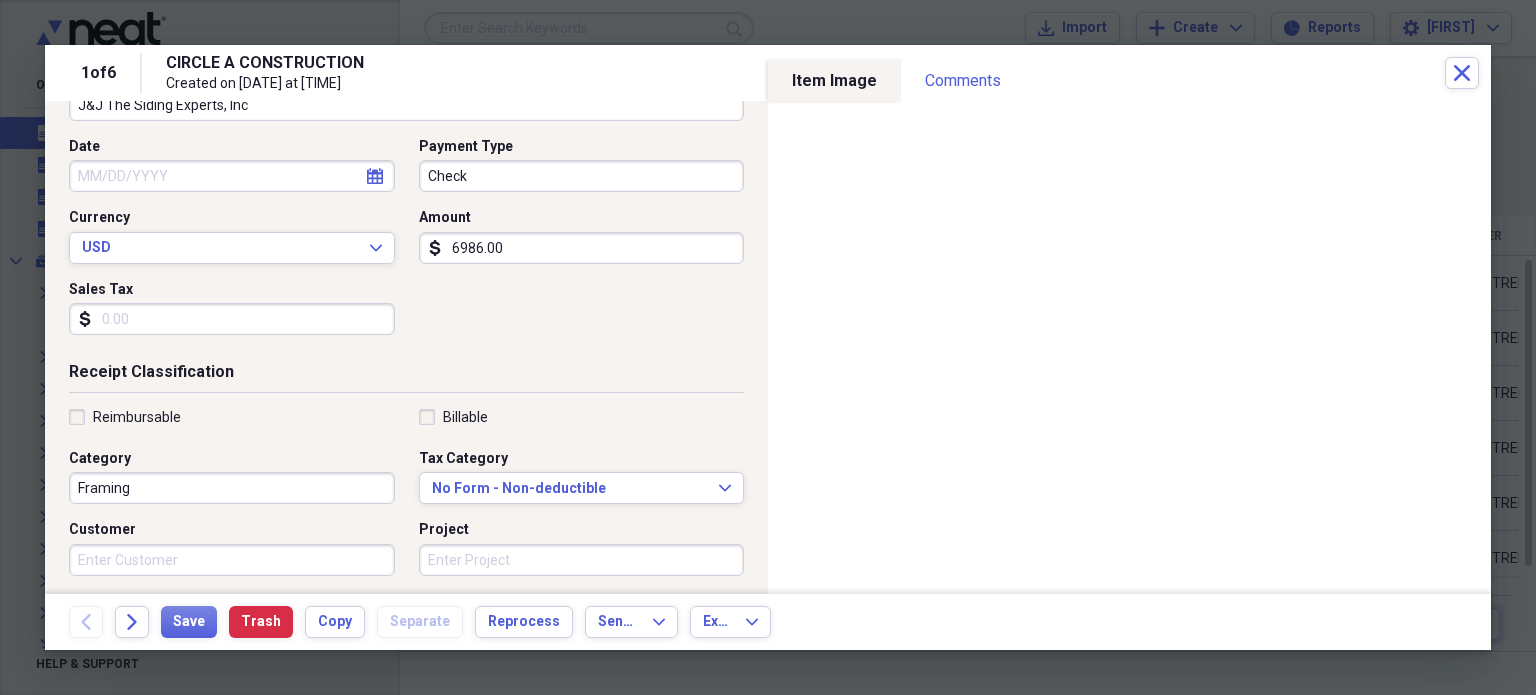 scroll, scrollTop: 182, scrollLeft: 0, axis: vertical 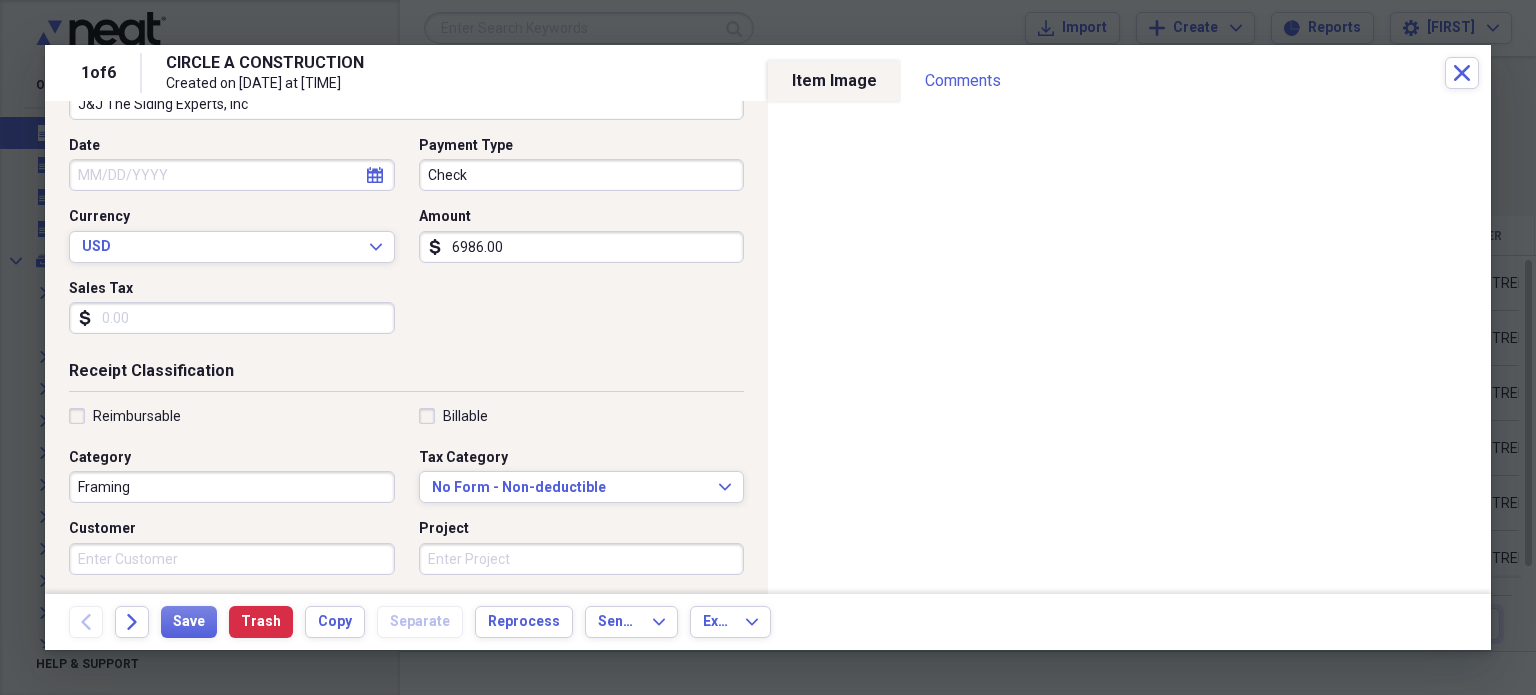 click on "Billable" at bounding box center (453, 416) 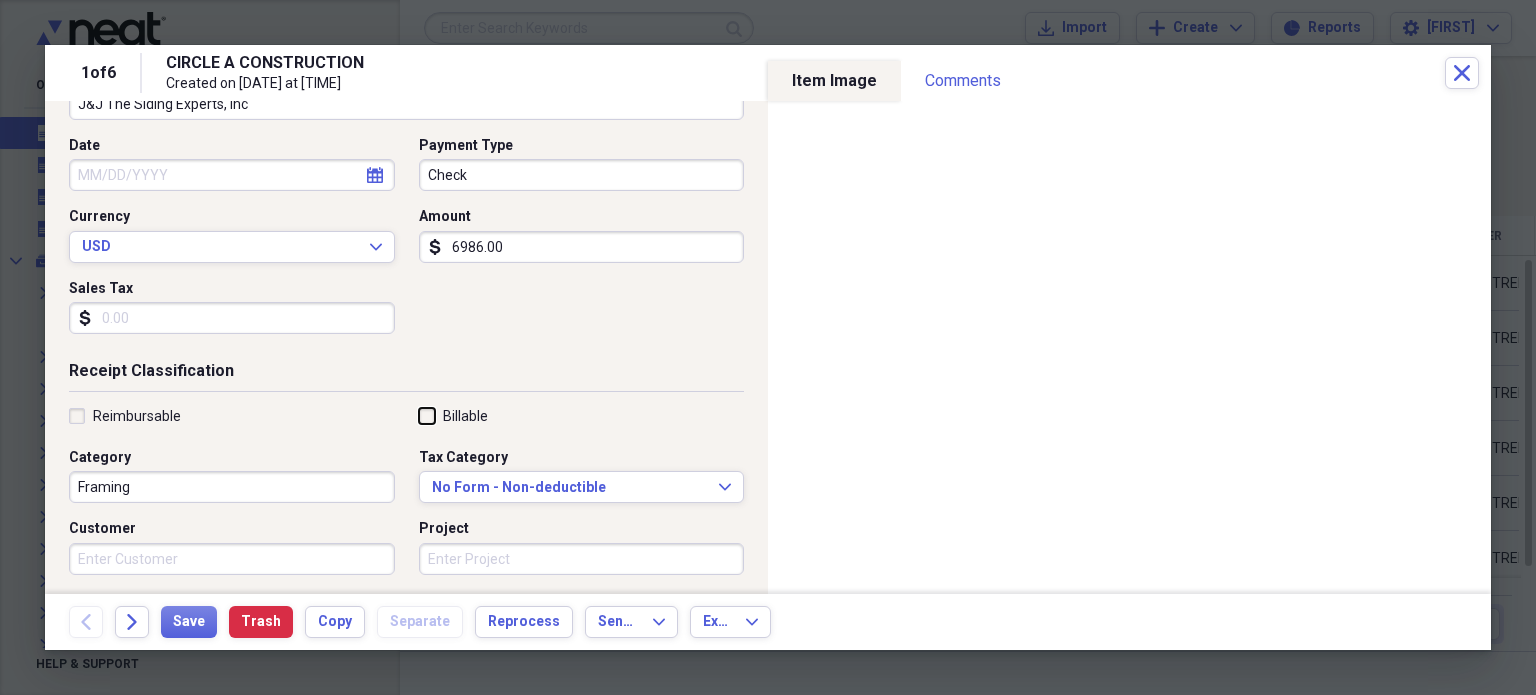 click on "Billable" at bounding box center [419, 415] 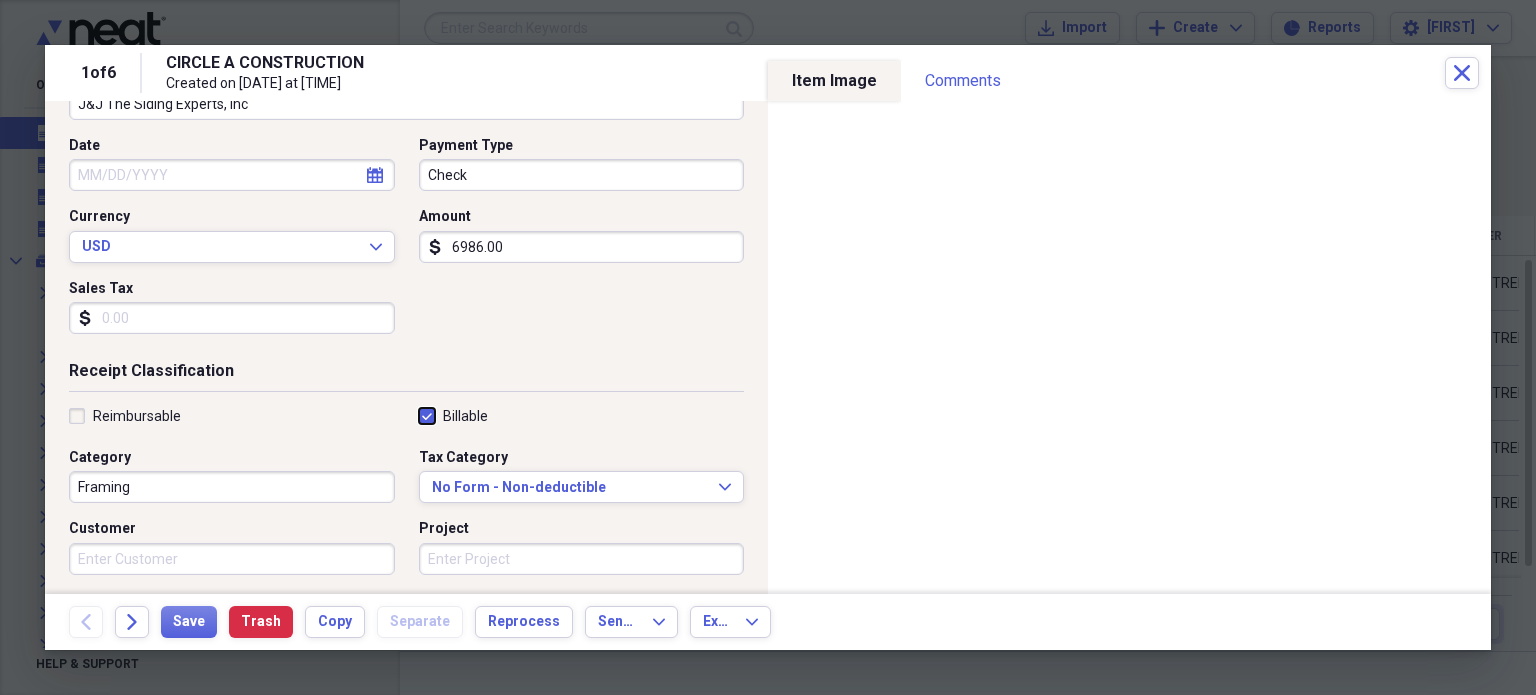 checkbox on "true" 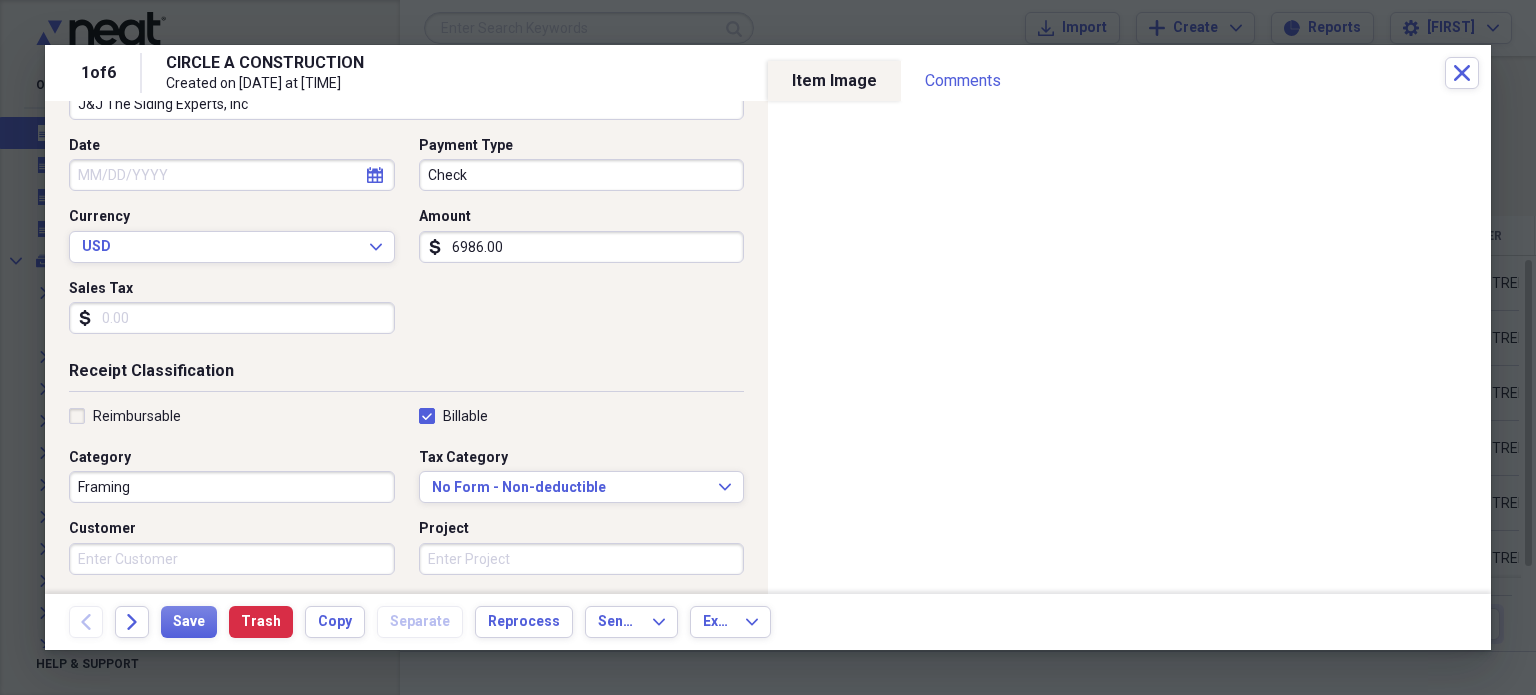 click on "Customer" at bounding box center [232, 559] 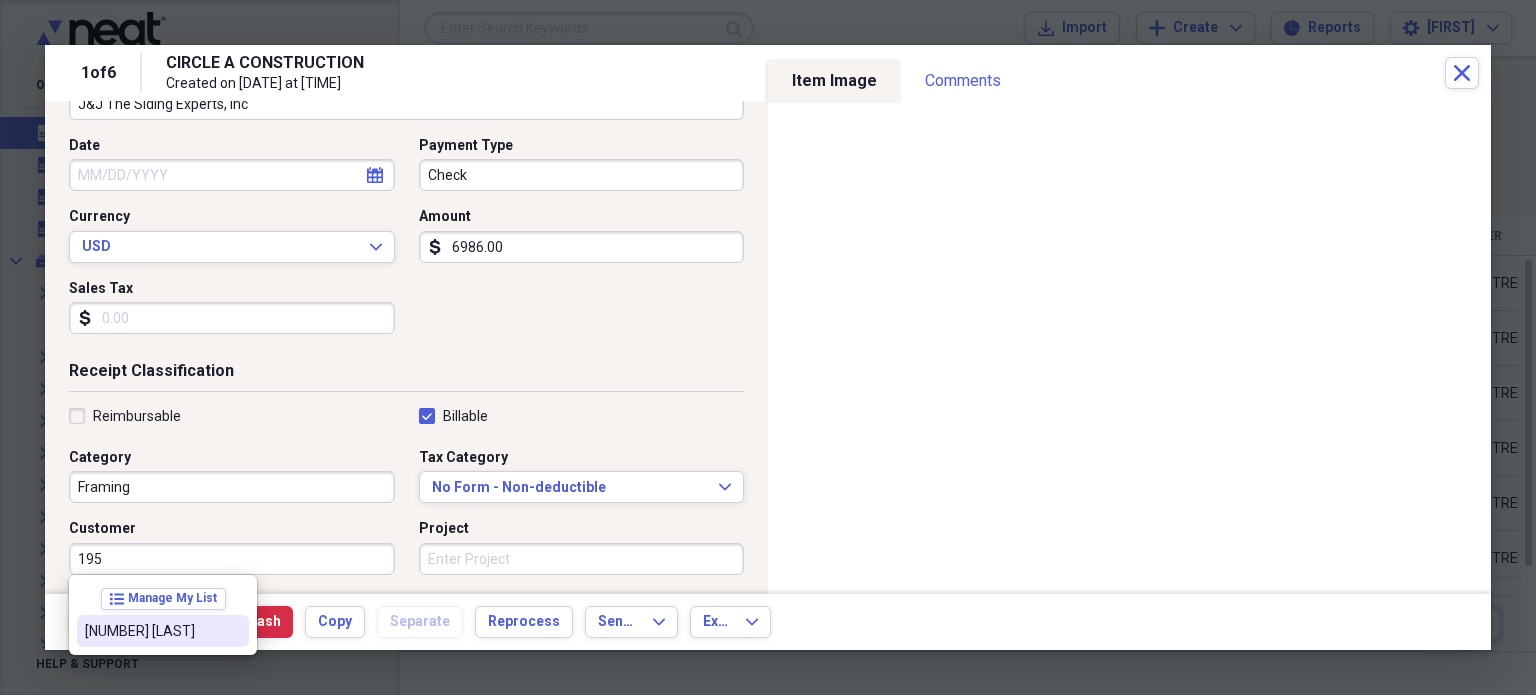 click on "[NUMBER] [LAST]" at bounding box center [151, 631] 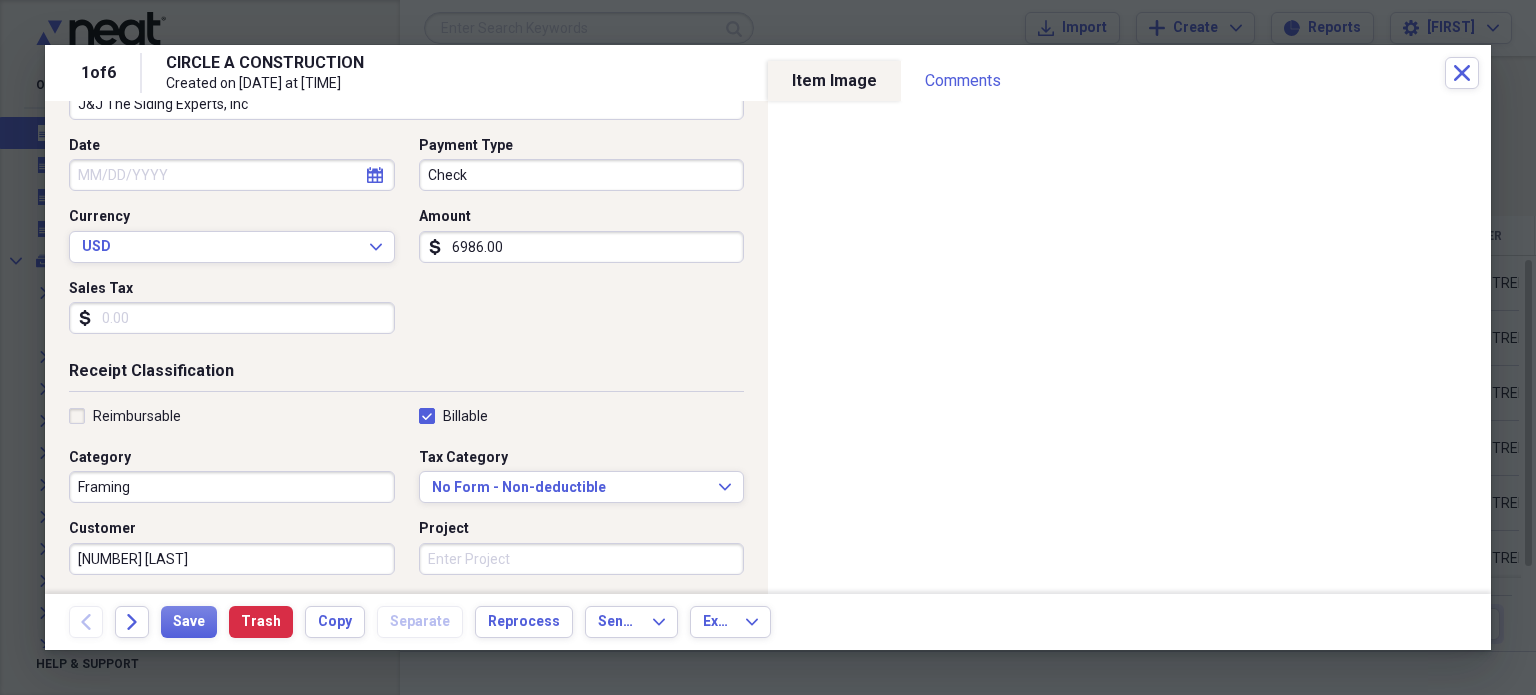 click on "Framing" at bounding box center (232, 487) 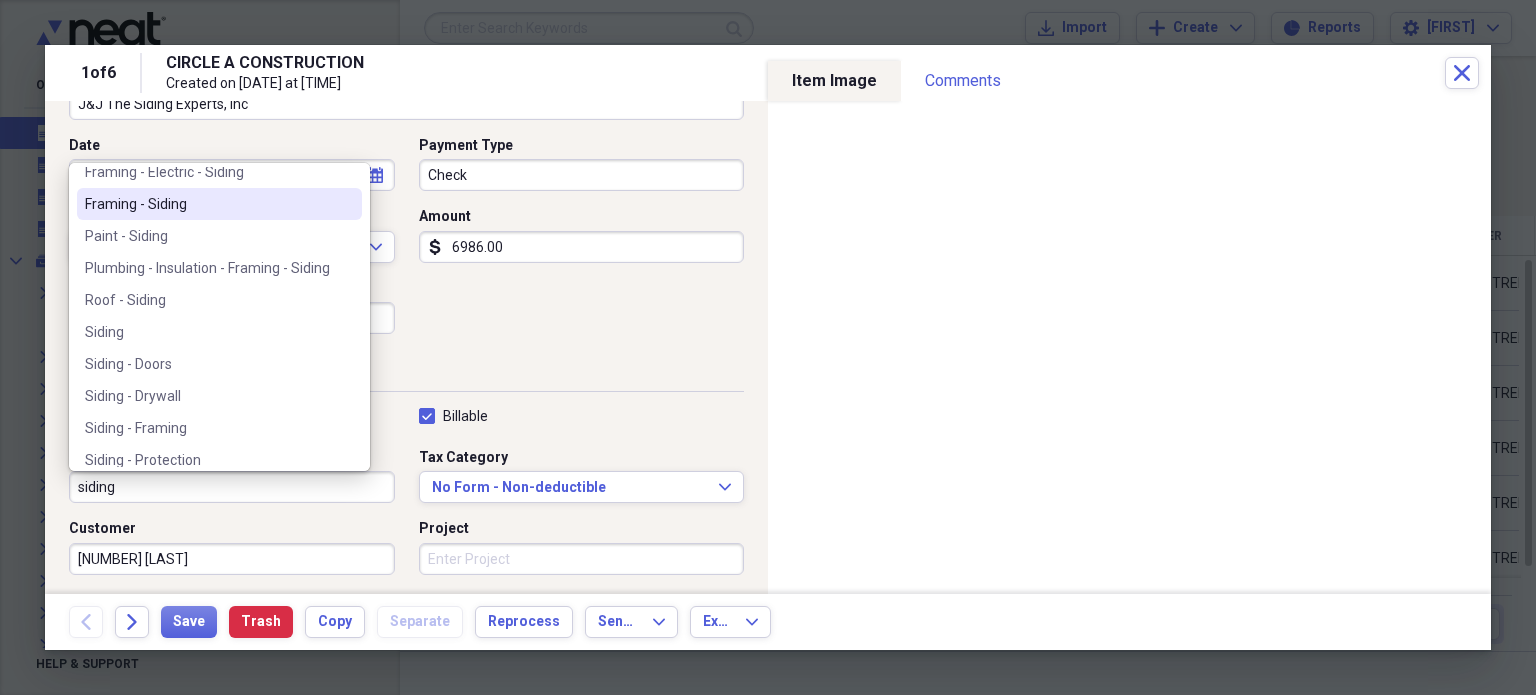 scroll, scrollTop: 272, scrollLeft: 0, axis: vertical 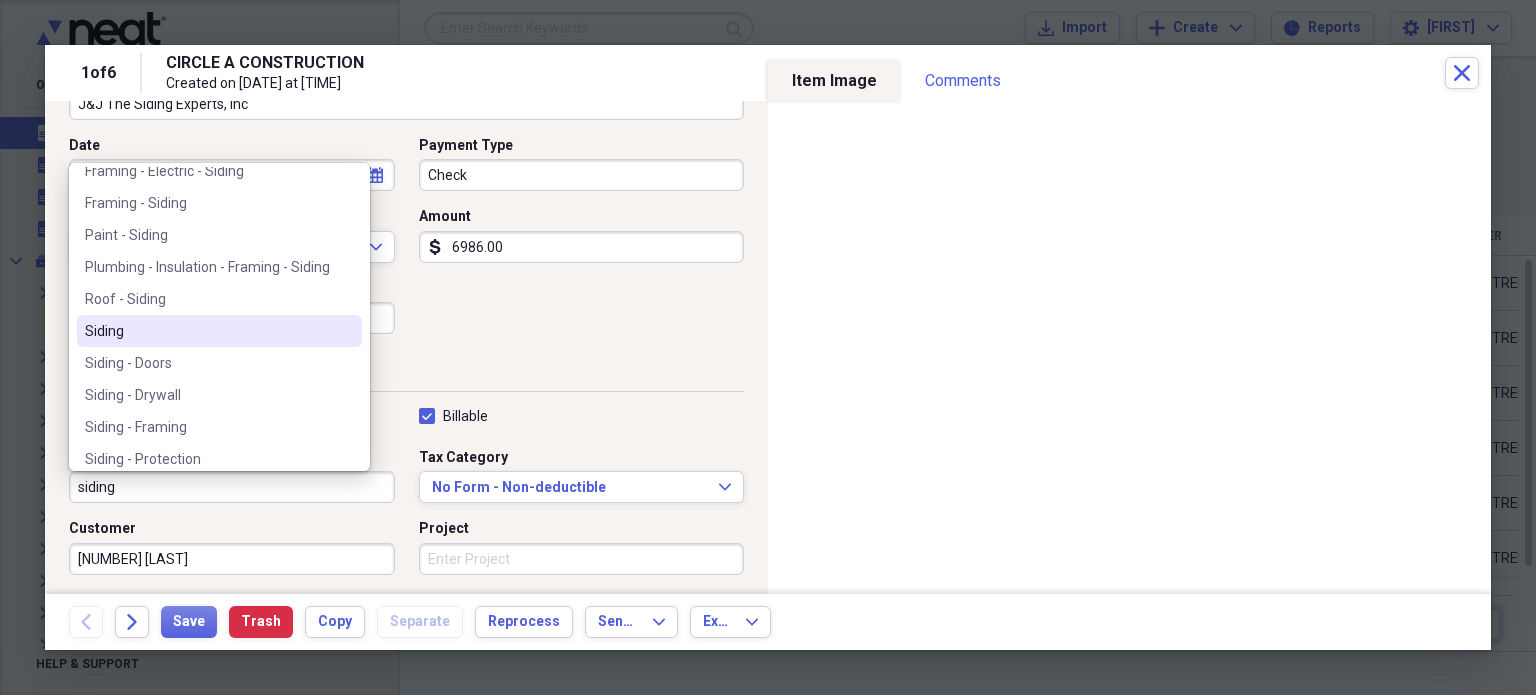 drag, startPoint x: 147, startPoint y: 309, endPoint x: 147, endPoint y: 325, distance: 16 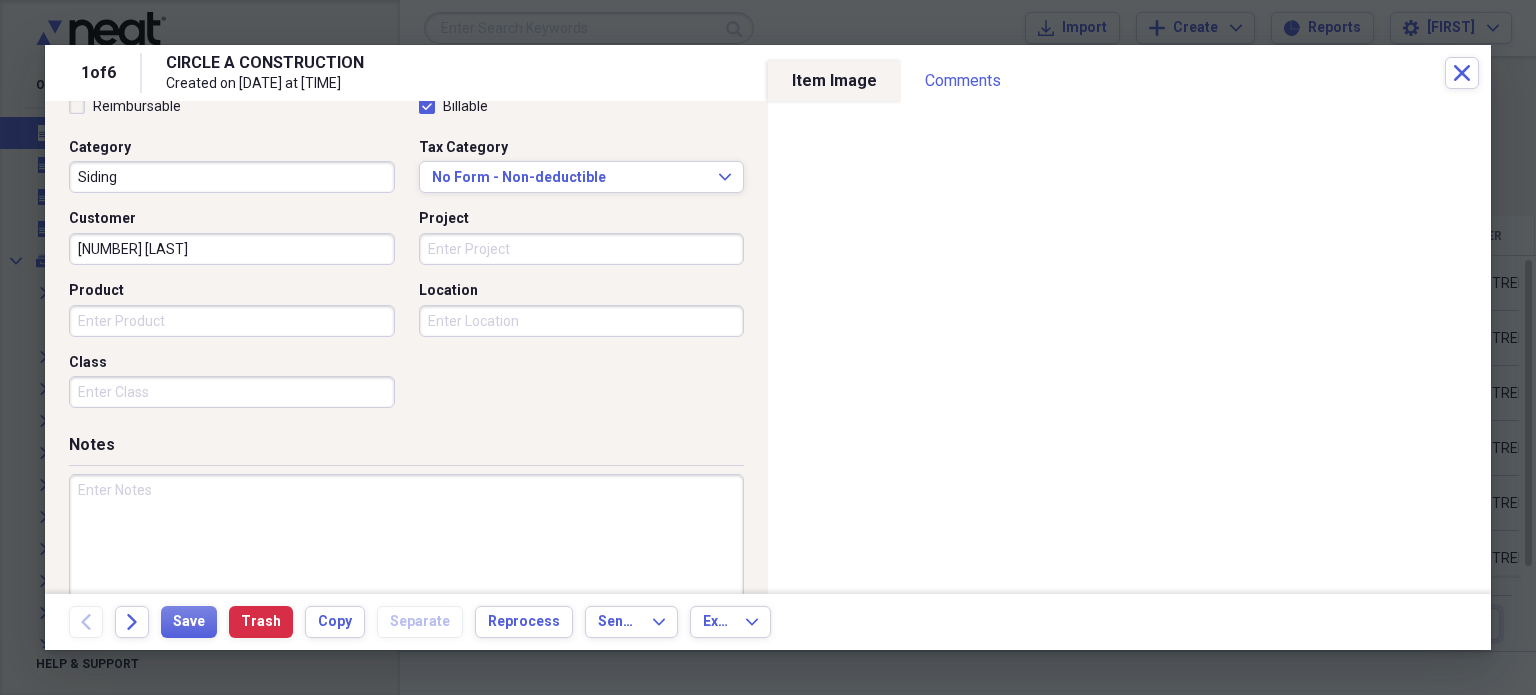 scroll, scrollTop: 494, scrollLeft: 0, axis: vertical 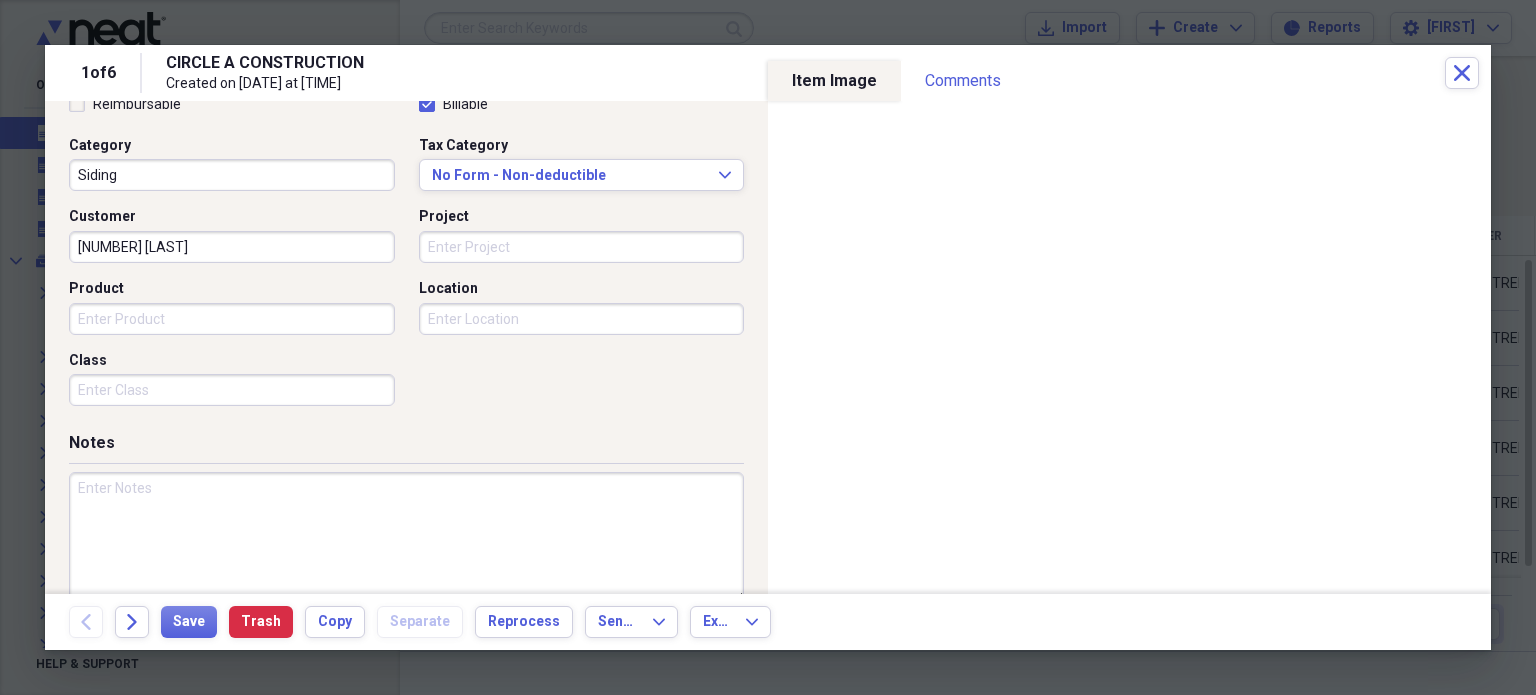click at bounding box center [406, 537] 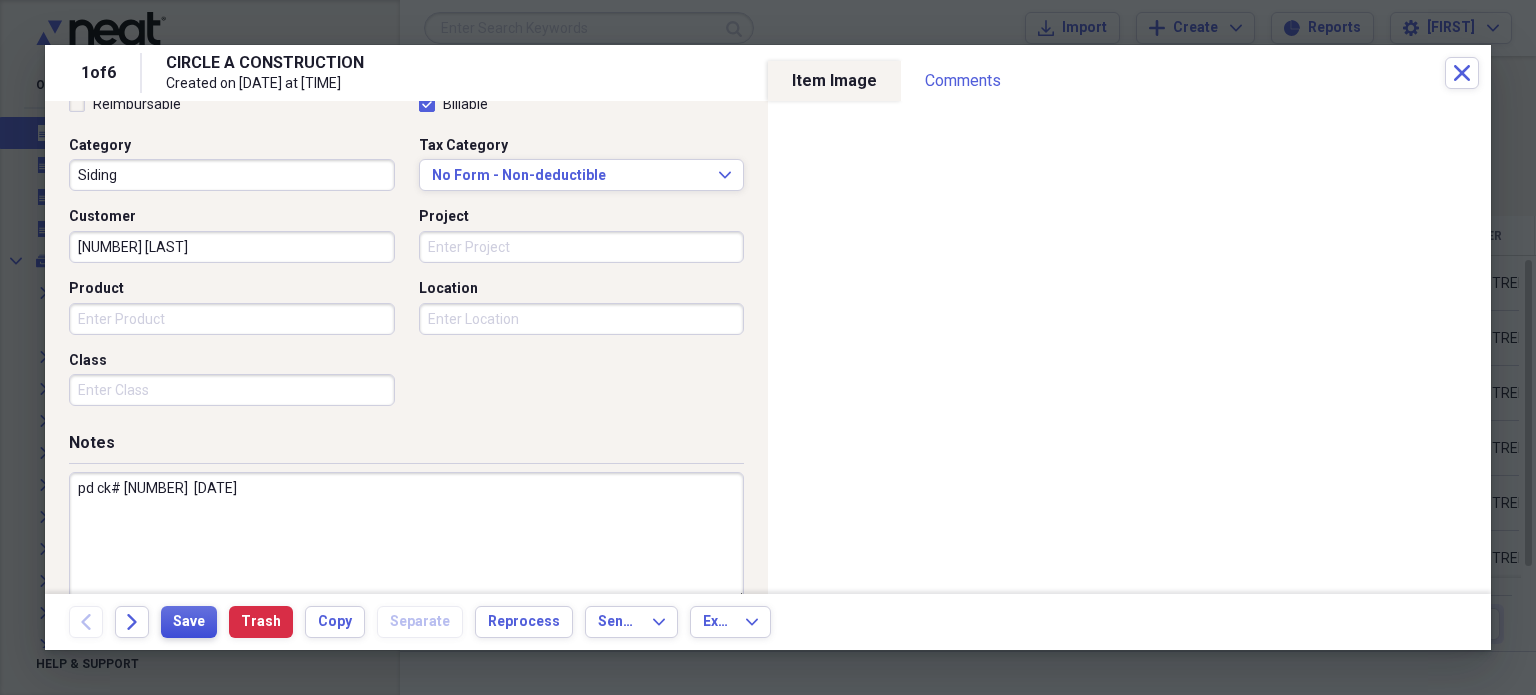 type on "pd ck# [NUMBER]  [DATE]" 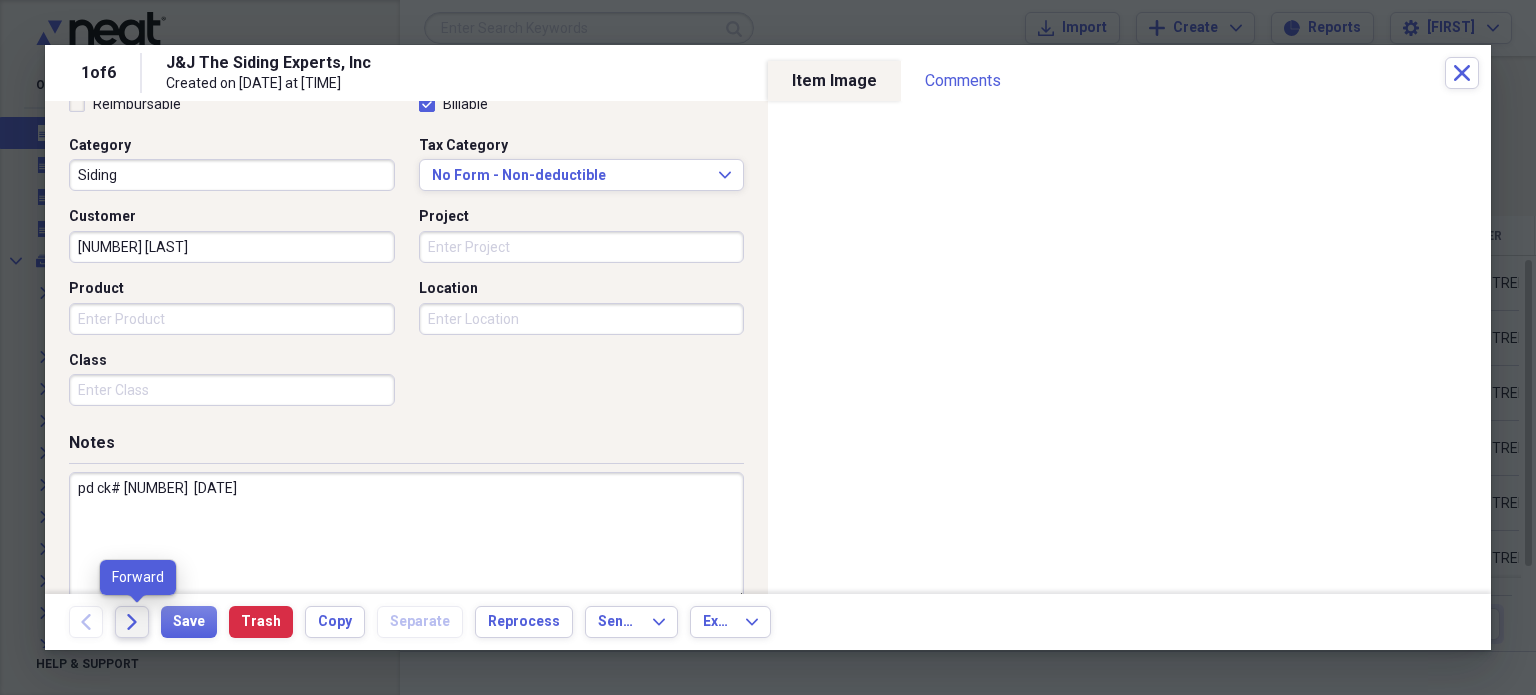 click on "Forward" at bounding box center (132, 622) 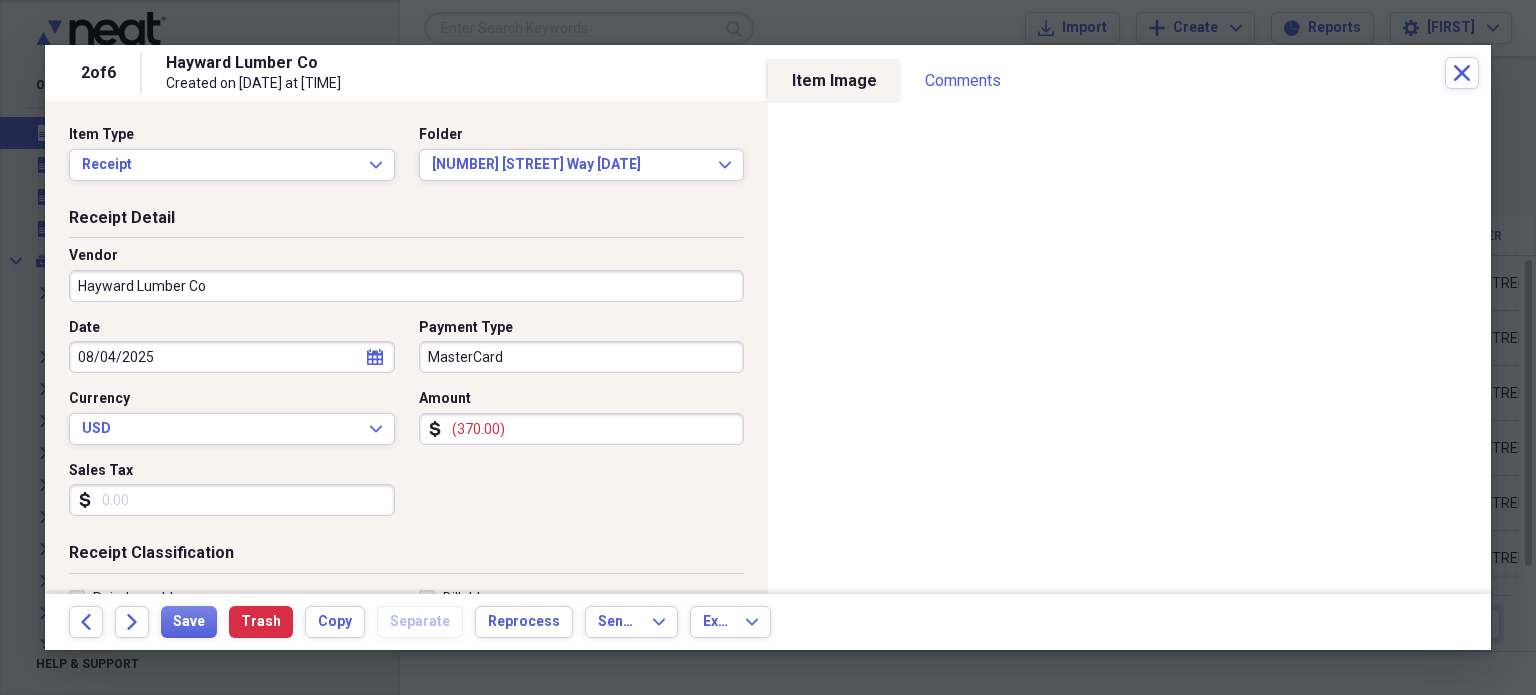 click on "(370.00)" at bounding box center [582, 429] 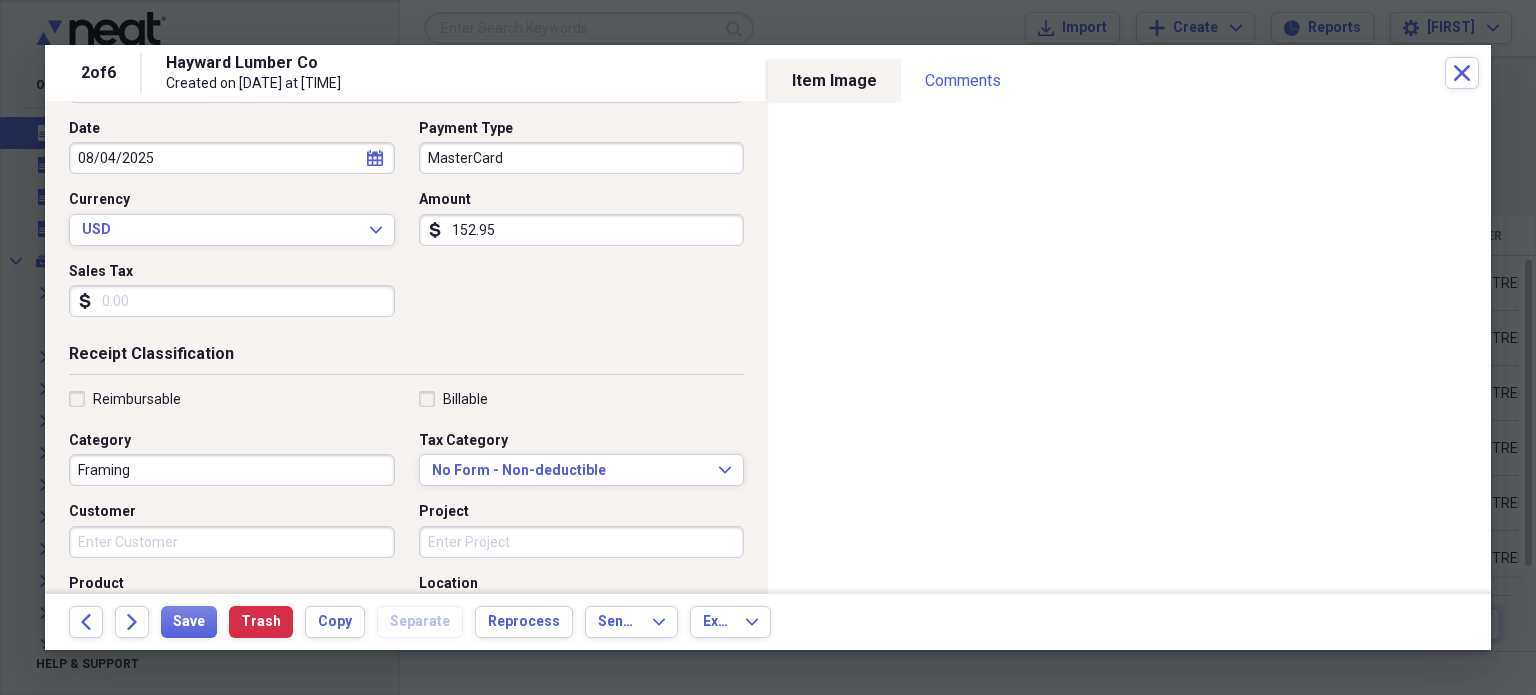 scroll, scrollTop: 210, scrollLeft: 0, axis: vertical 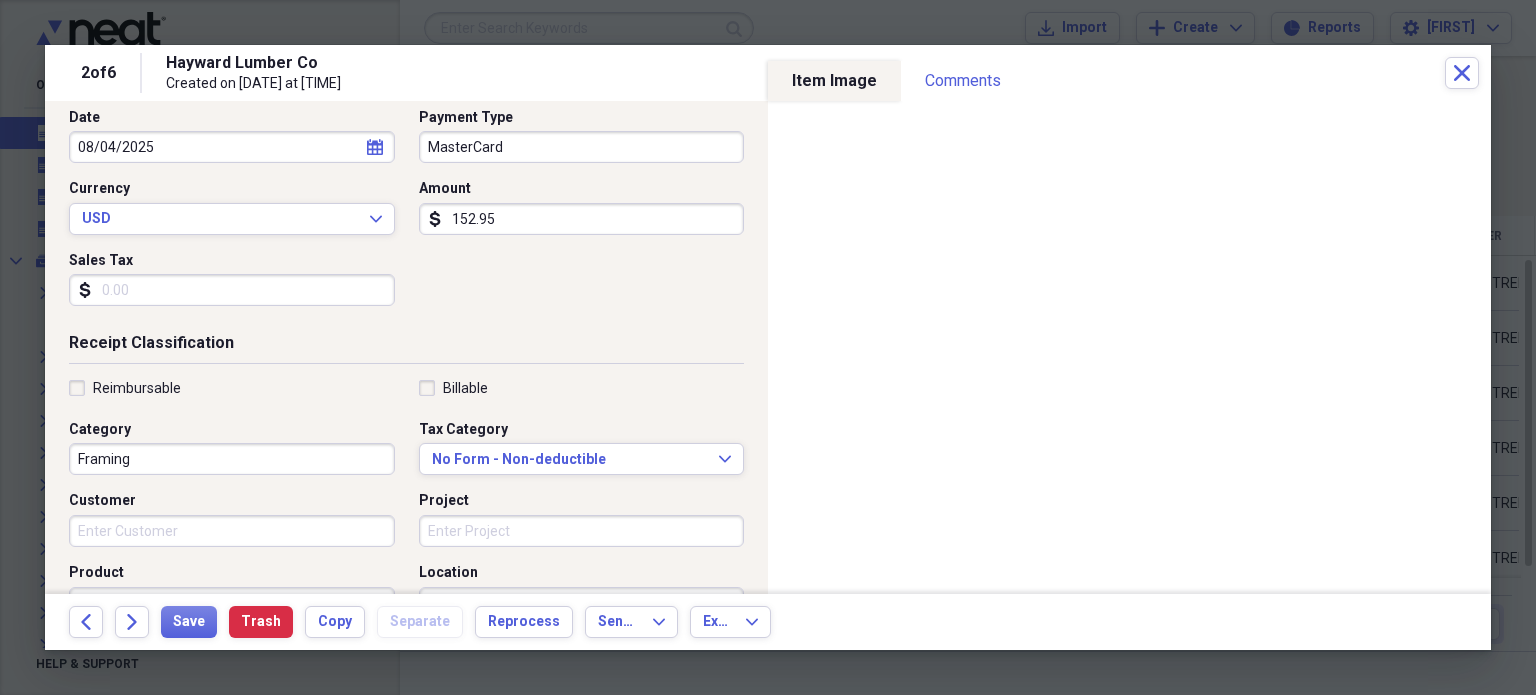 type on "152.95" 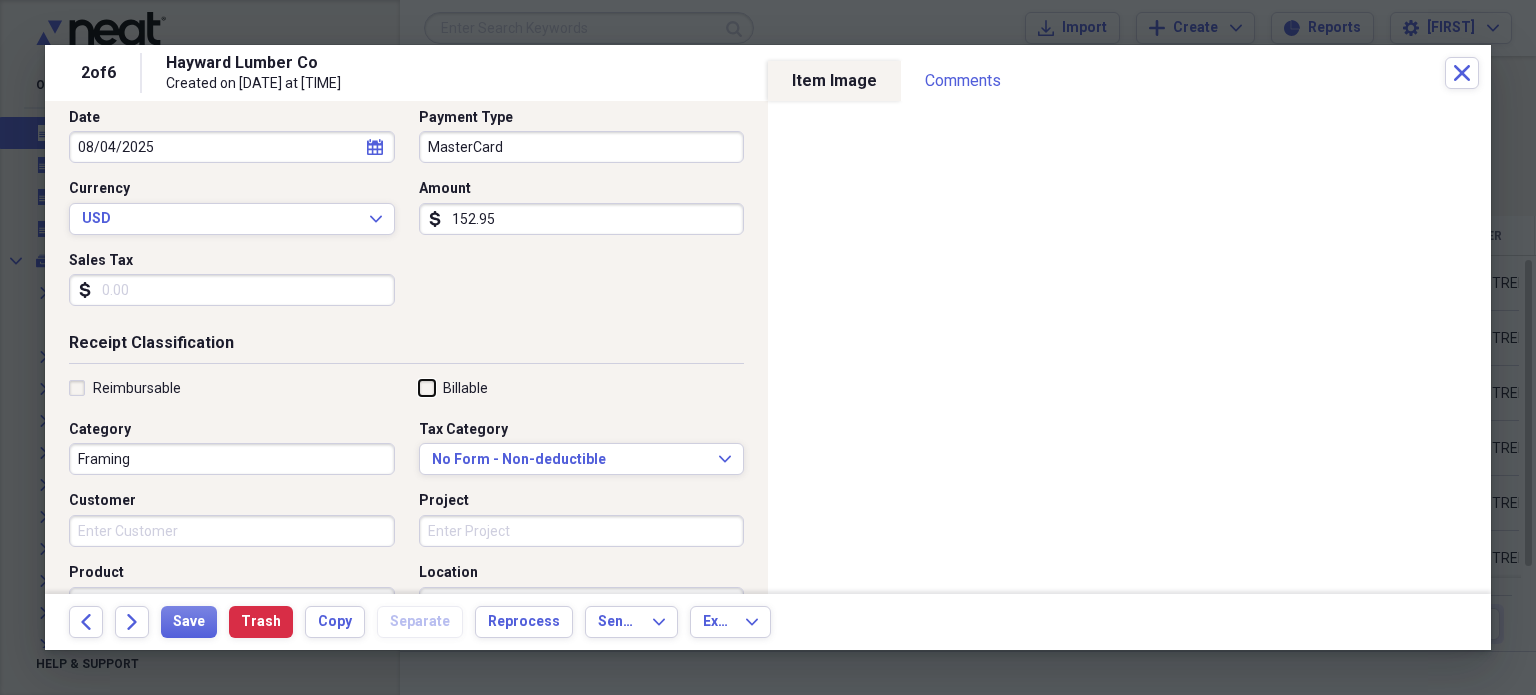 click on "Billable" at bounding box center (419, 387) 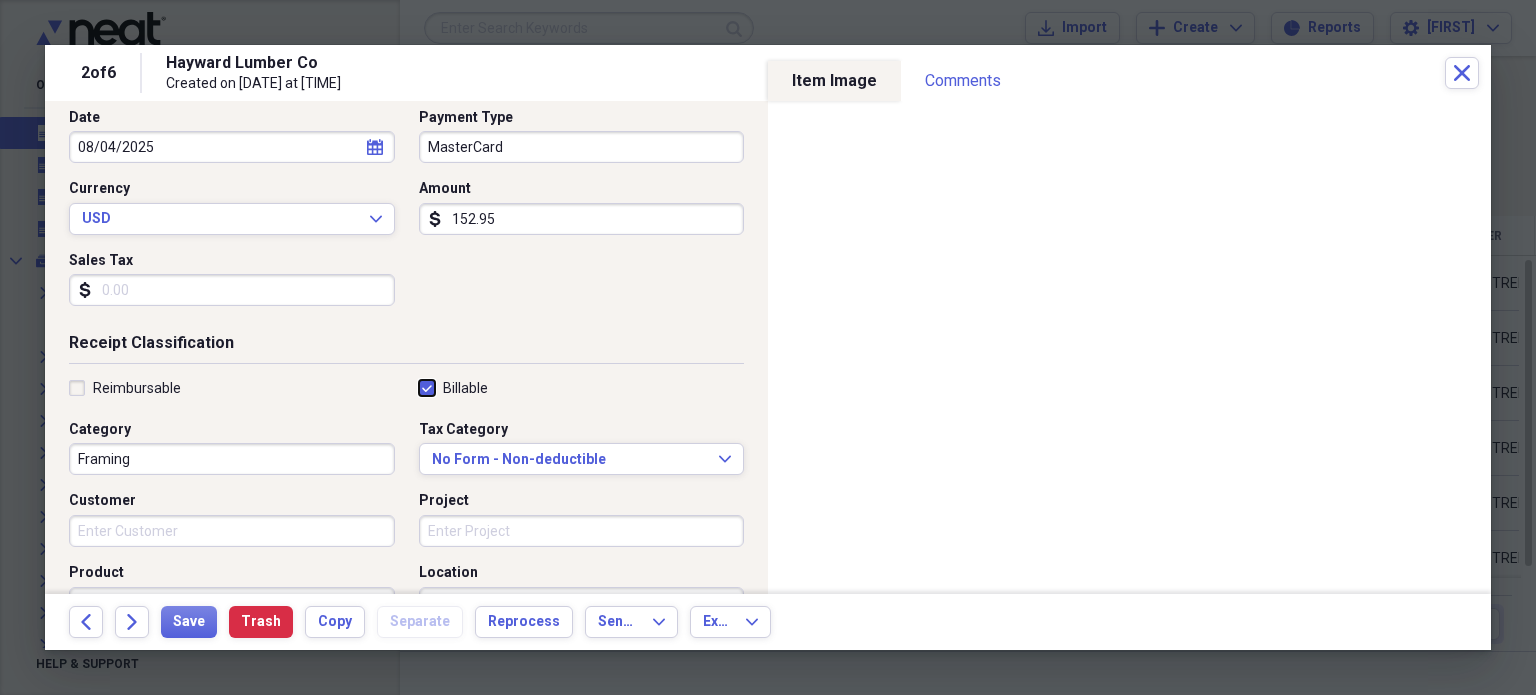 checkbox on "true" 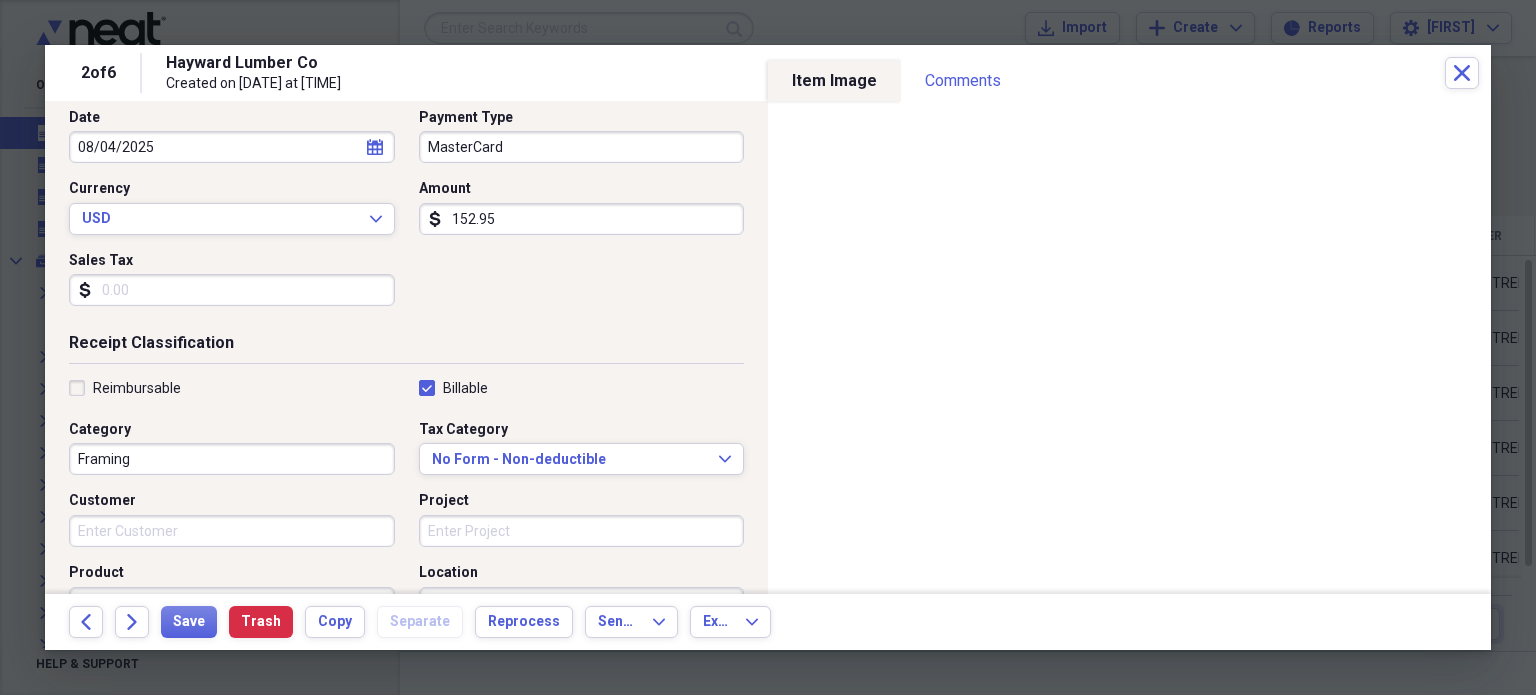 click on "Customer" at bounding box center [232, 531] 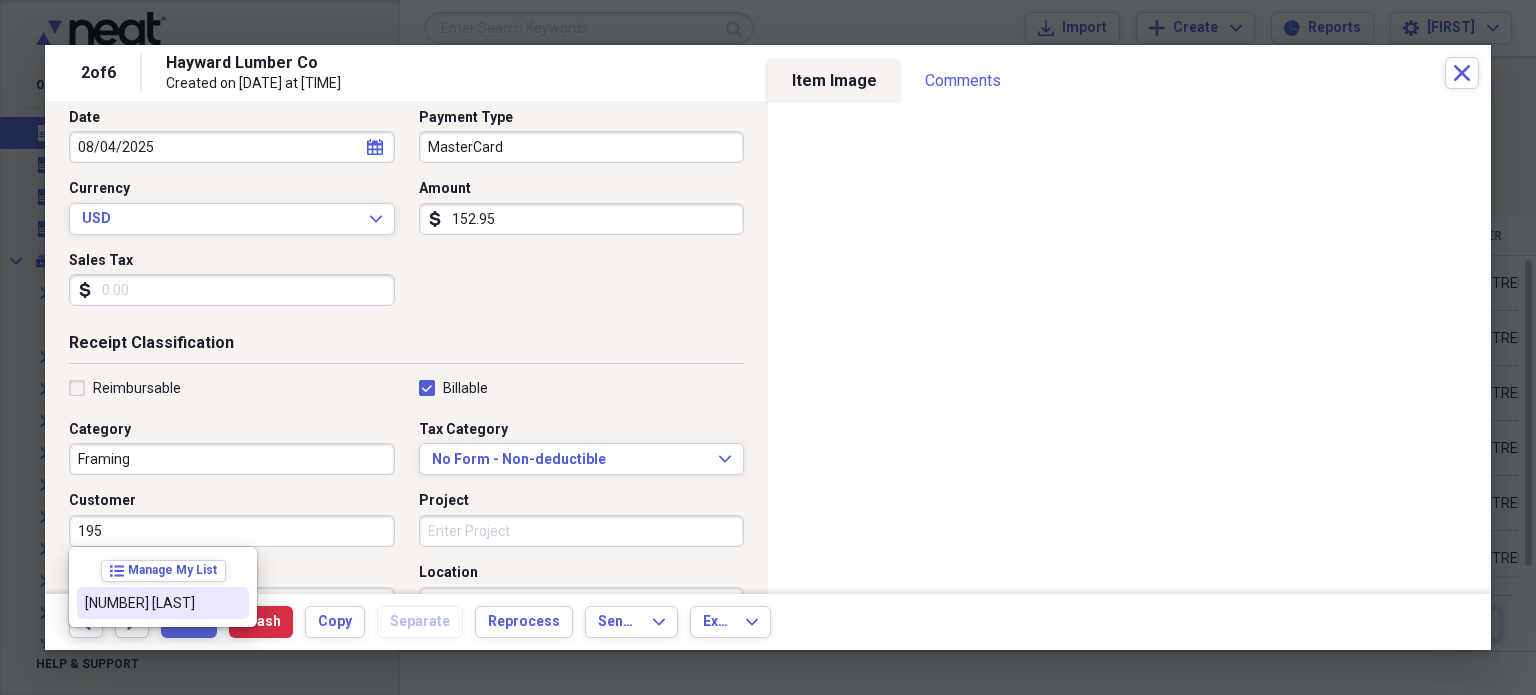 click on "[NUMBER] [LAST]" at bounding box center (151, 603) 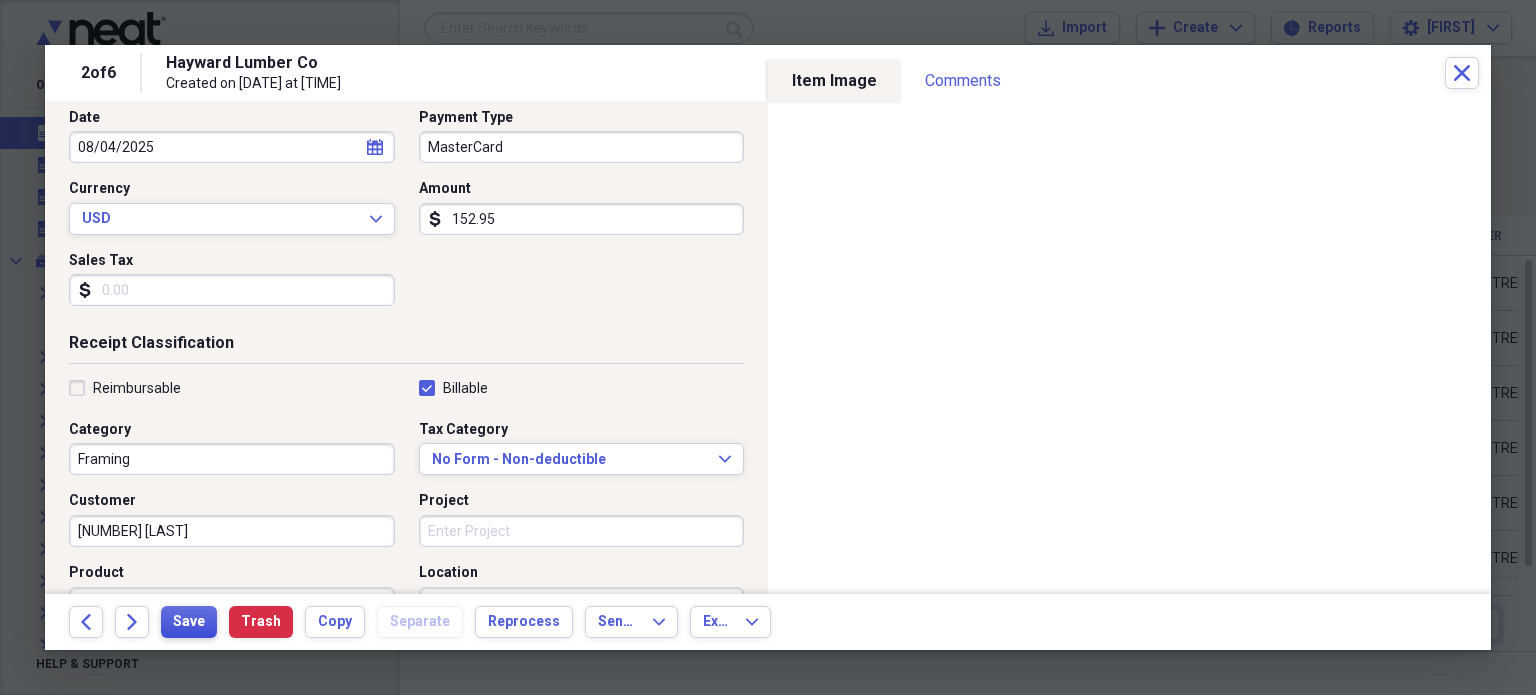click on "Save" at bounding box center [189, 622] 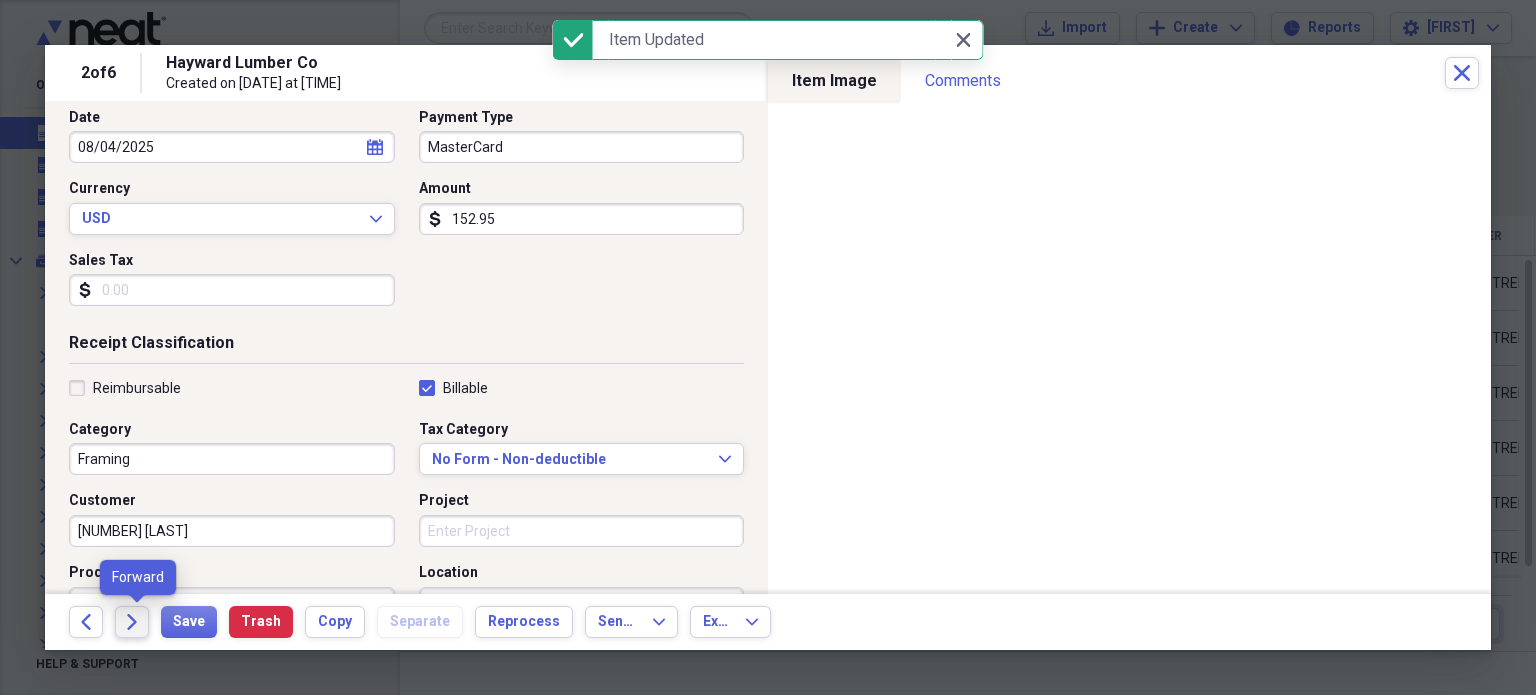 click 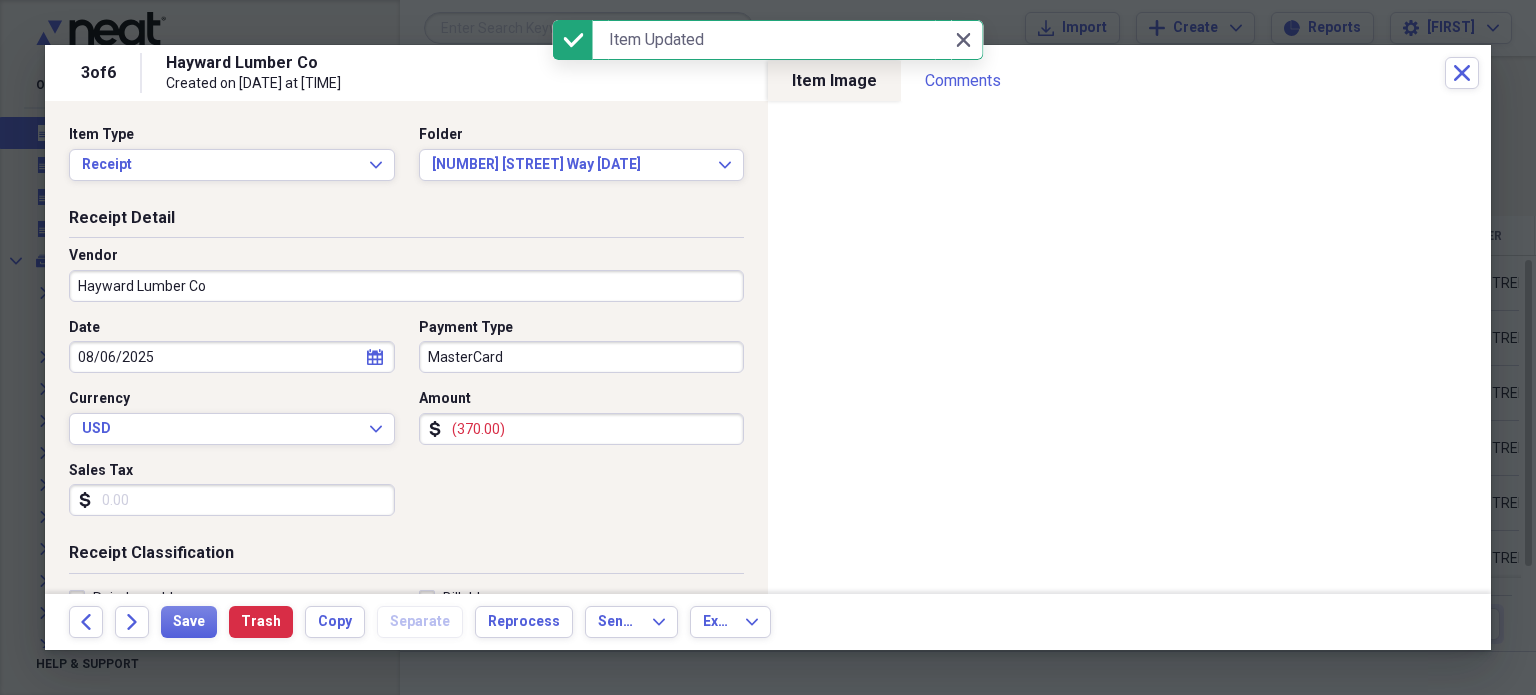 click on "(370.00)" at bounding box center [582, 429] 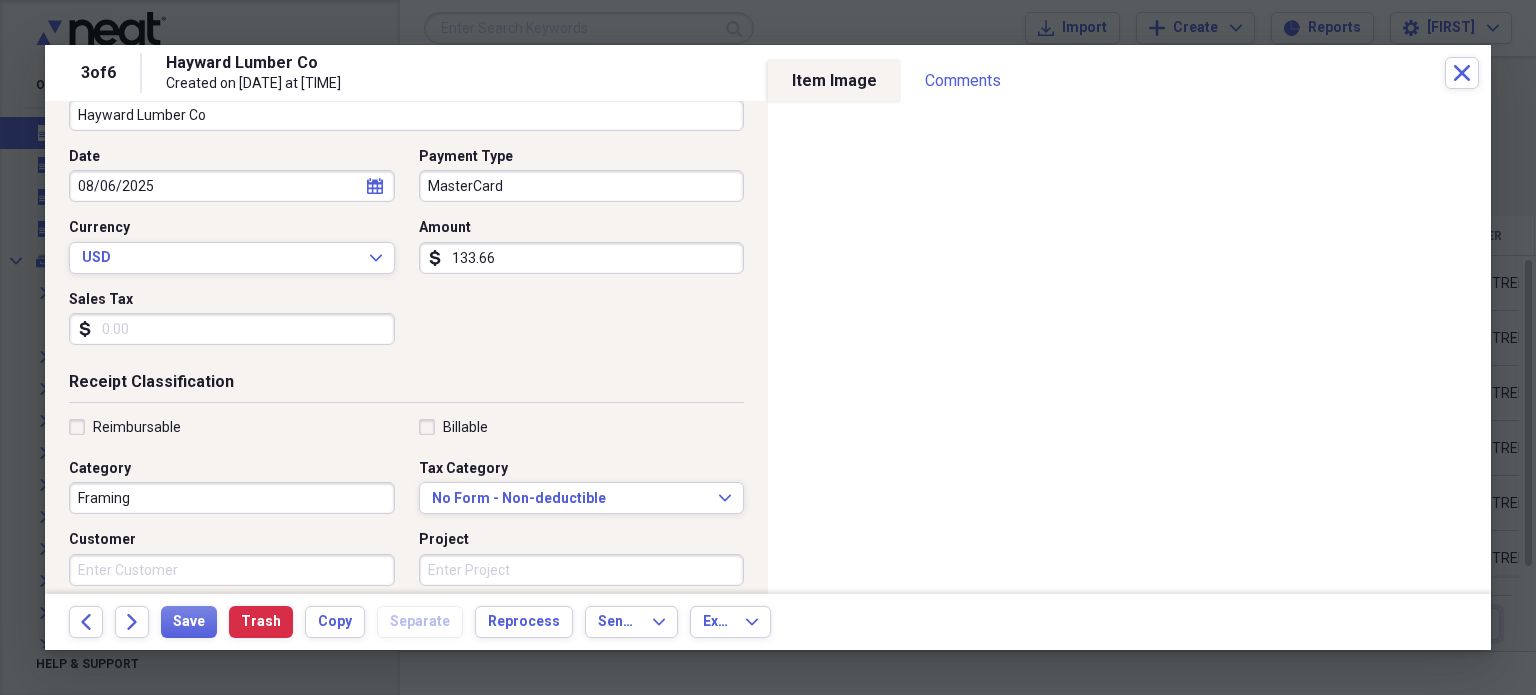scroll, scrollTop: 170, scrollLeft: 0, axis: vertical 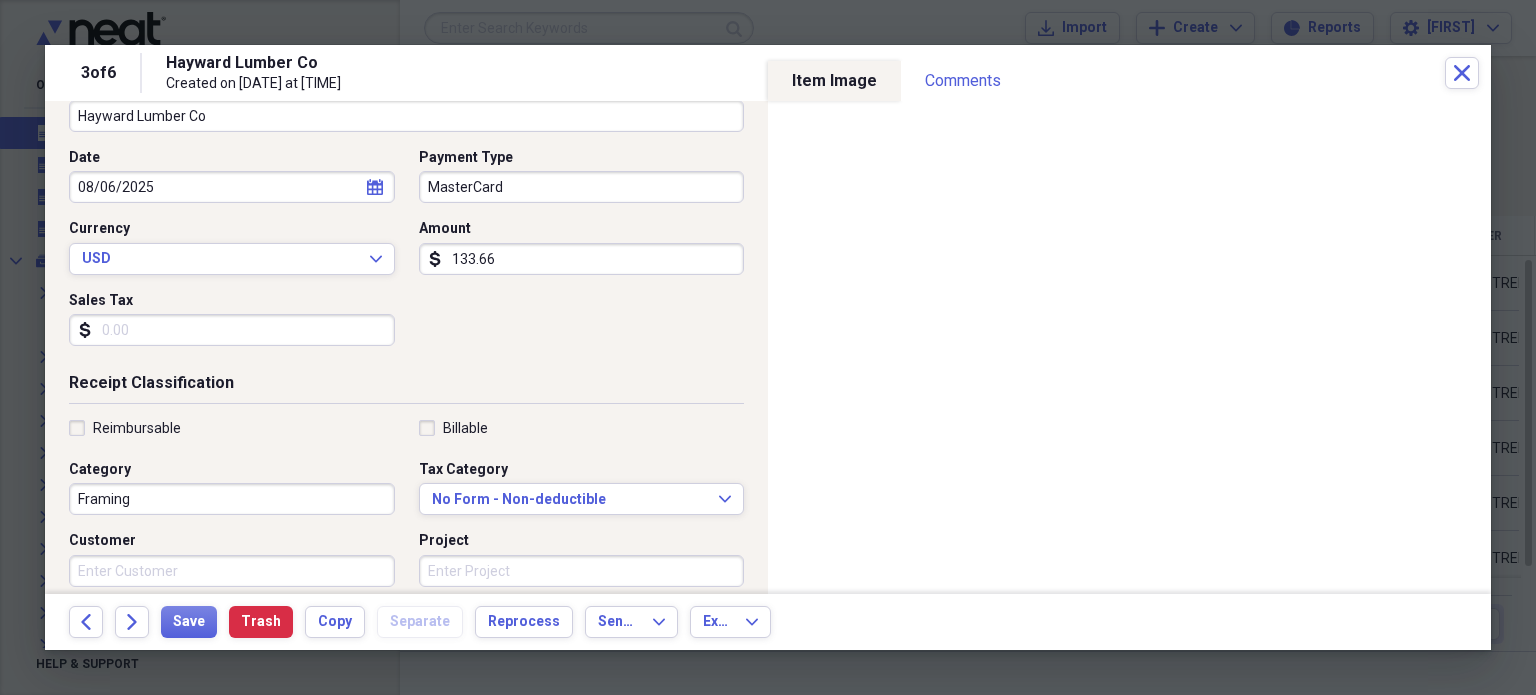 type on "133.66" 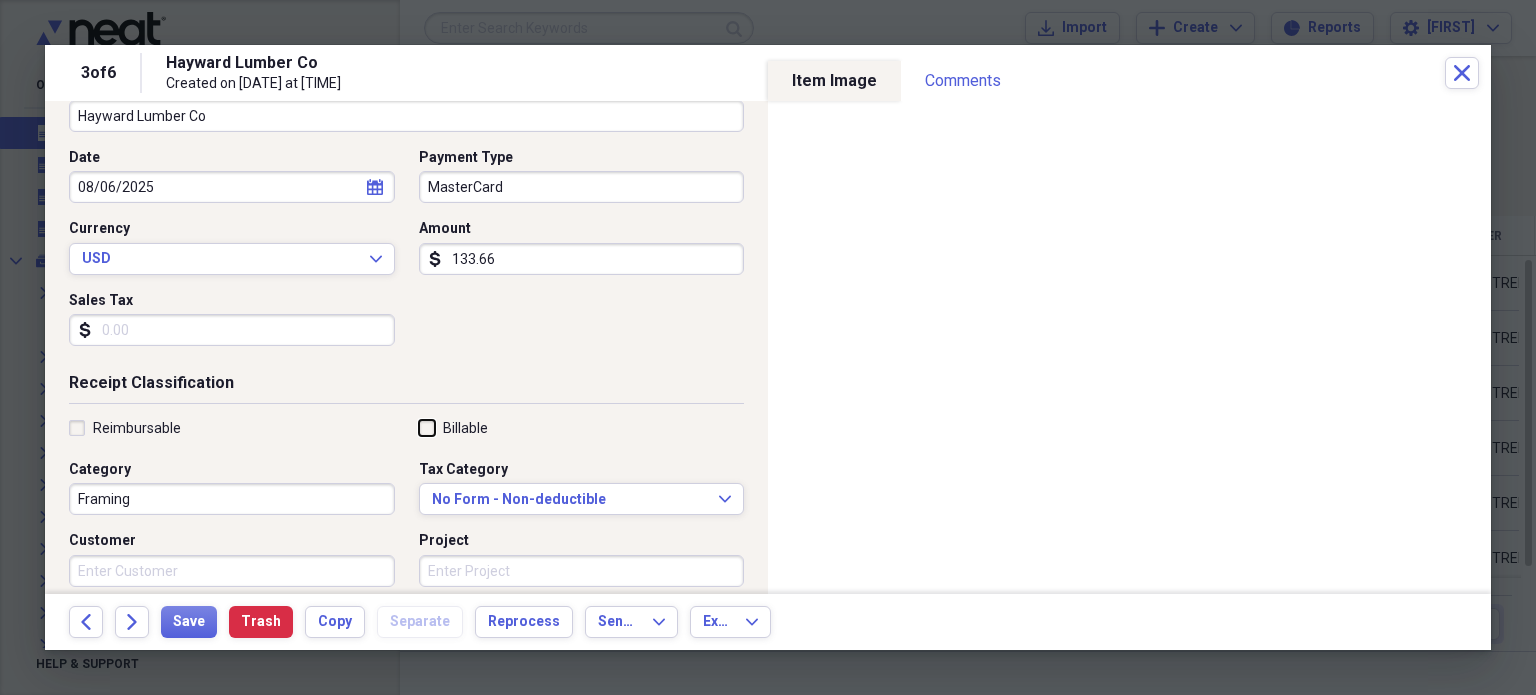 click on "Billable" at bounding box center [419, 427] 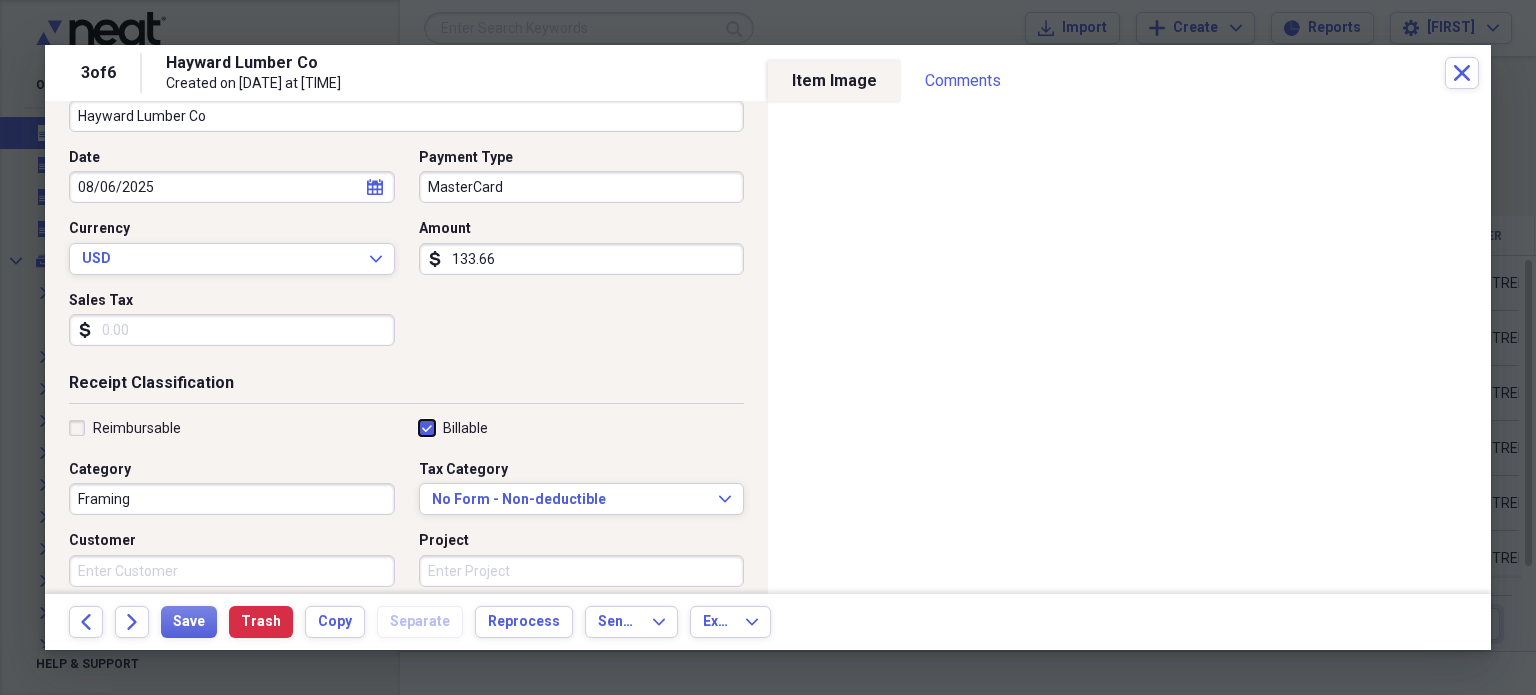 checkbox on "true" 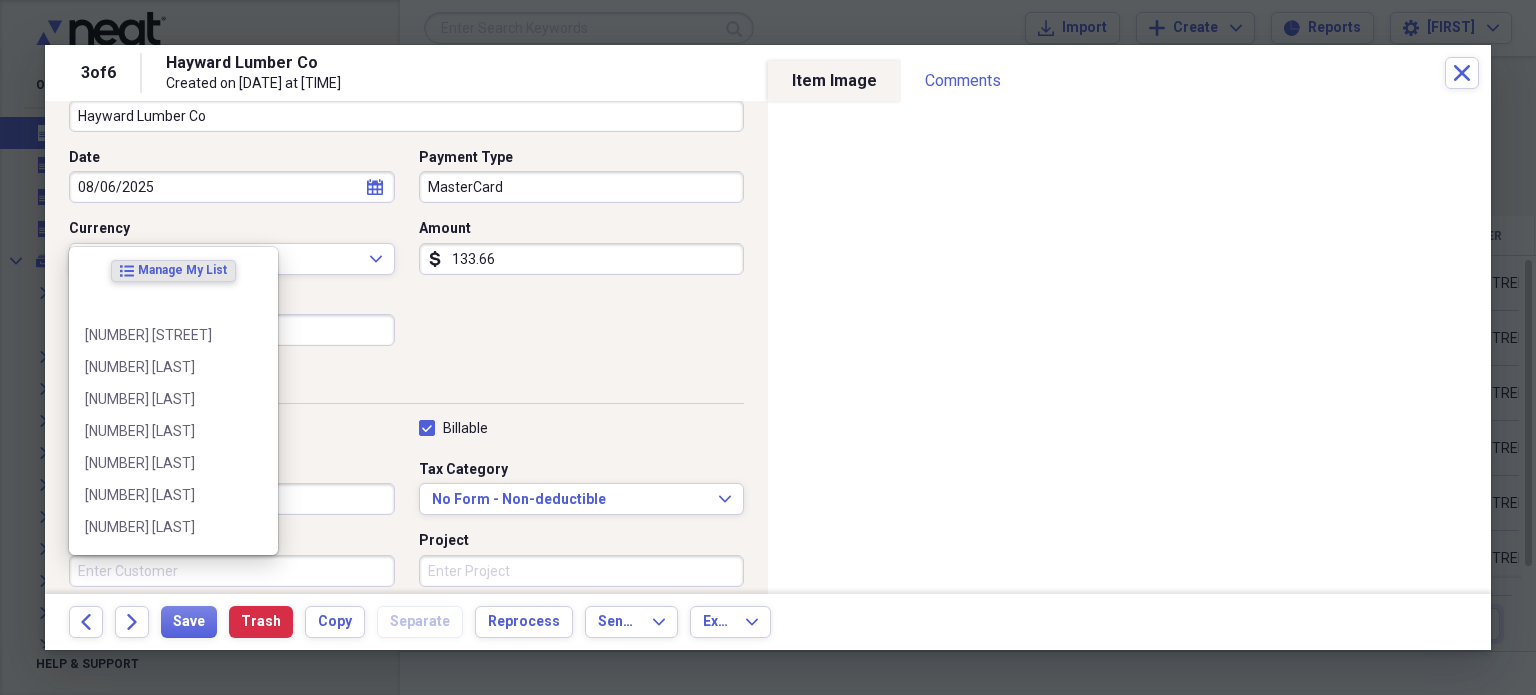 click on "Customer" at bounding box center (232, 571) 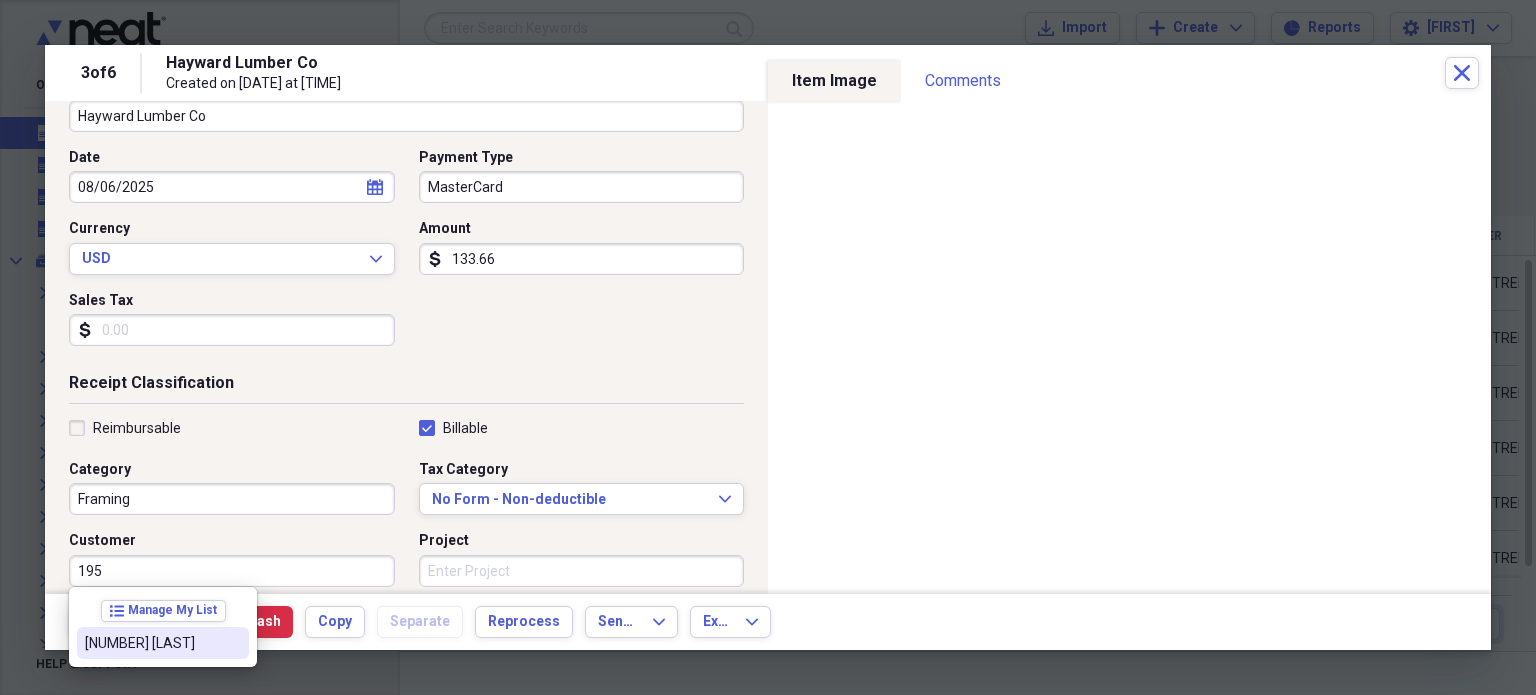 click on "[NUMBER] [LAST]" at bounding box center [163, 643] 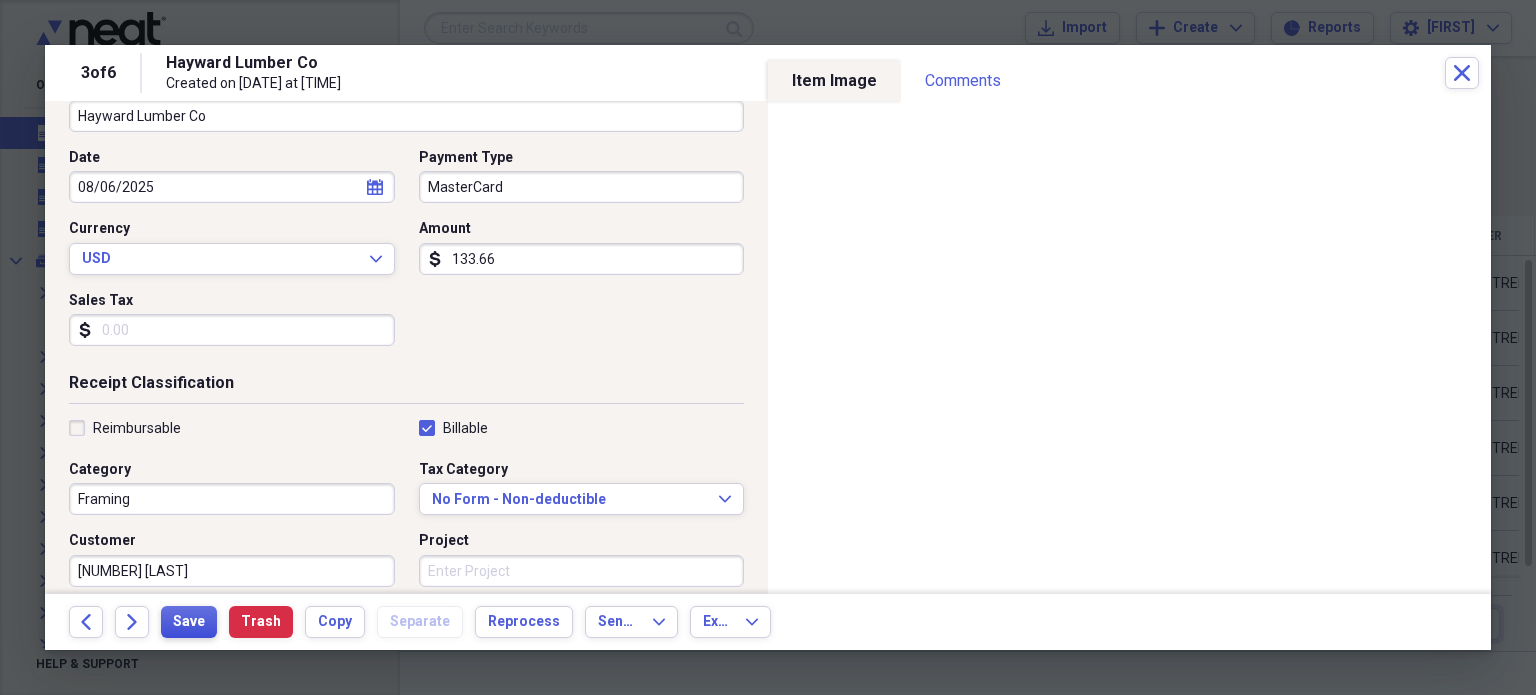 click on "Save" at bounding box center (189, 622) 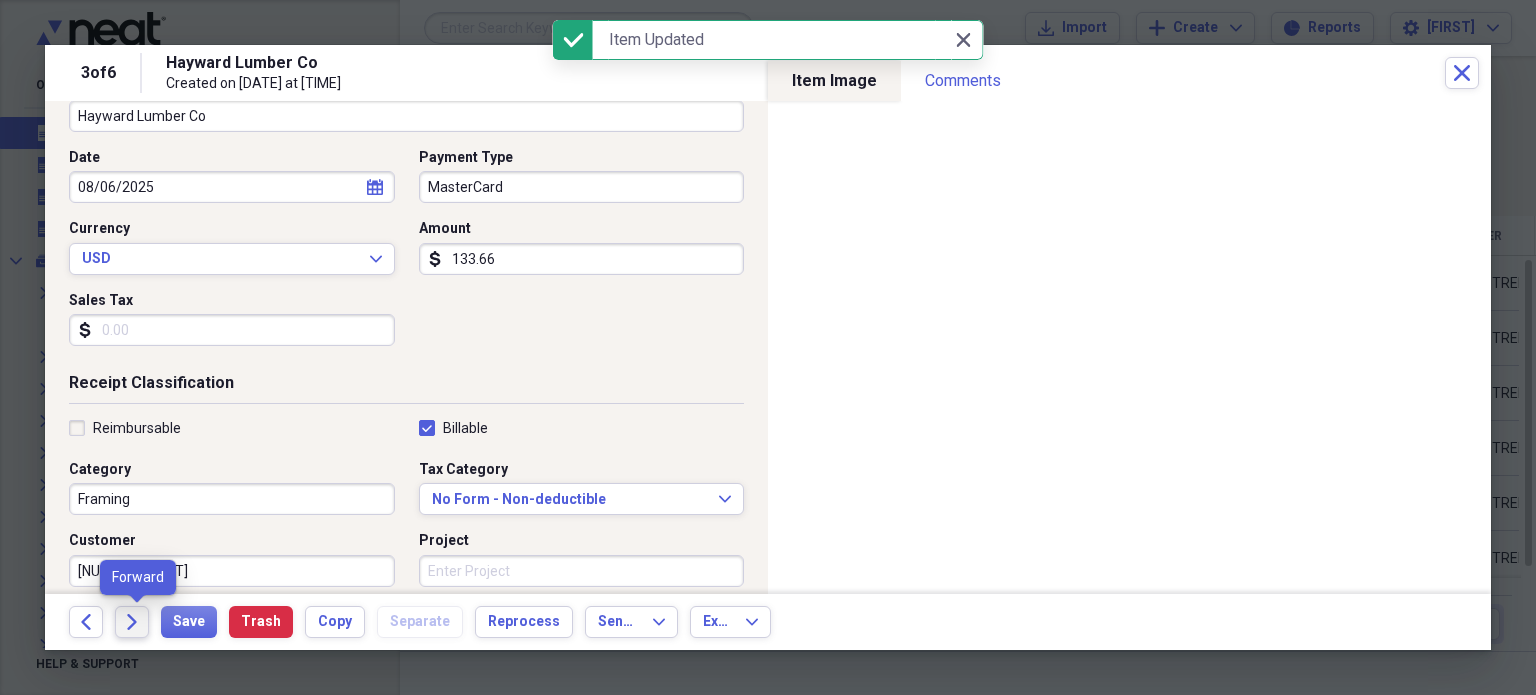 click on "Forward" 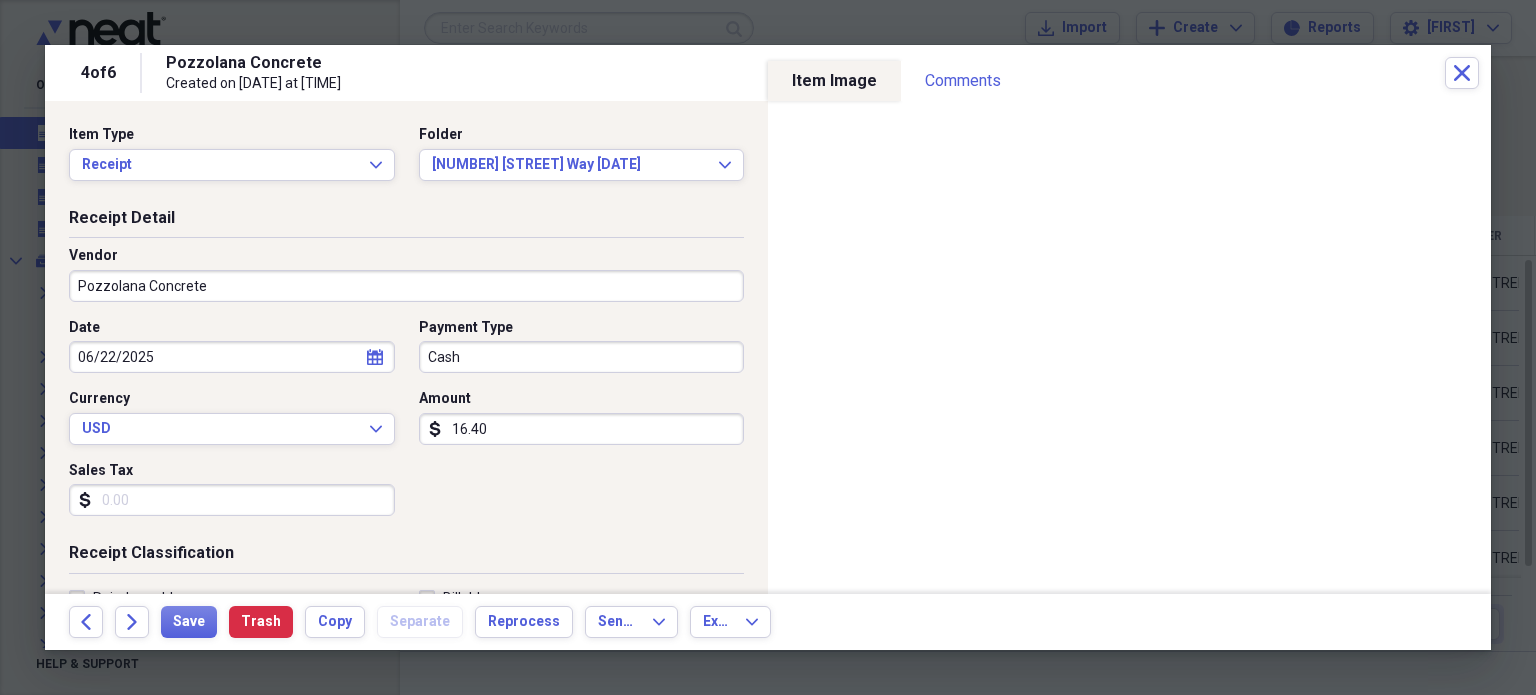 click on "16.40" at bounding box center [582, 429] 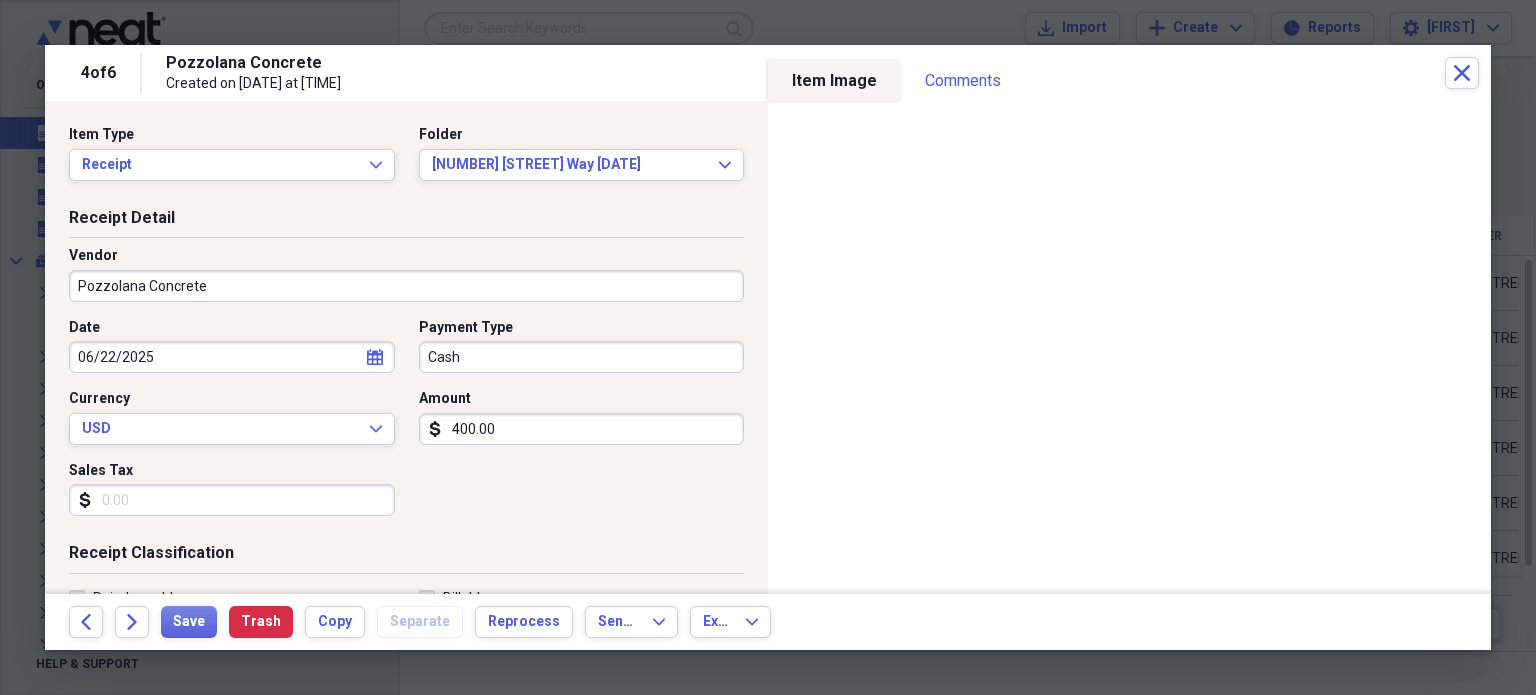type on "400.00" 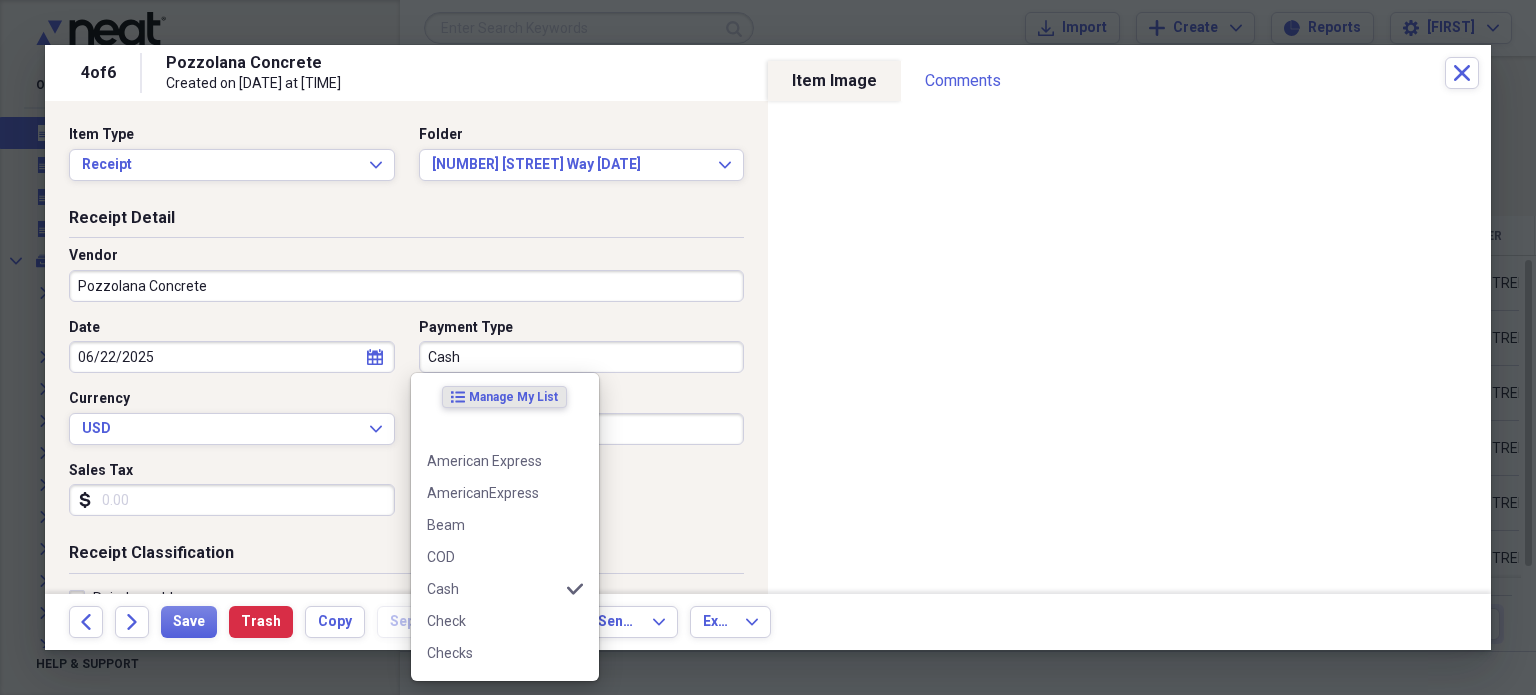 click on "Cash" at bounding box center [582, 357] 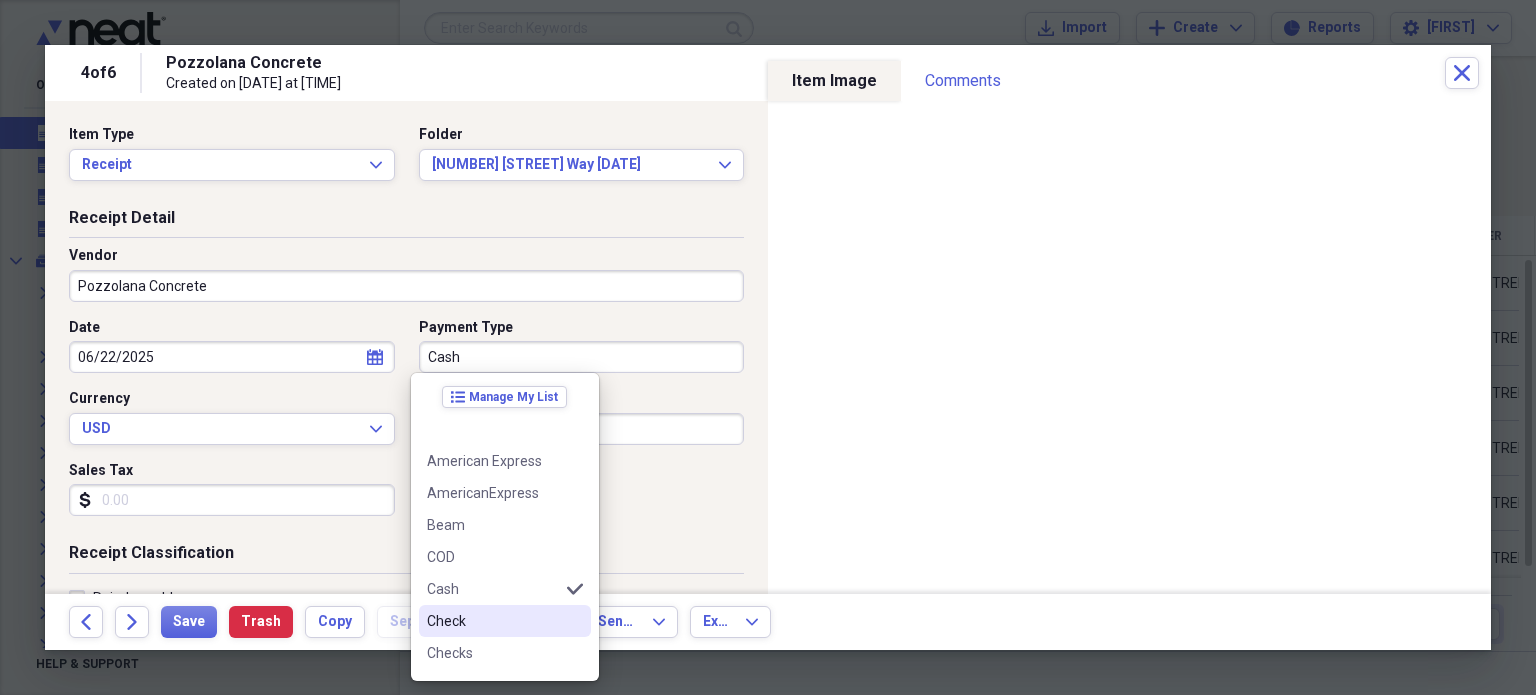 click on "Check" at bounding box center (505, 621) 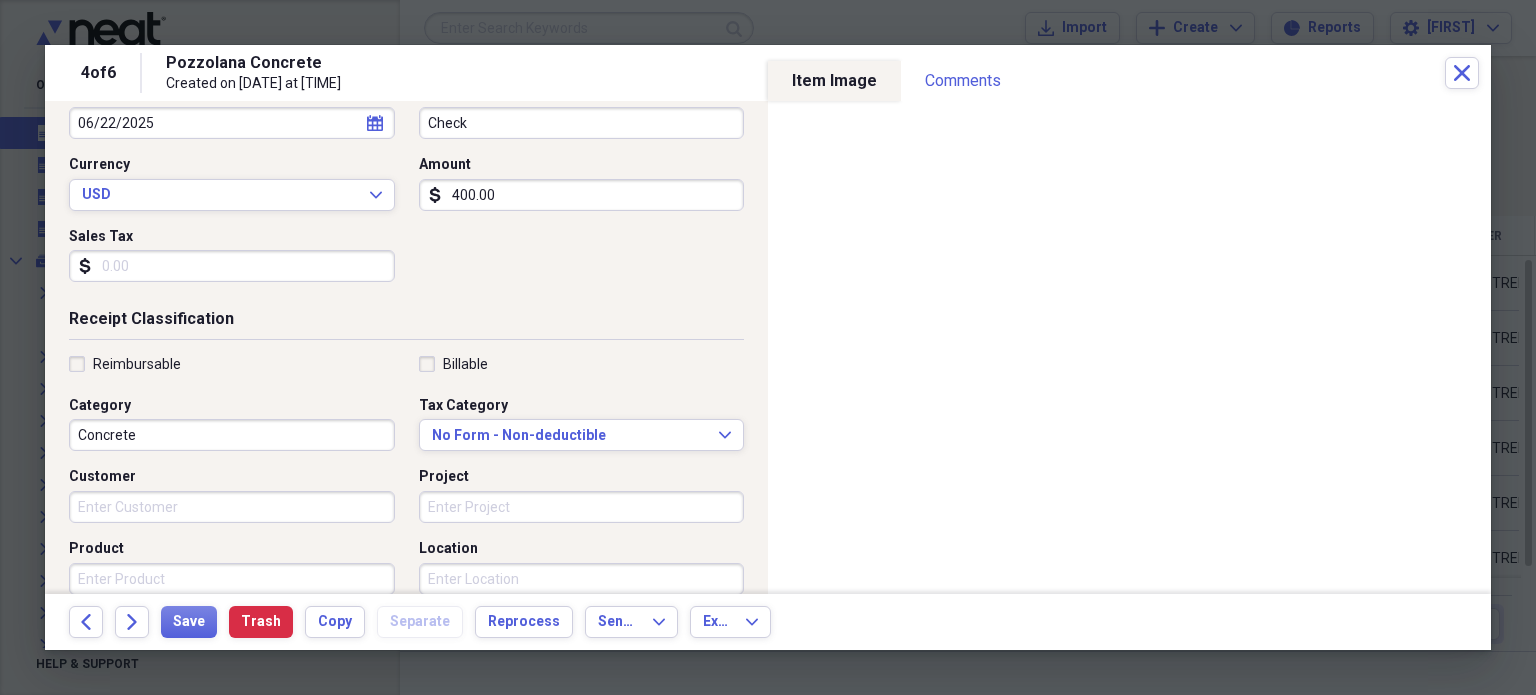scroll, scrollTop: 236, scrollLeft: 0, axis: vertical 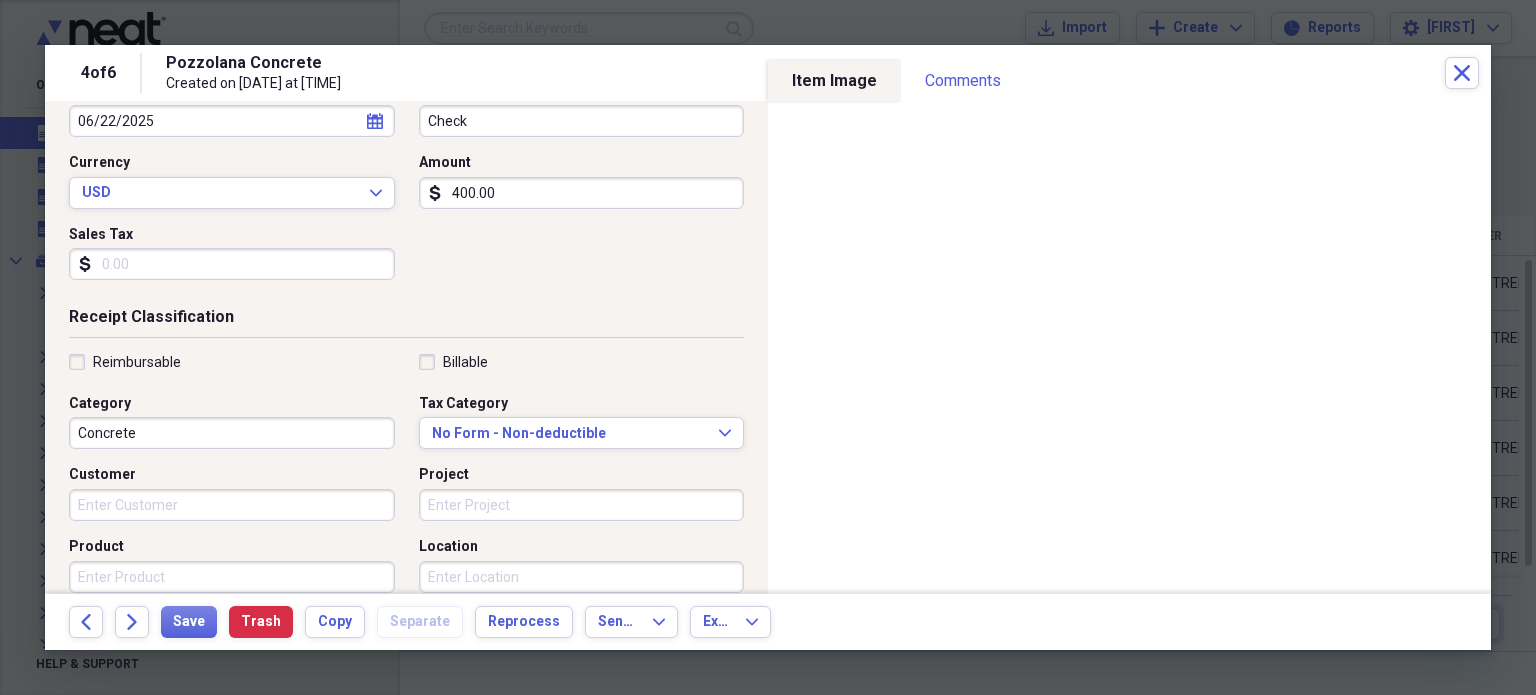 click on "Billable" at bounding box center [453, 362] 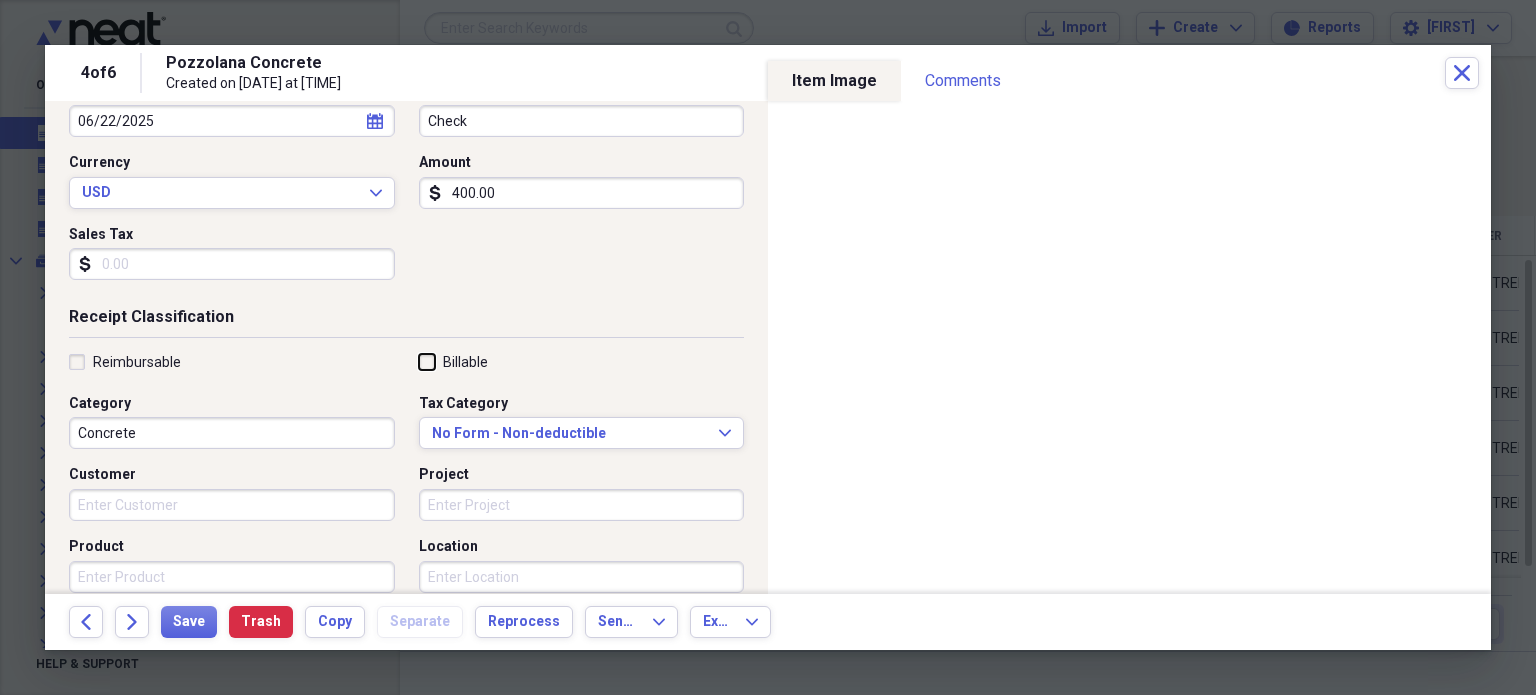 click on "Billable" at bounding box center (419, 361) 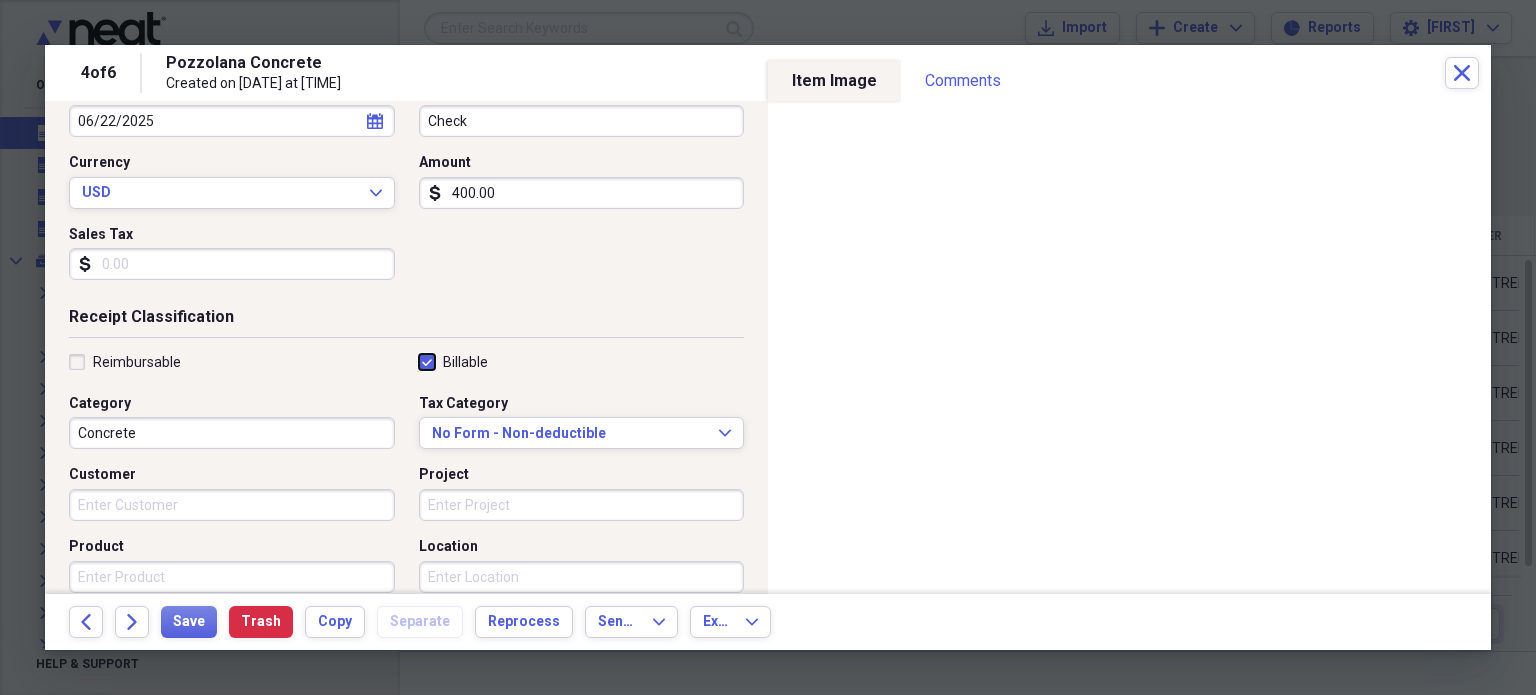 checkbox on "true" 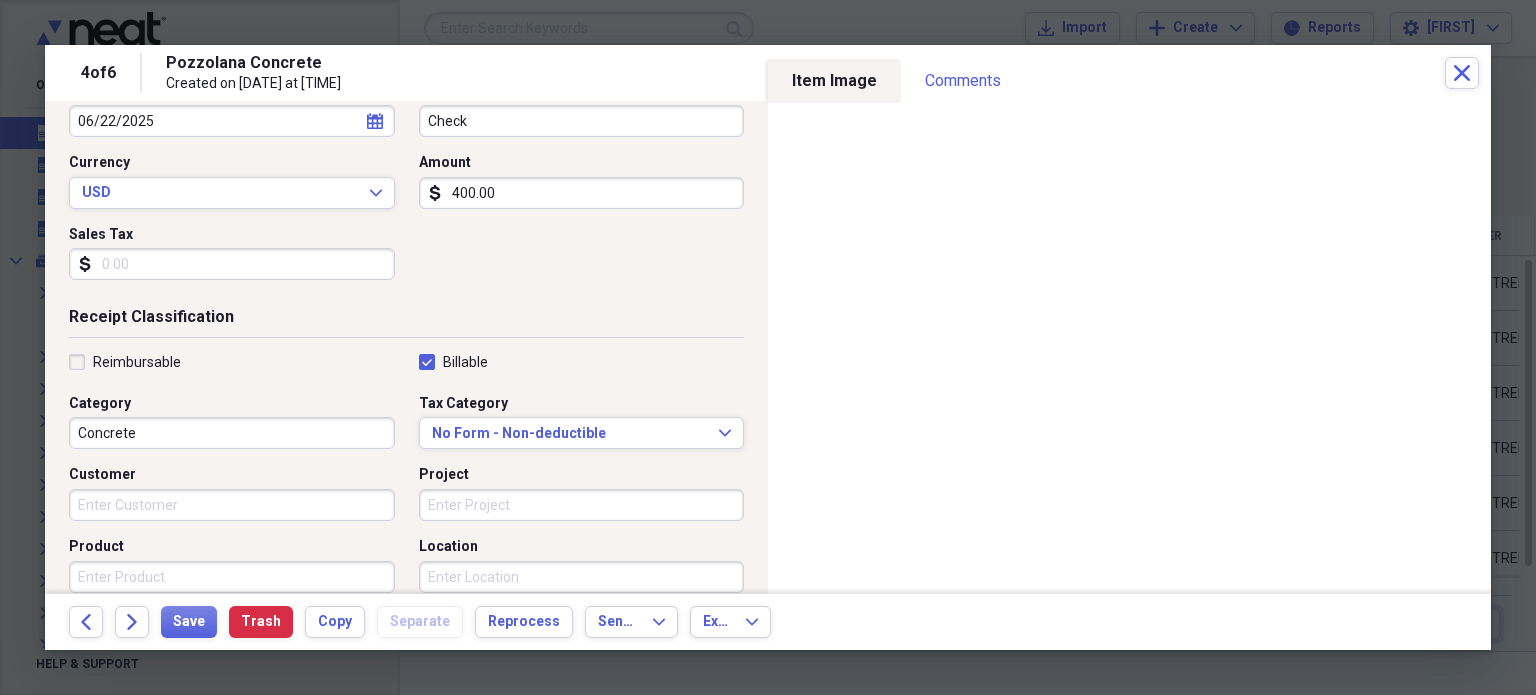 click on "Customer" at bounding box center [232, 505] 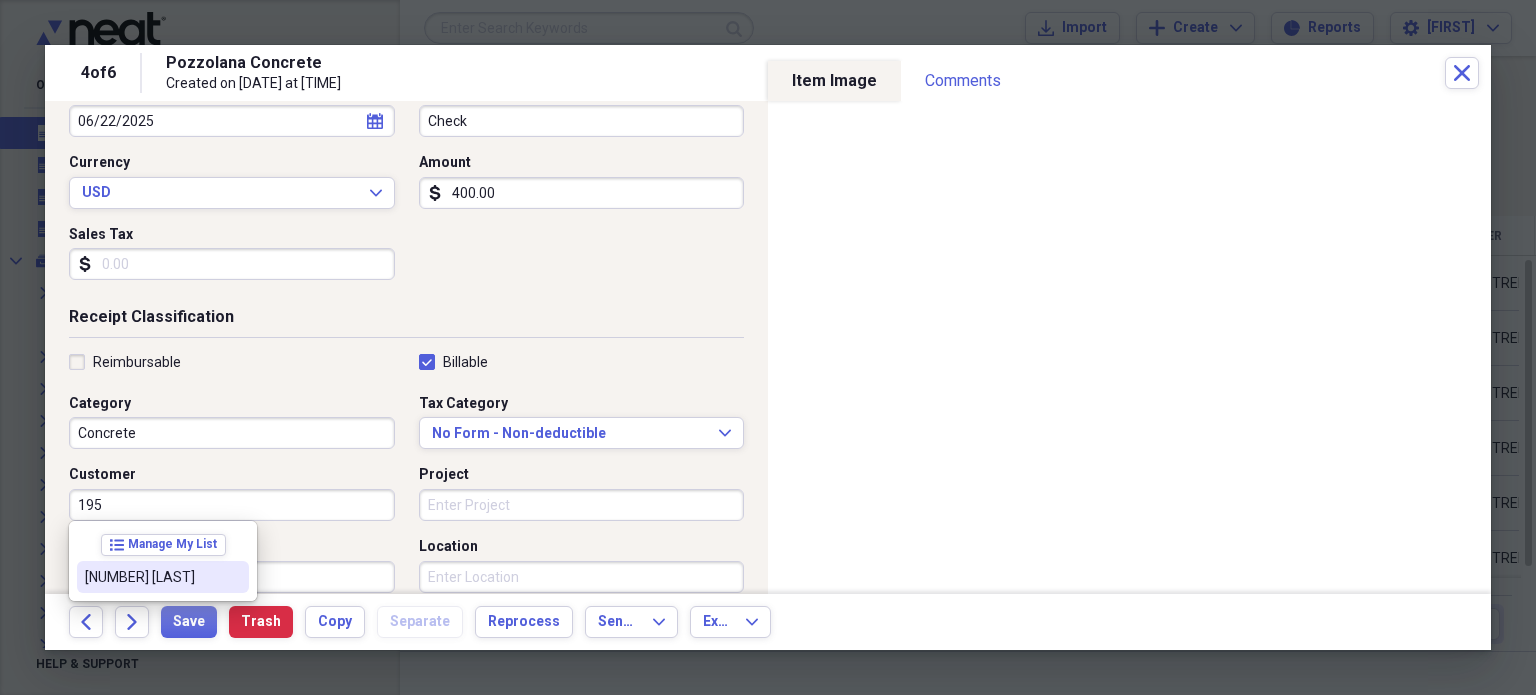 click on "[NUMBER] [LAST]" at bounding box center (151, 577) 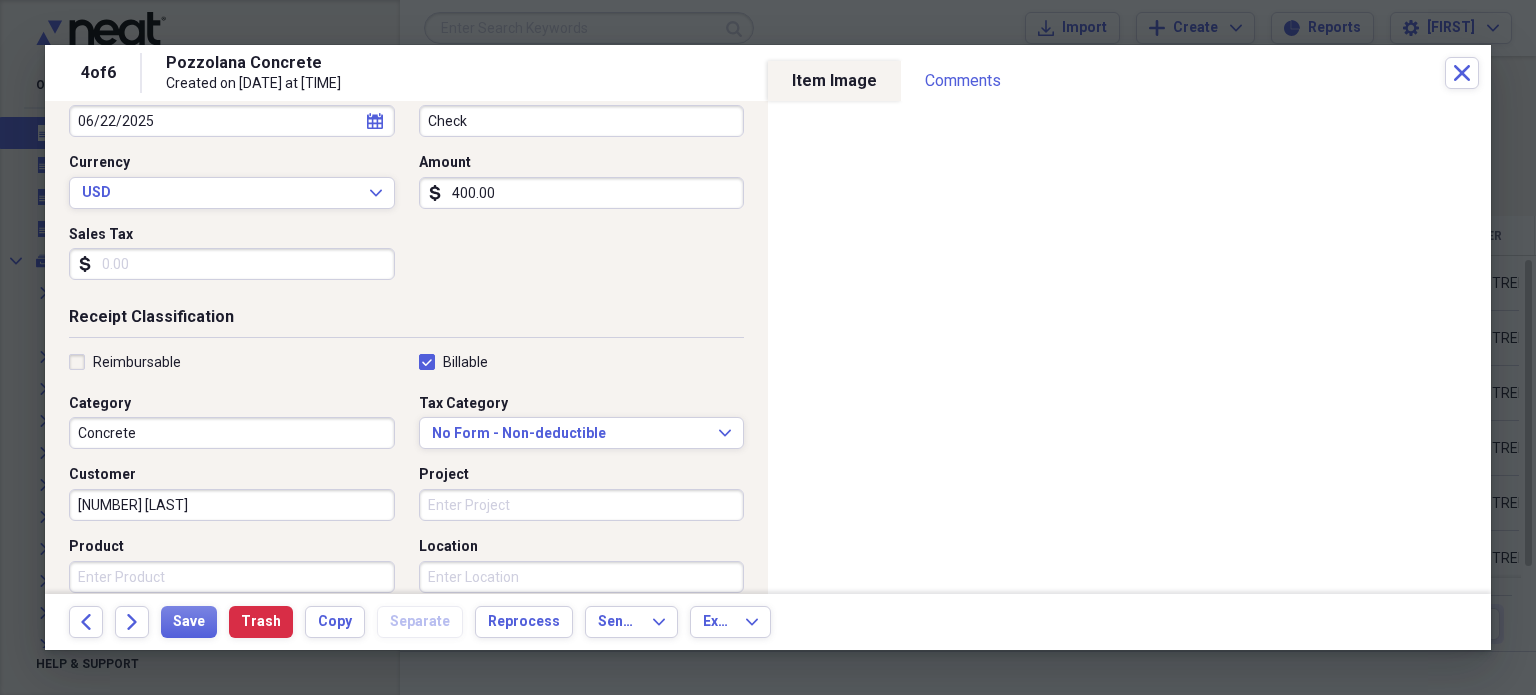 scroll, scrollTop: 526, scrollLeft: 0, axis: vertical 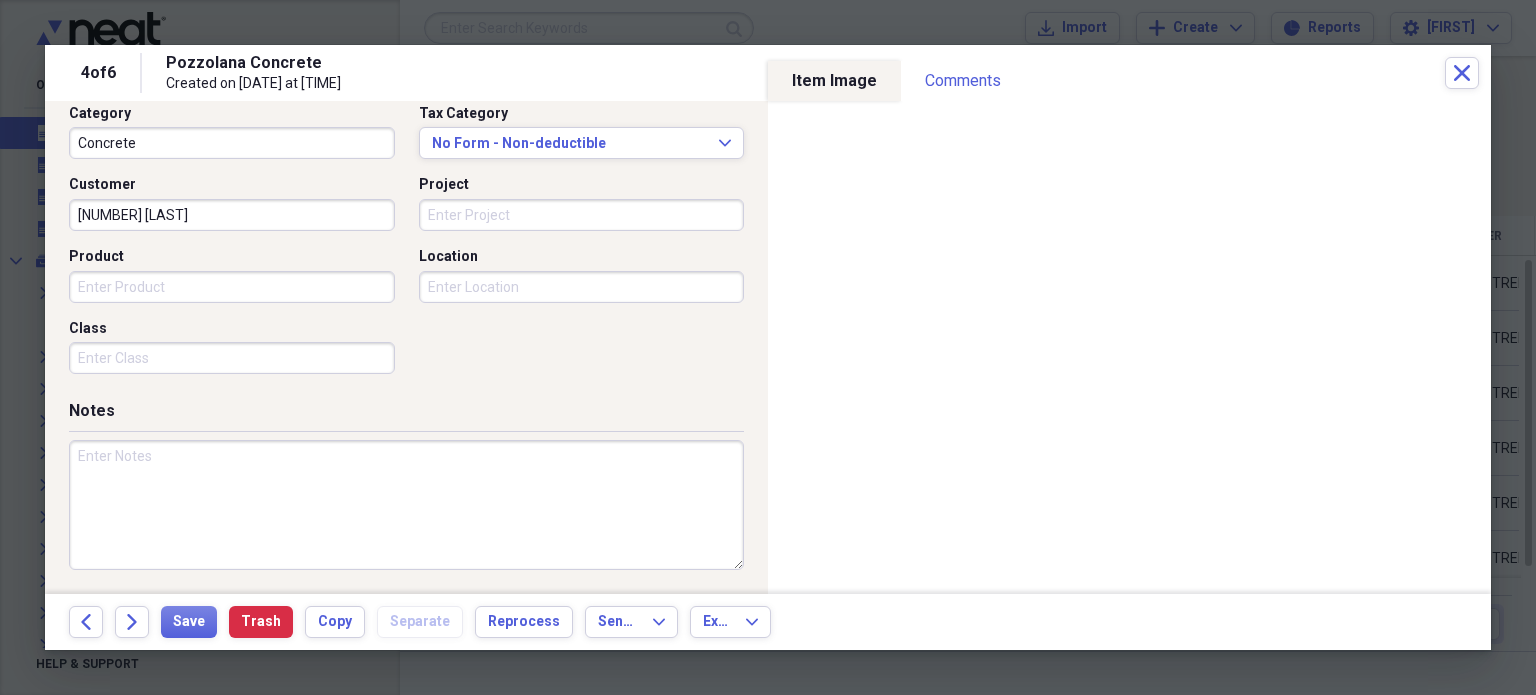 click at bounding box center (406, 505) 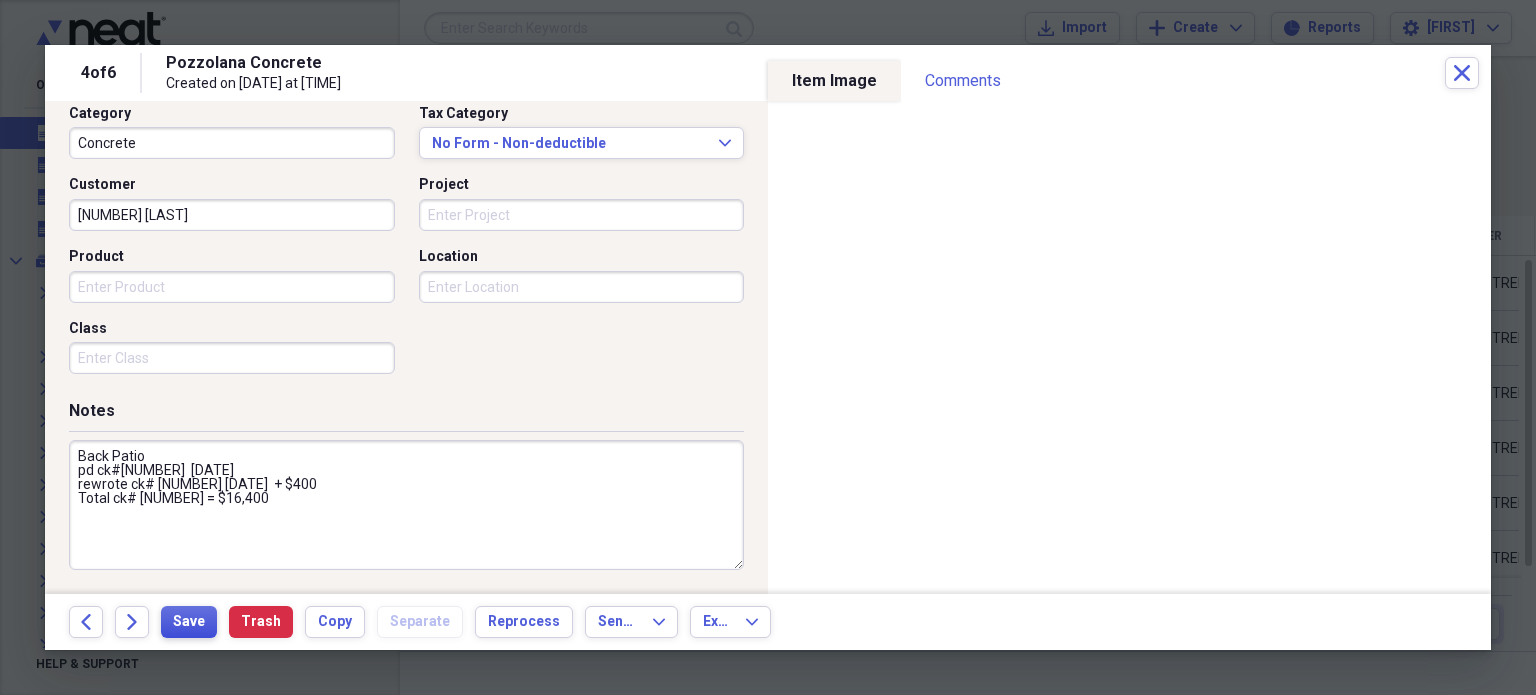 type on "Back Patio
pd ck#[NUMBER]  [DATE]
rewrote ck# [NUMBER] [DATE]  + $400
Total ck# [NUMBER] = $16,400" 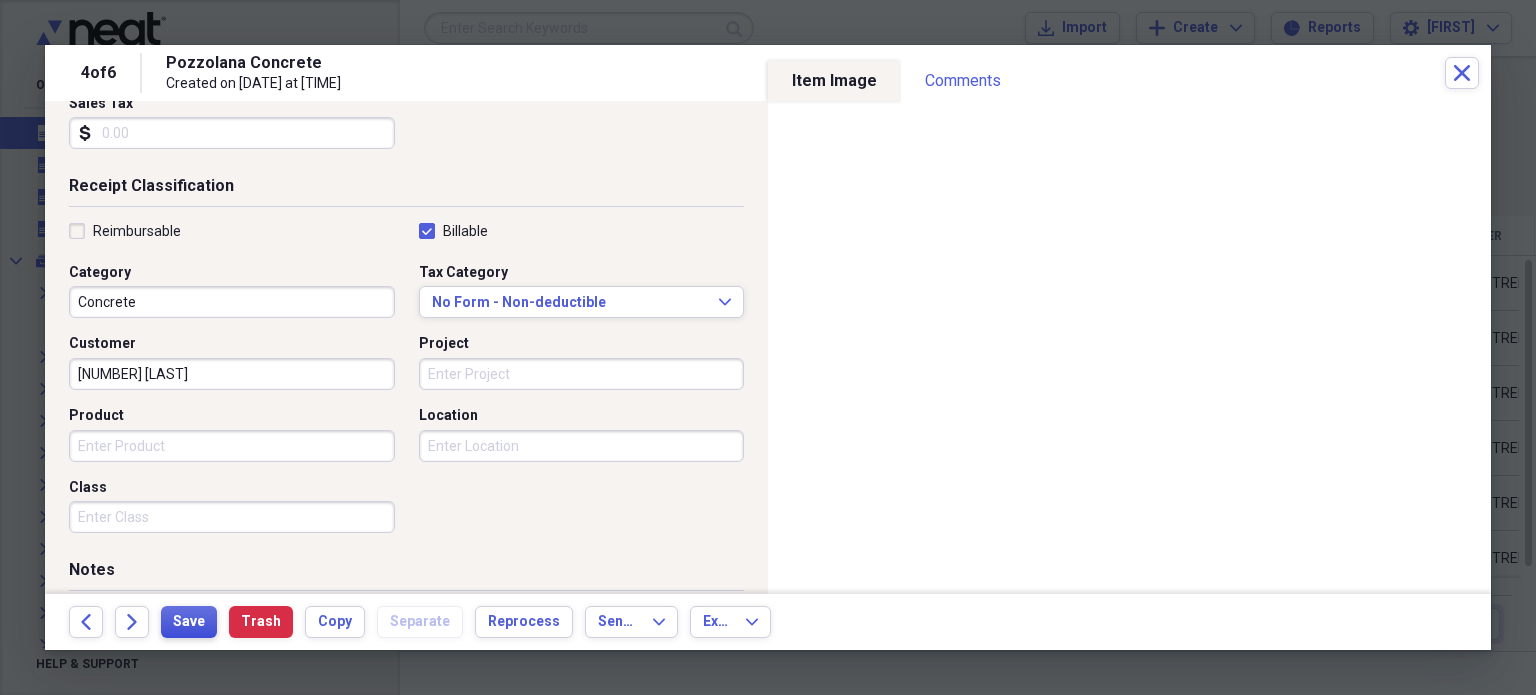 scroll, scrollTop: 430, scrollLeft: 0, axis: vertical 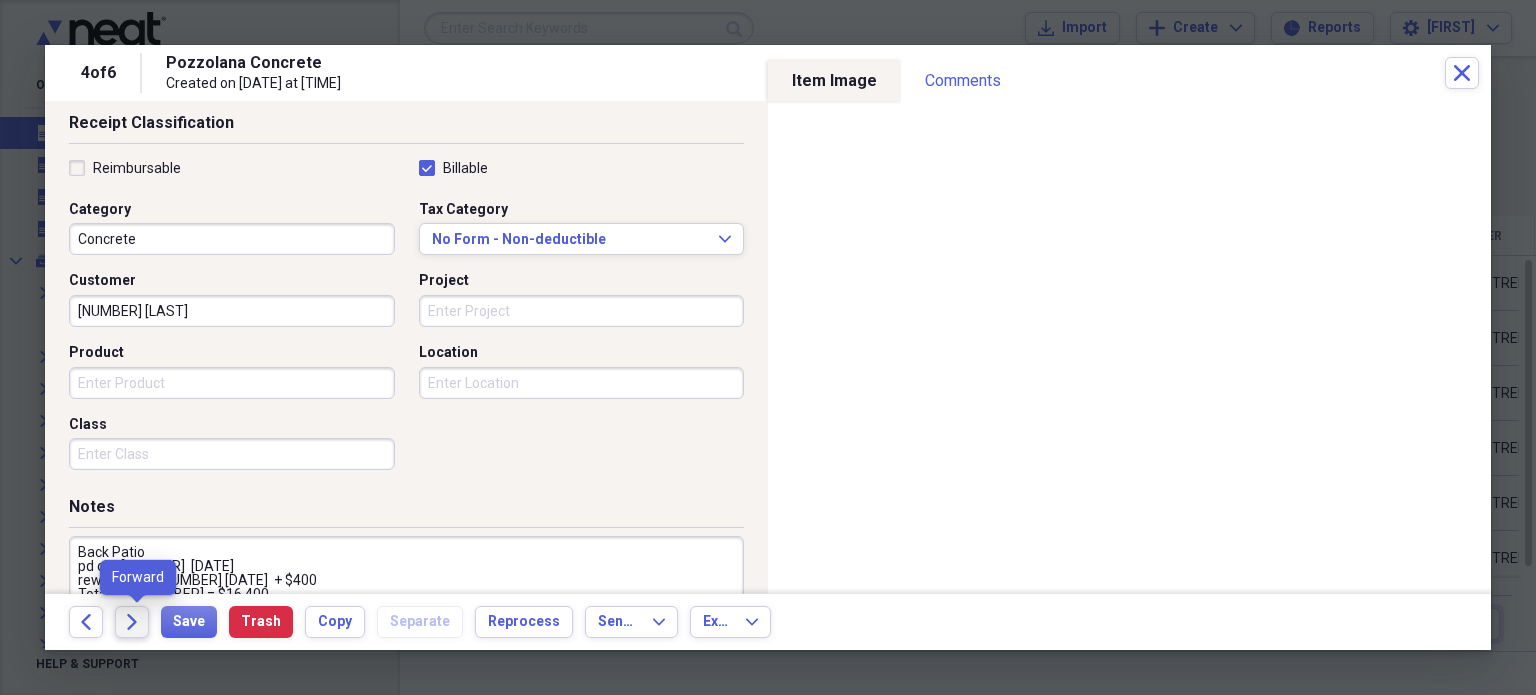 click on "Forward" at bounding box center (132, 622) 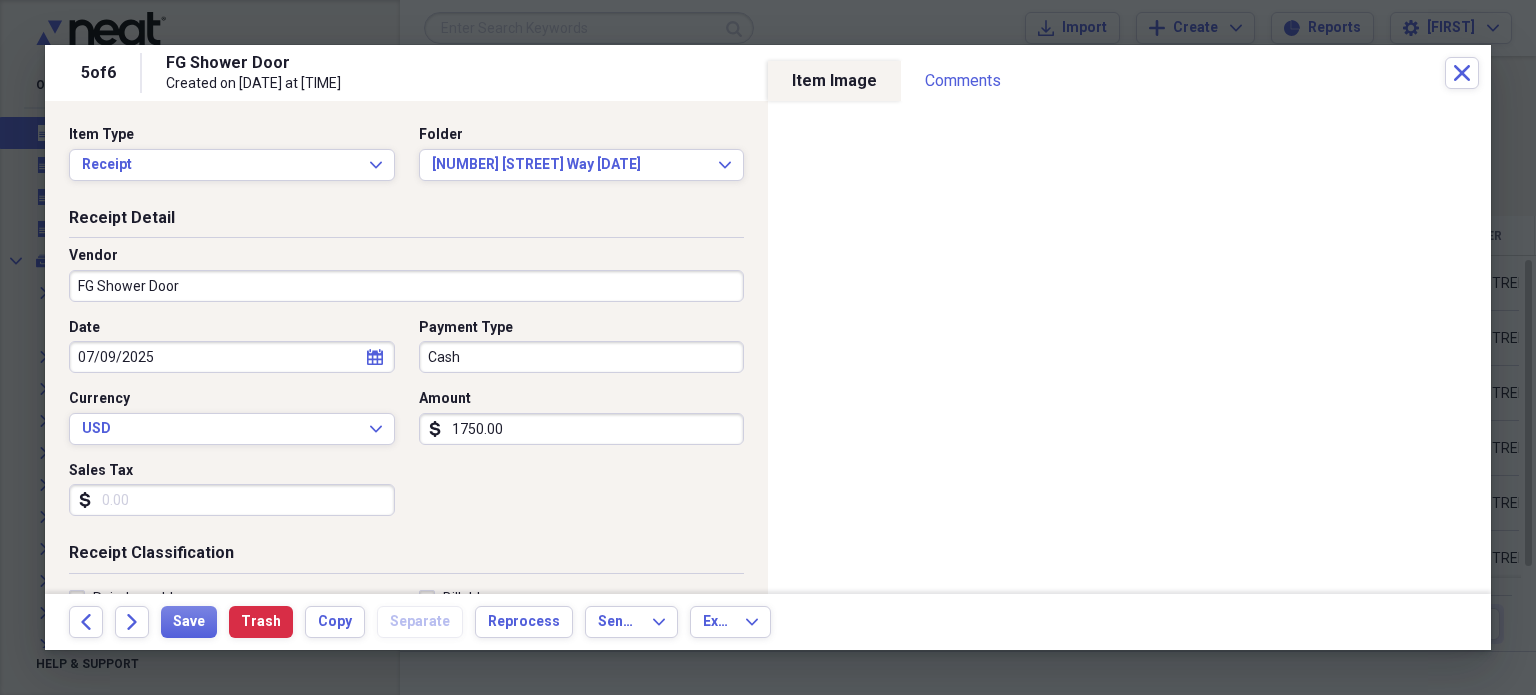 click on "Cash" at bounding box center [582, 357] 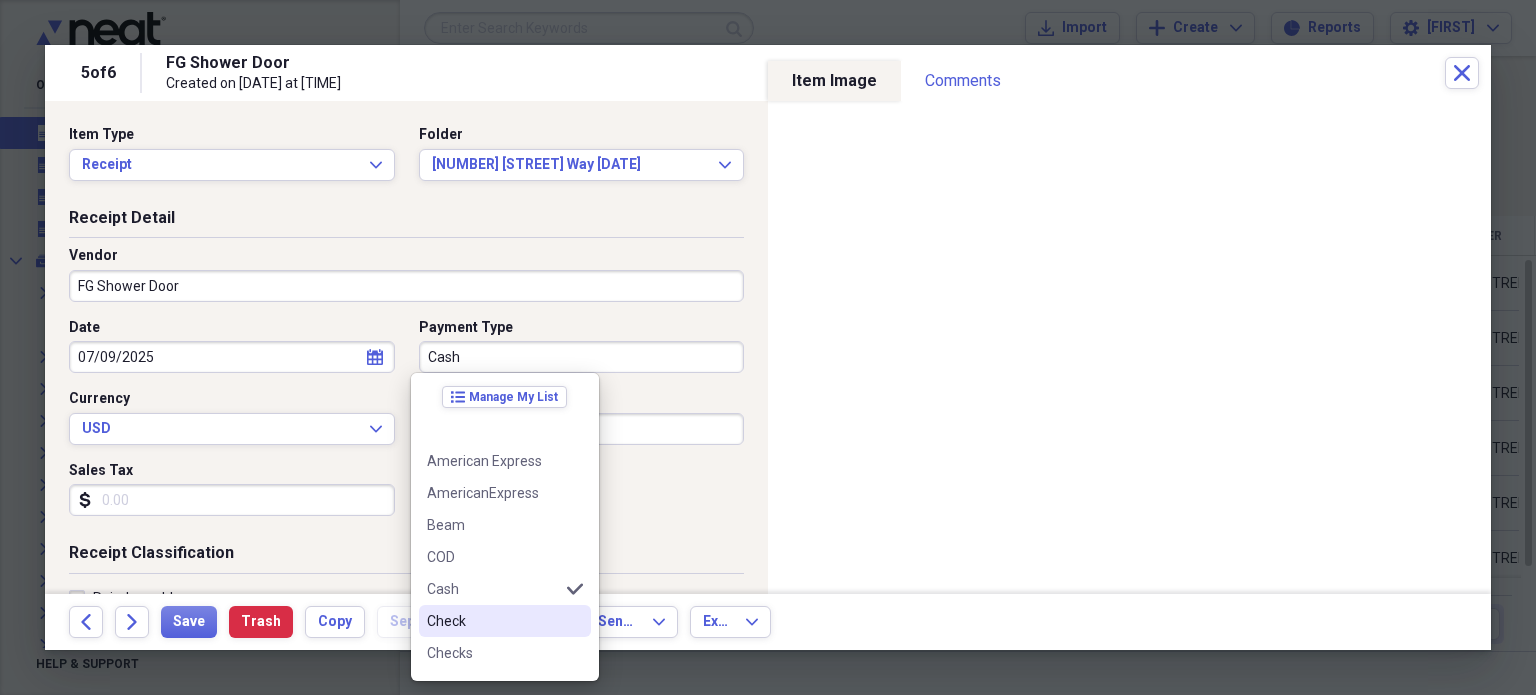 click on "Check" at bounding box center (493, 621) 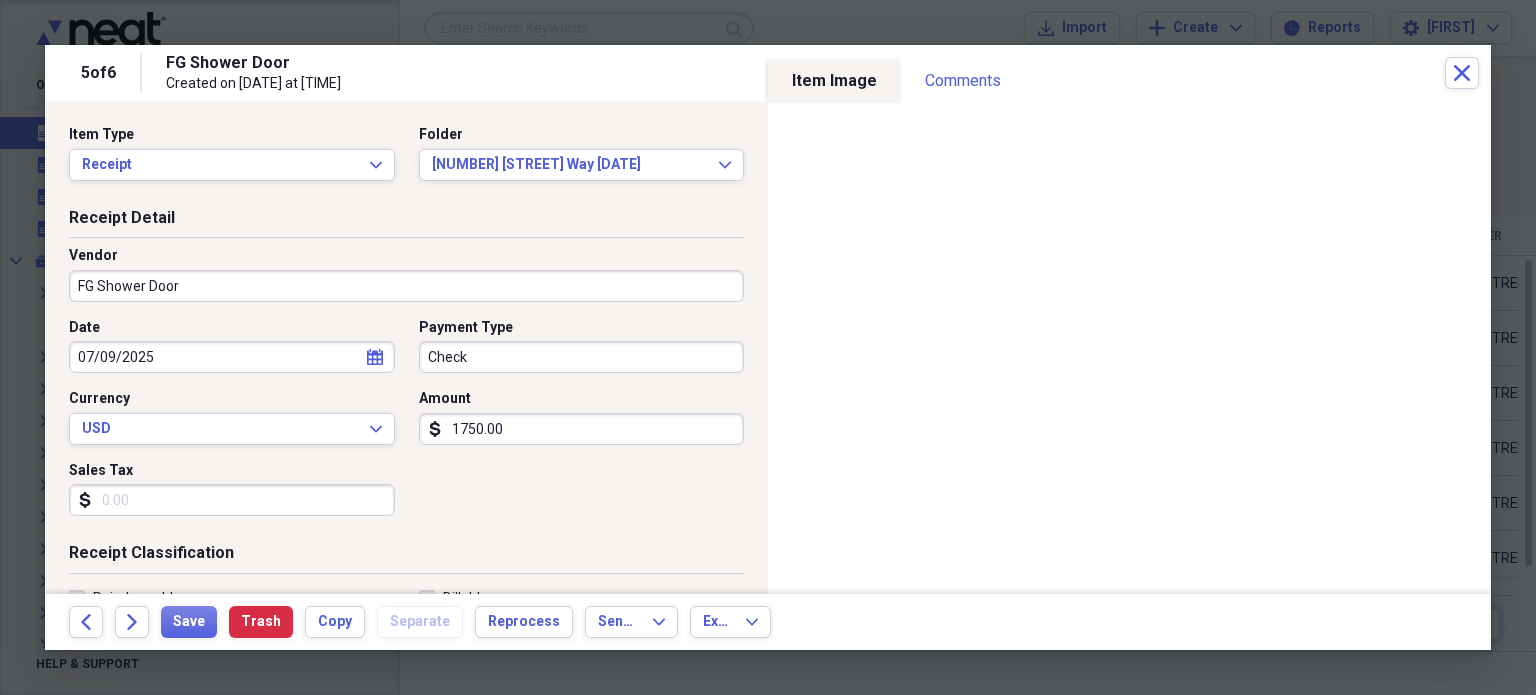 click on "1750.00" at bounding box center (582, 429) 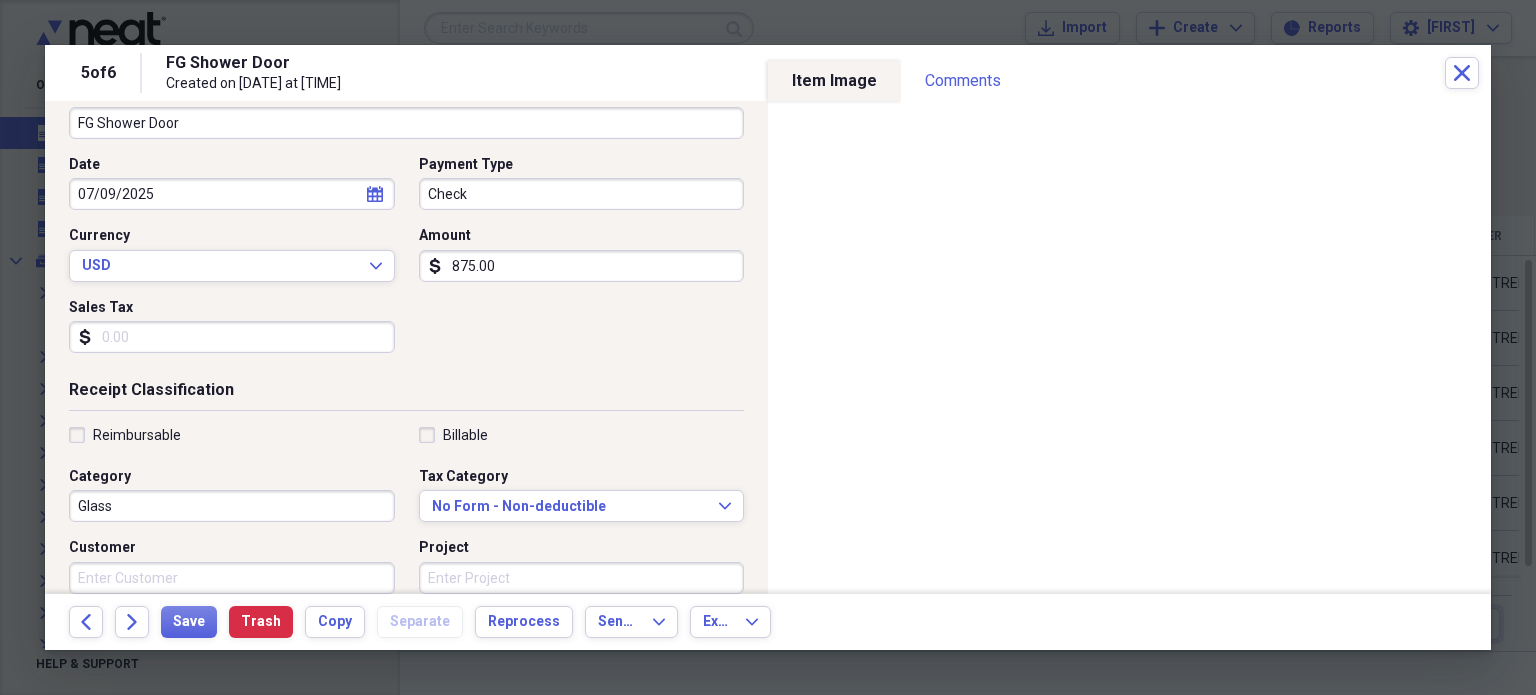 scroll, scrollTop: 164, scrollLeft: 0, axis: vertical 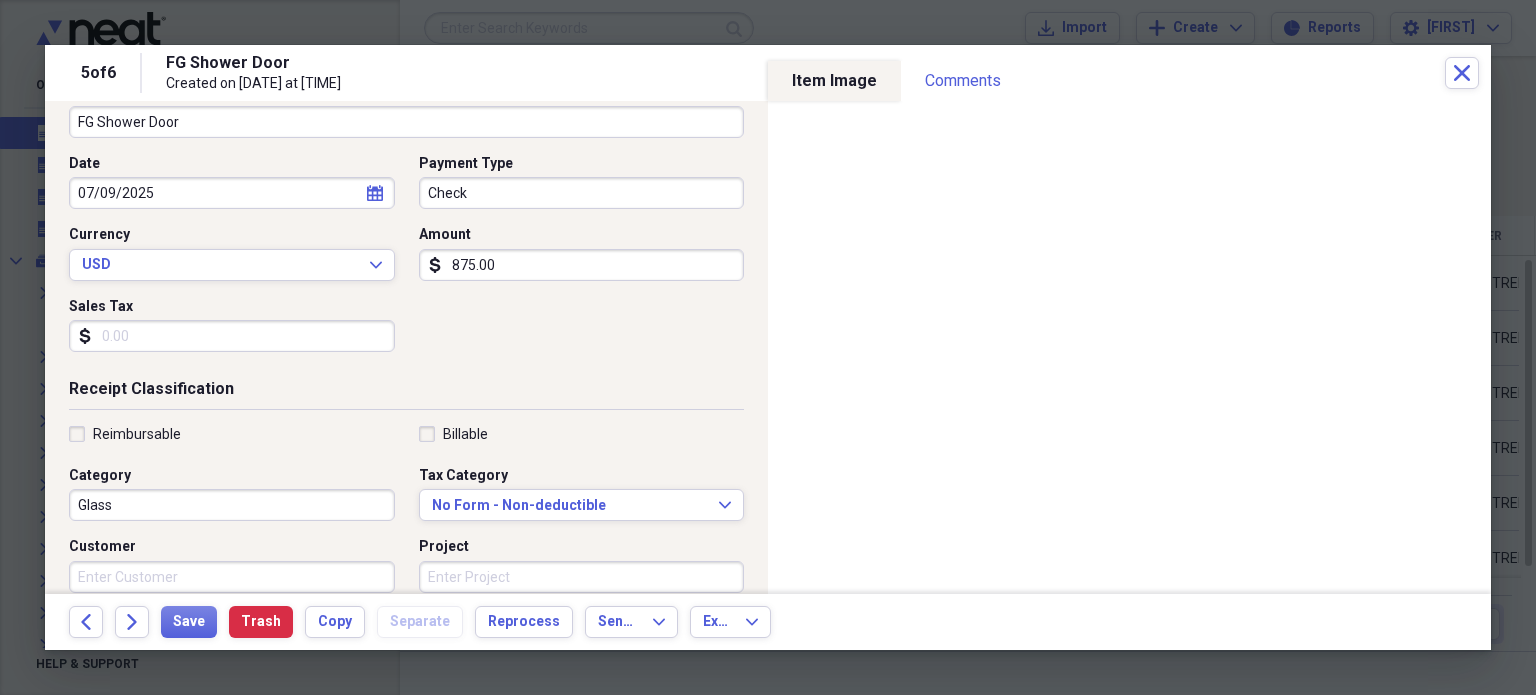 type on "875.00" 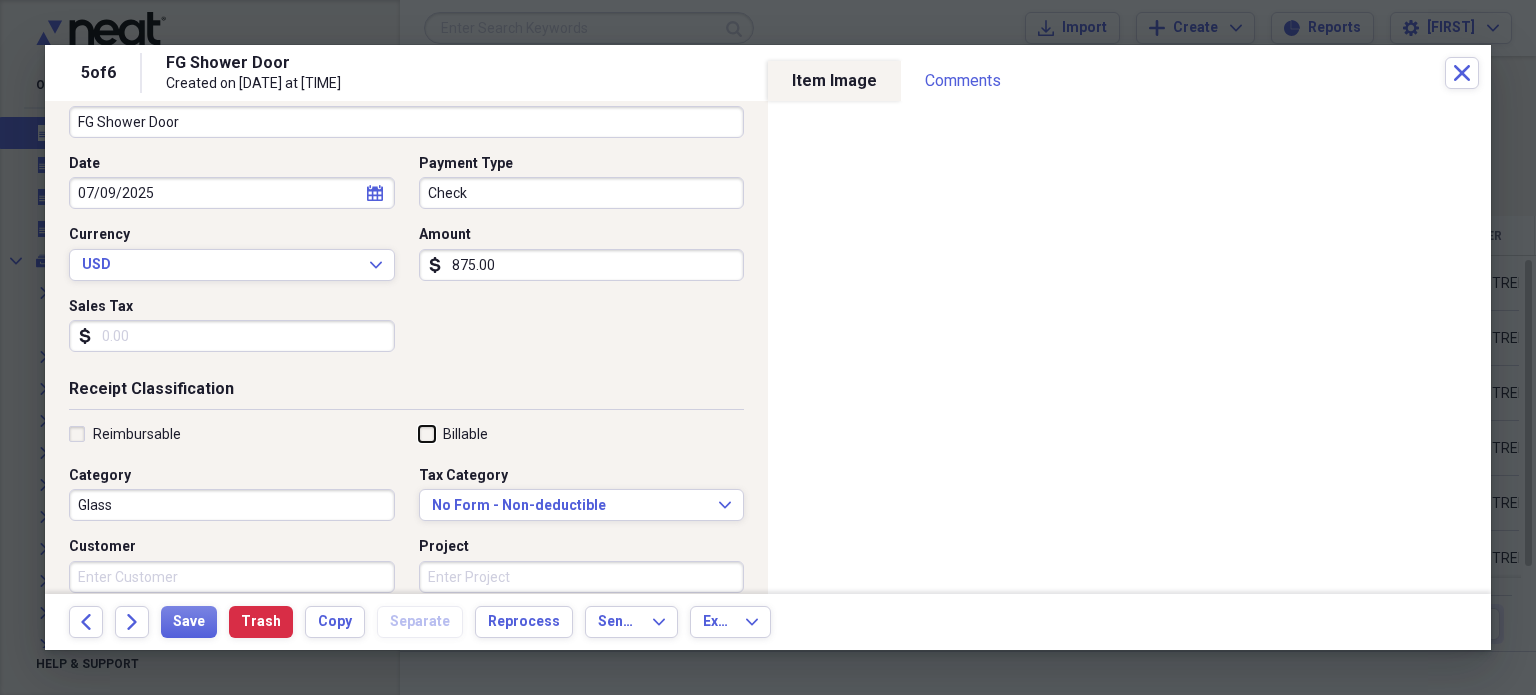 click on "Billable" at bounding box center [419, 433] 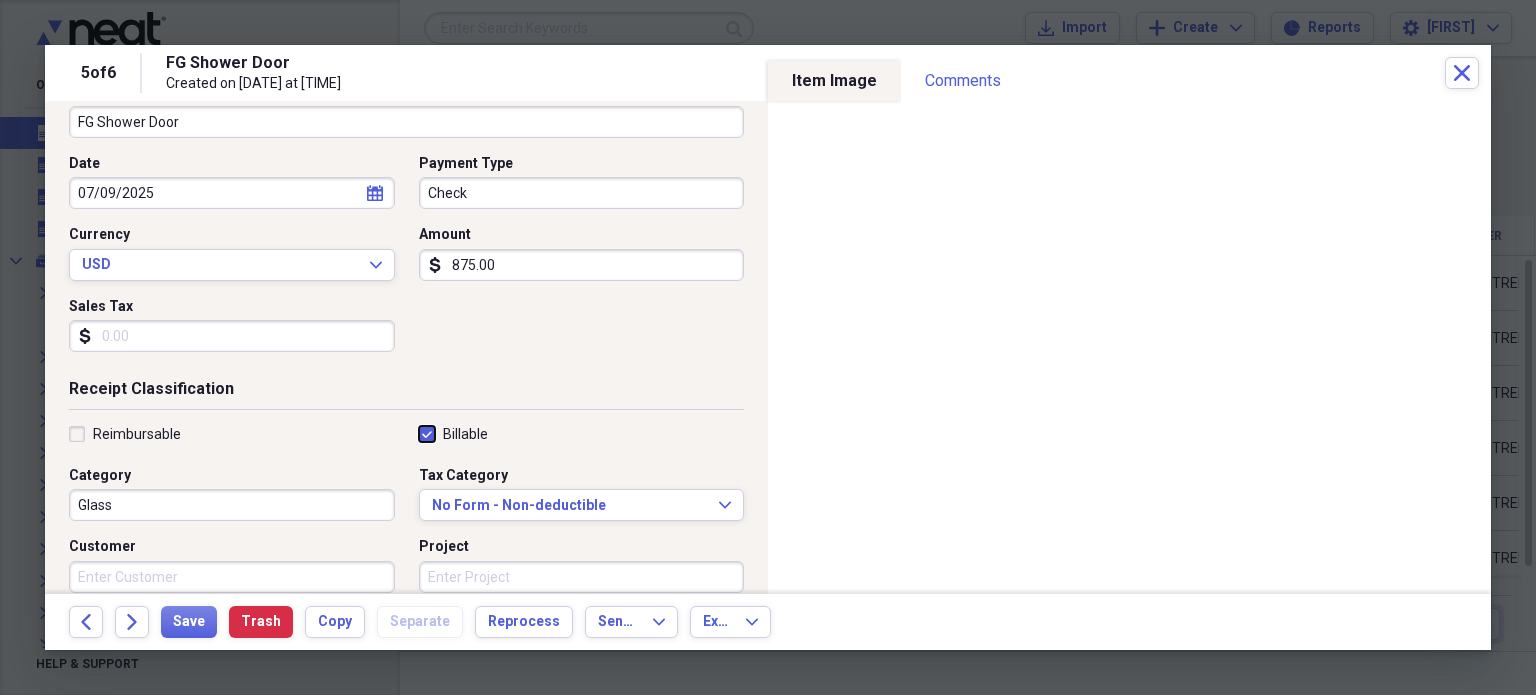 checkbox on "true" 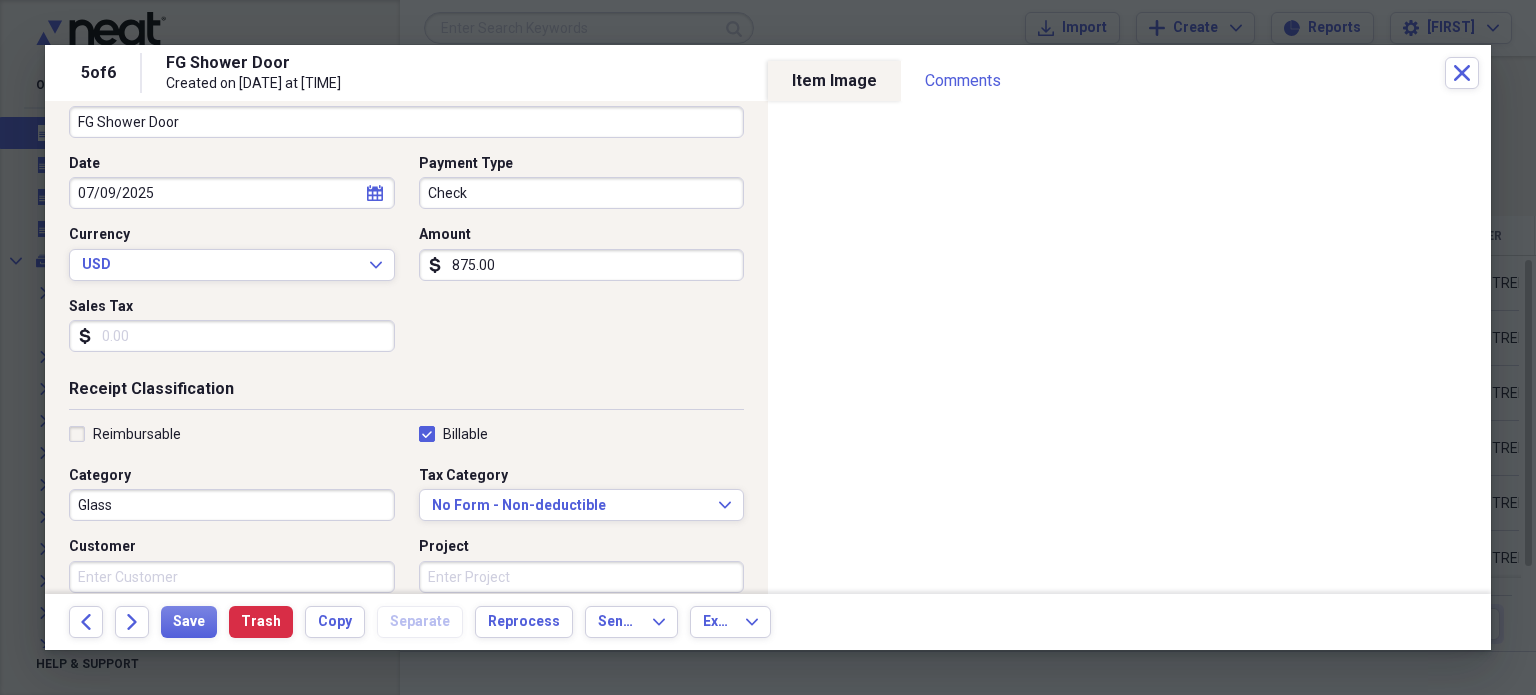 click on "Glass" at bounding box center [232, 505] 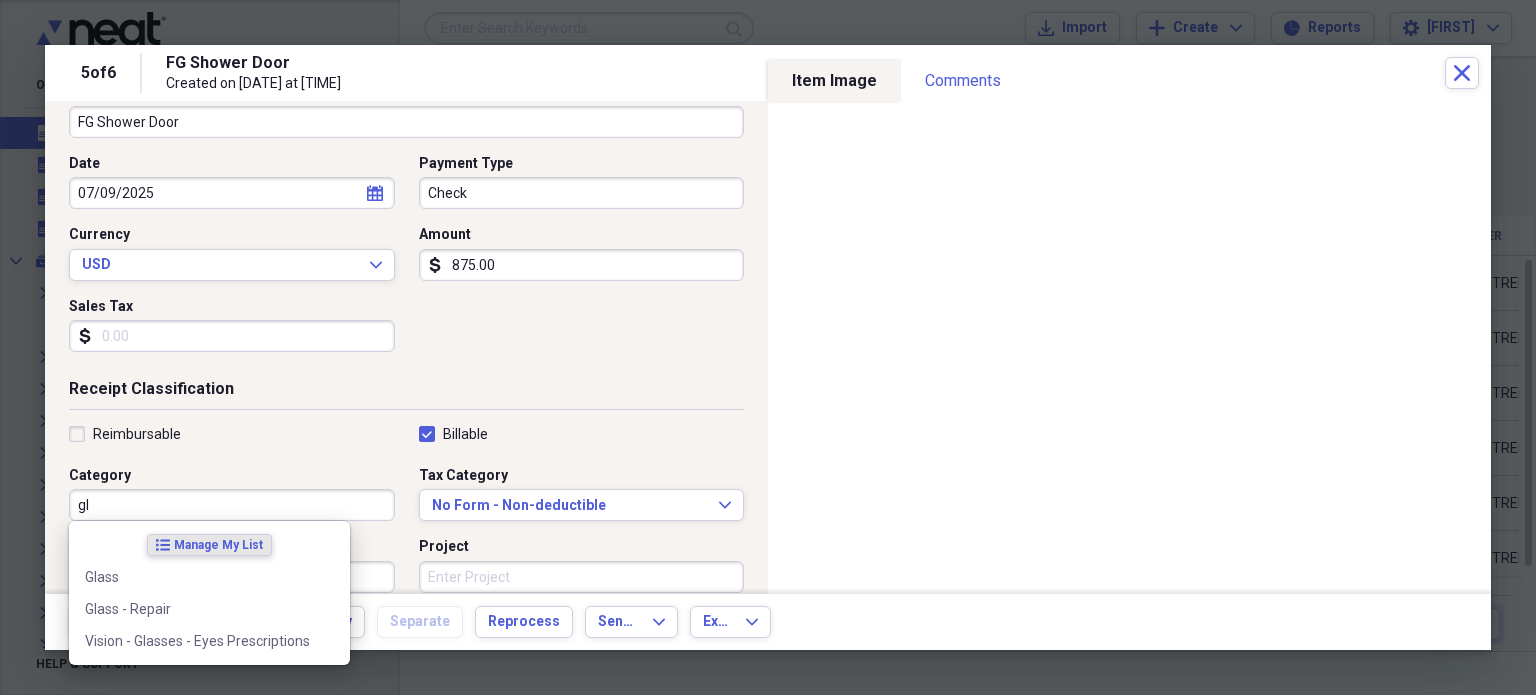 type on "g" 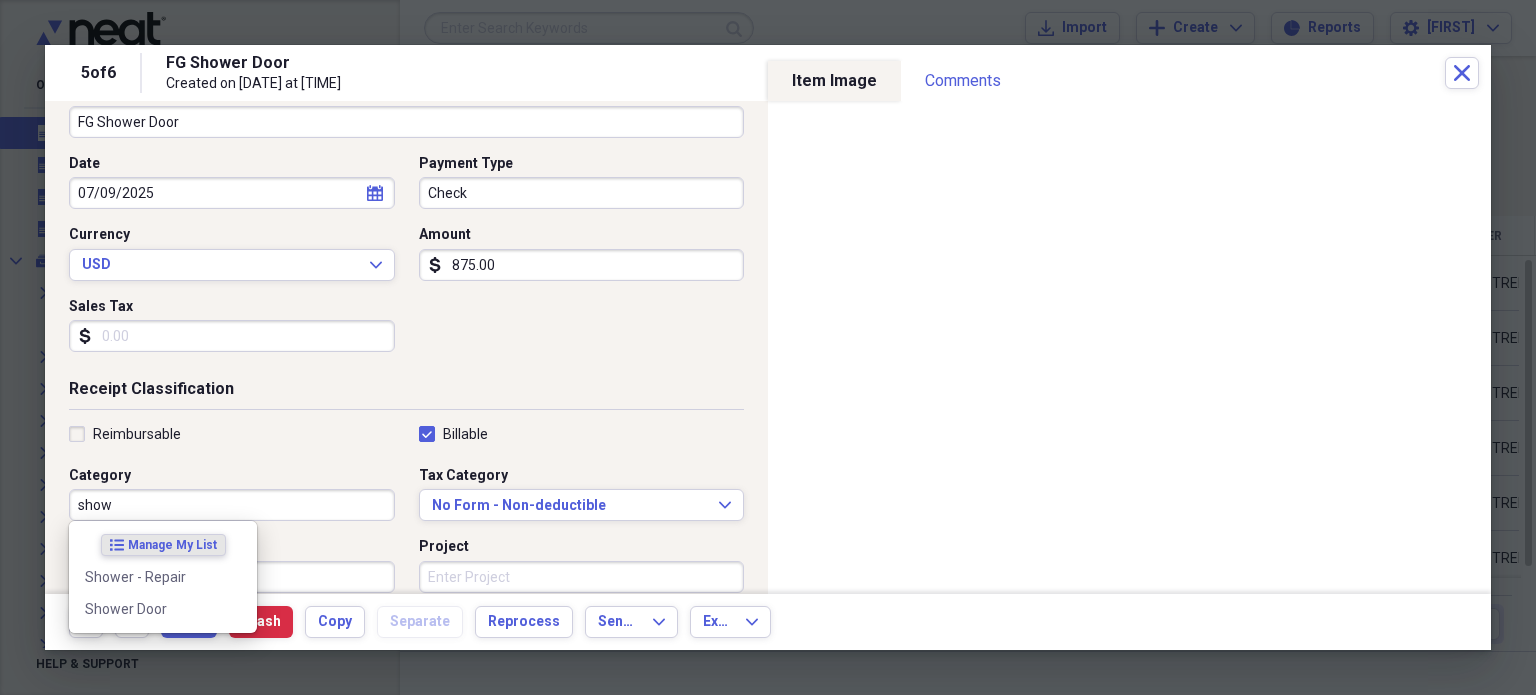 drag, startPoint x: 136, startPoint y: 504, endPoint x: 0, endPoint y: 500, distance: 136.0588 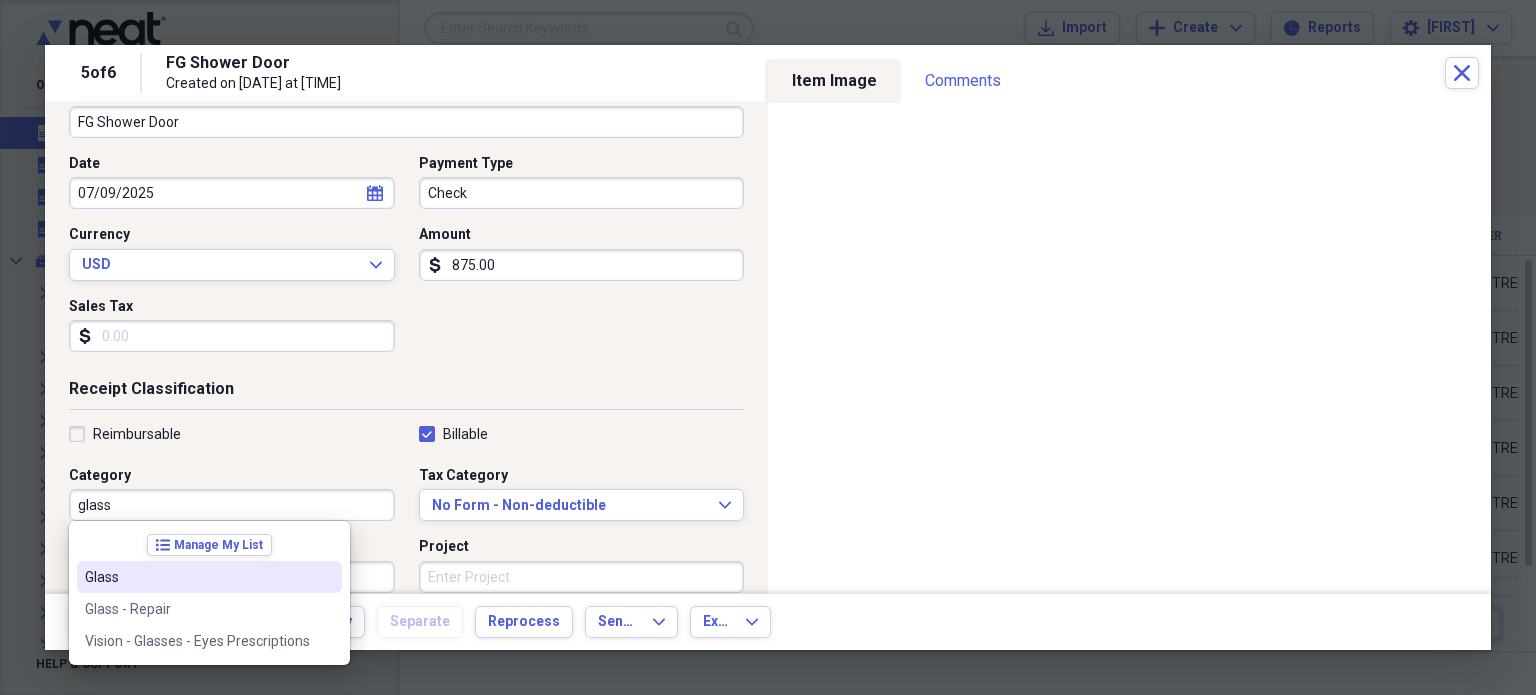 click on "Glass" at bounding box center [197, 577] 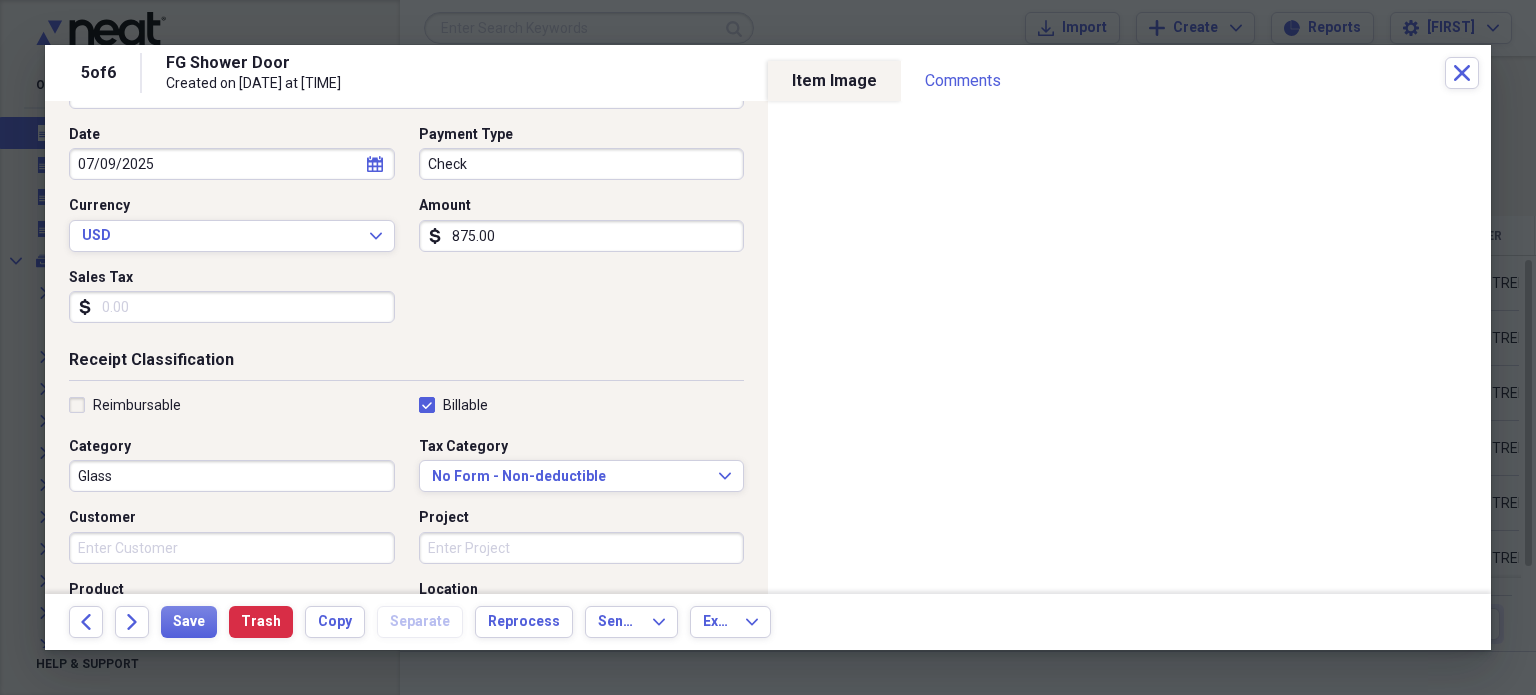 scroll, scrollTop: 197, scrollLeft: 0, axis: vertical 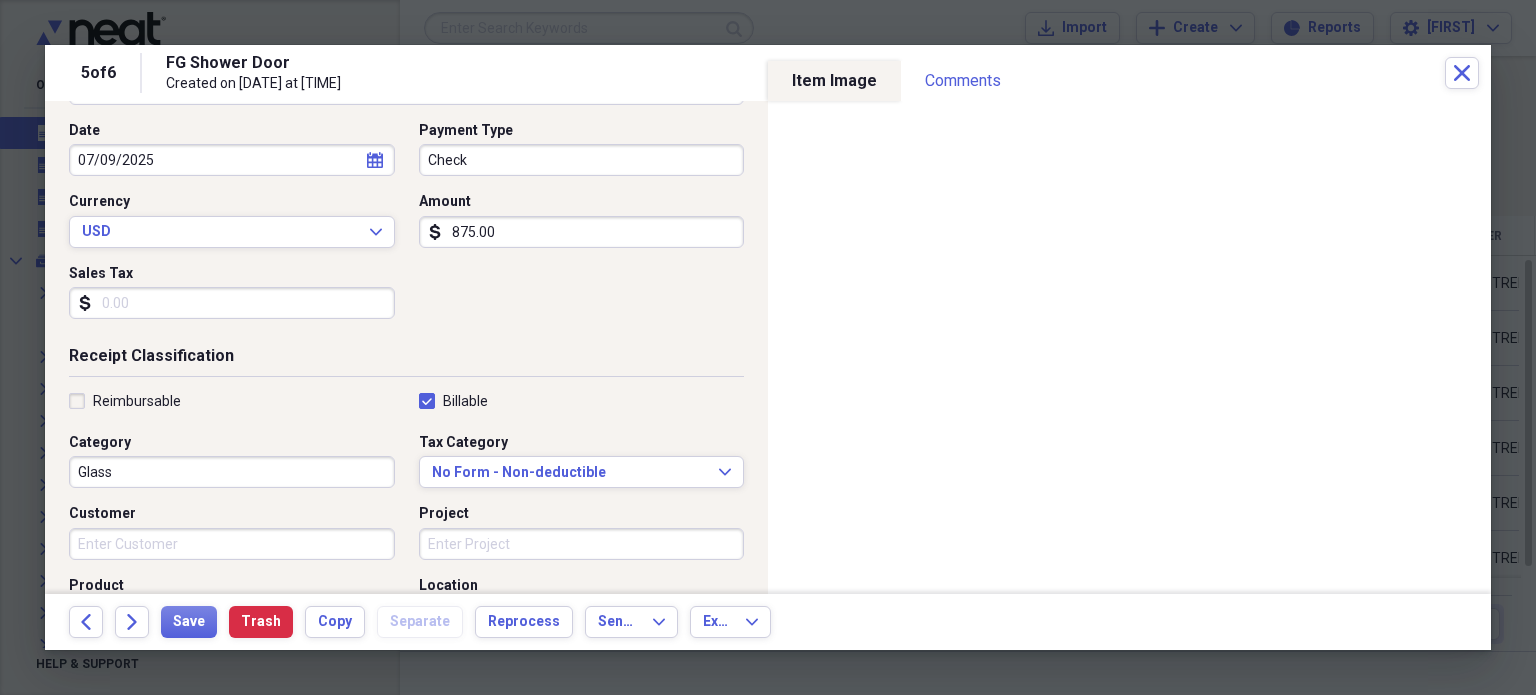 click on "Customer" at bounding box center [232, 544] 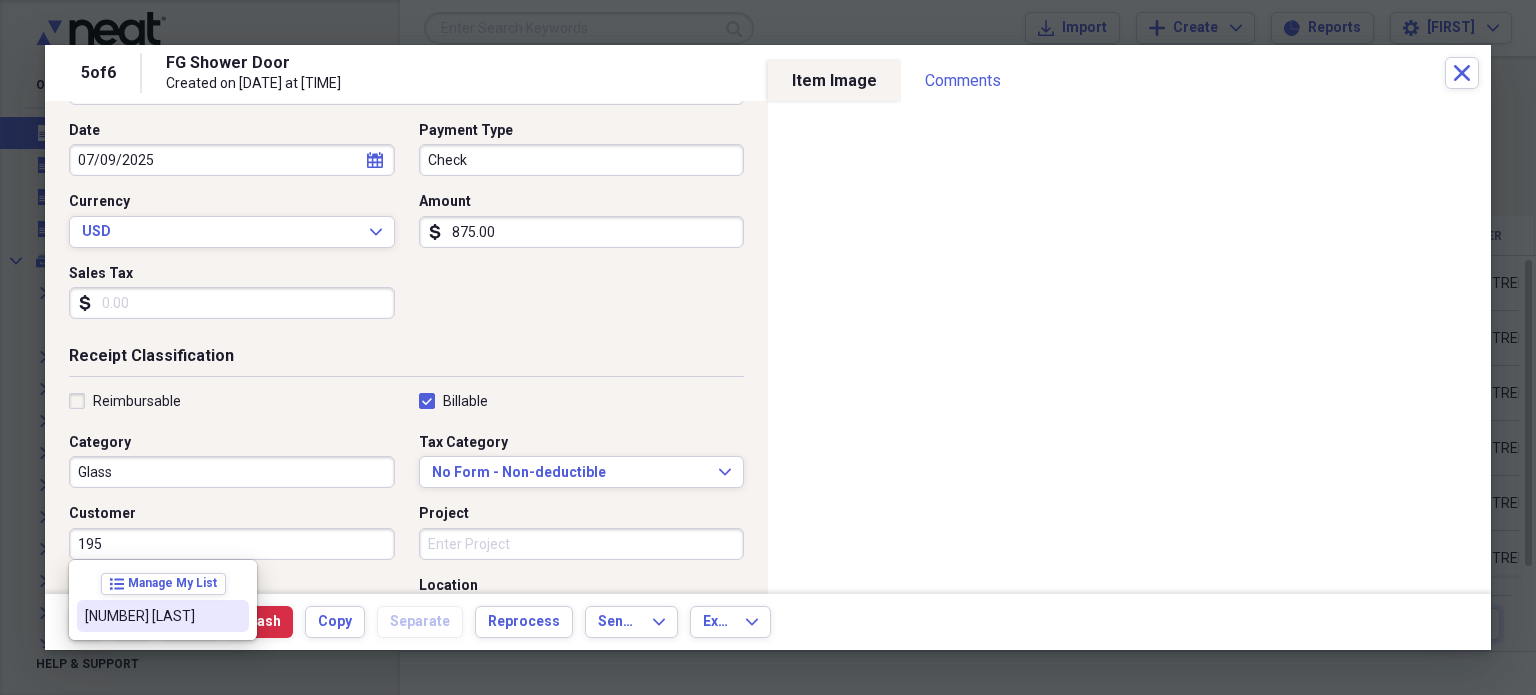 click on "[NUMBER] [LAST]" at bounding box center [151, 616] 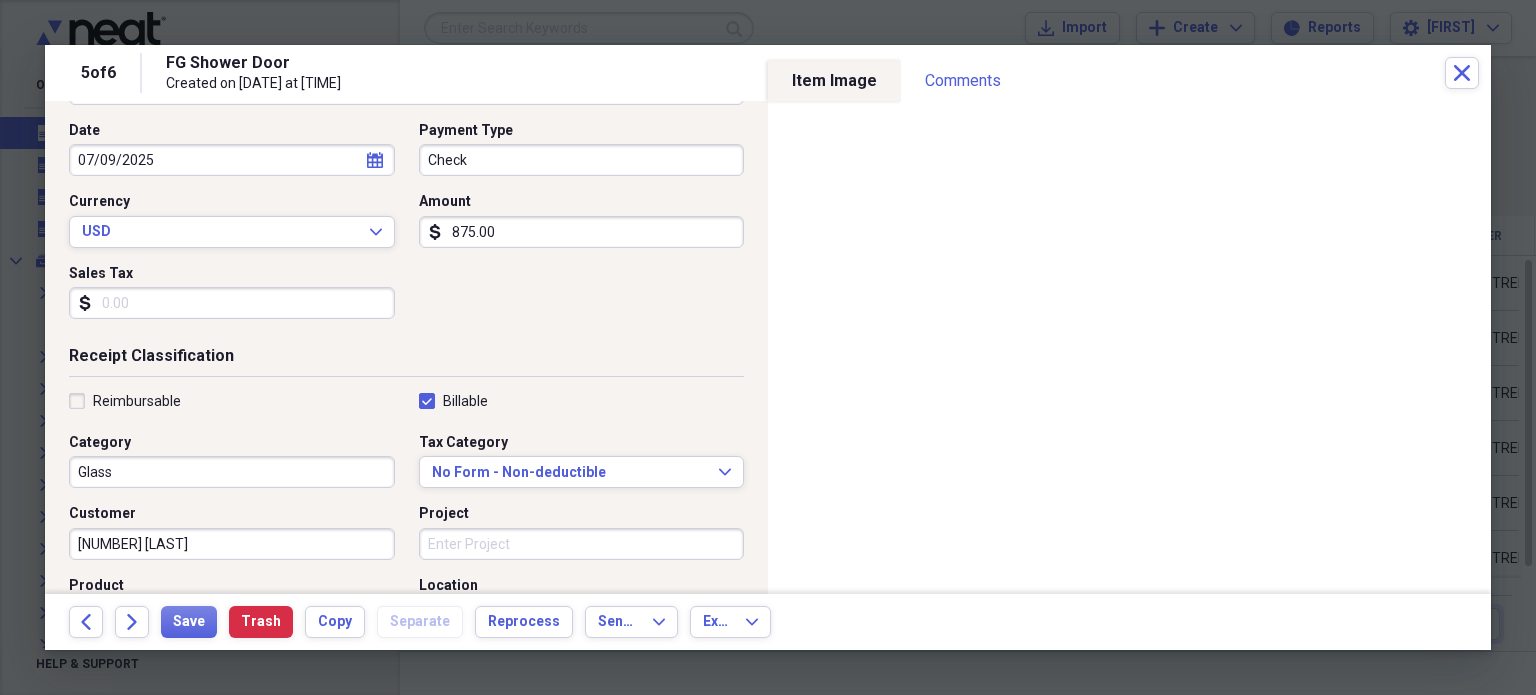scroll, scrollTop: 526, scrollLeft: 0, axis: vertical 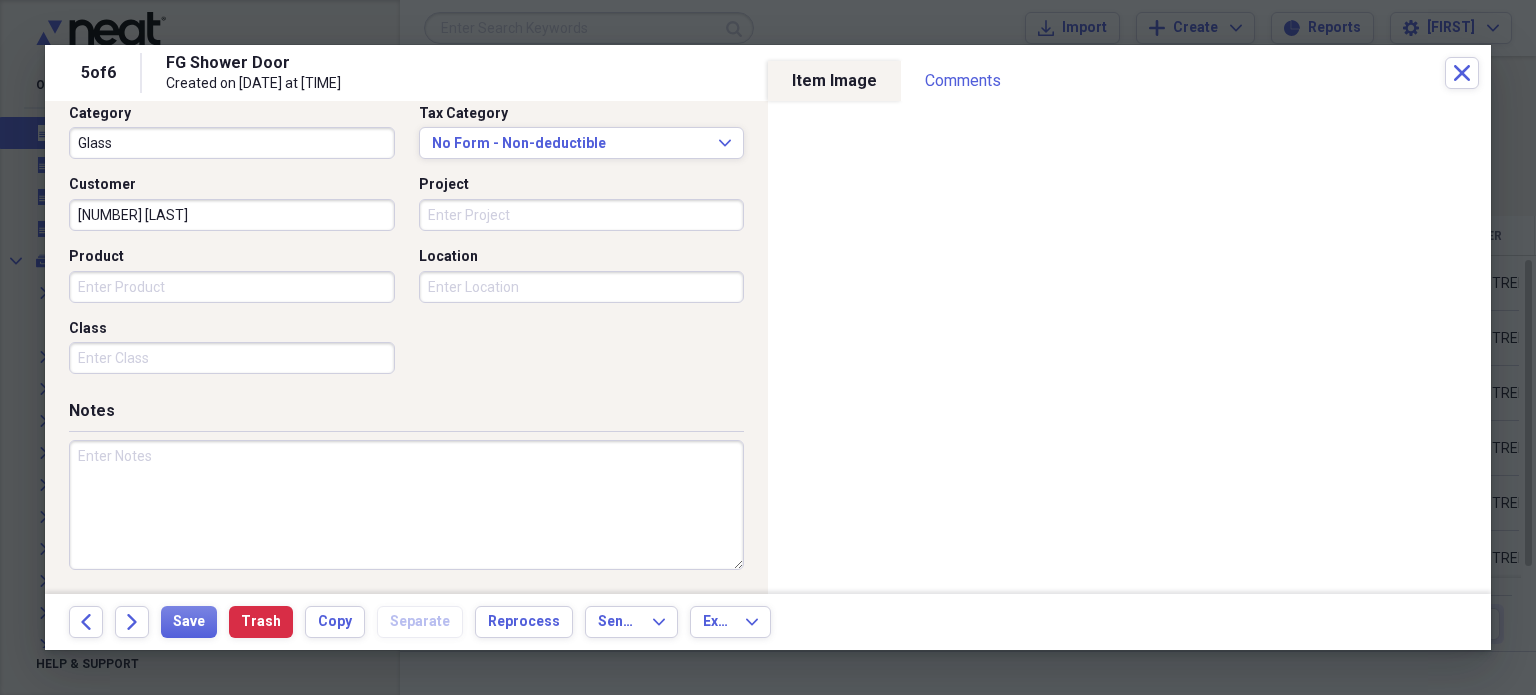 click at bounding box center [406, 505] 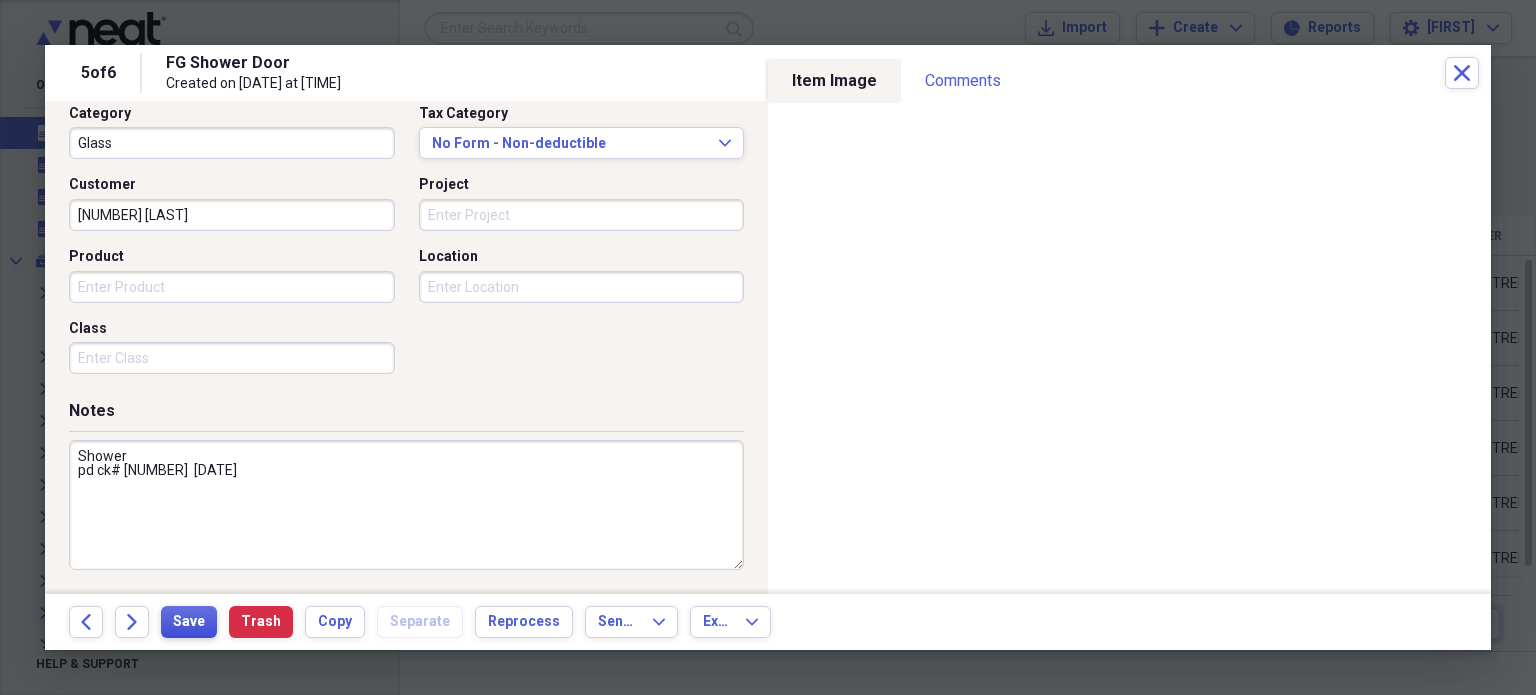 type on "Shower
pd ck# [NUMBER]  [DATE]" 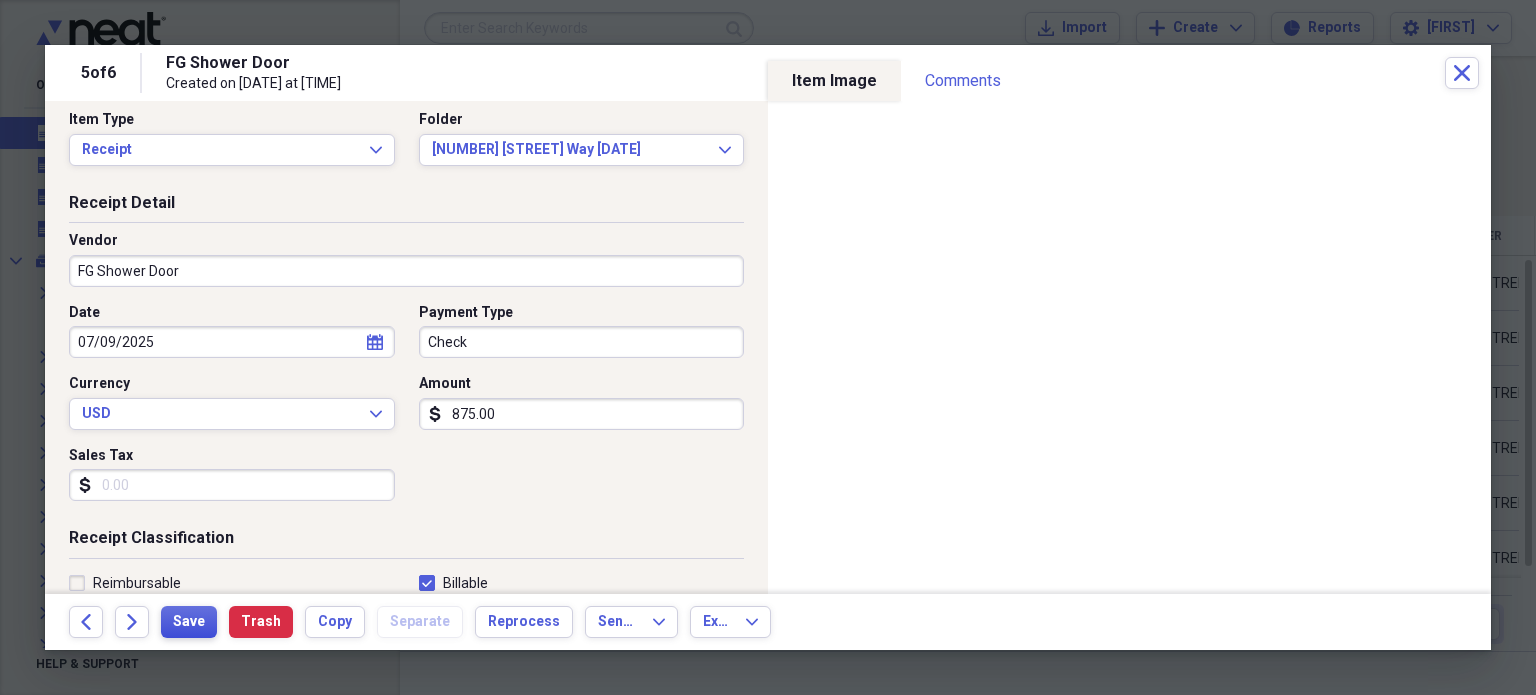 scroll, scrollTop: 0, scrollLeft: 0, axis: both 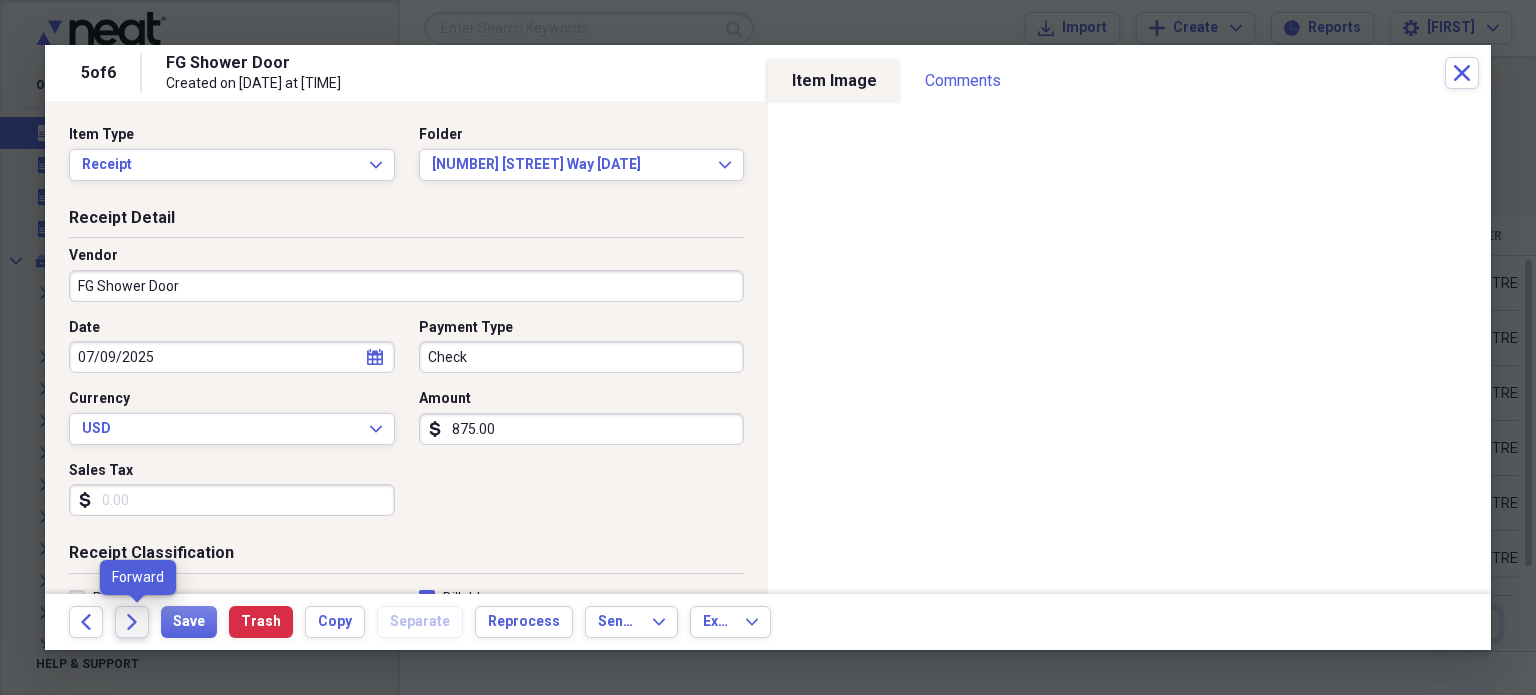 click on "Forward" at bounding box center (132, 622) 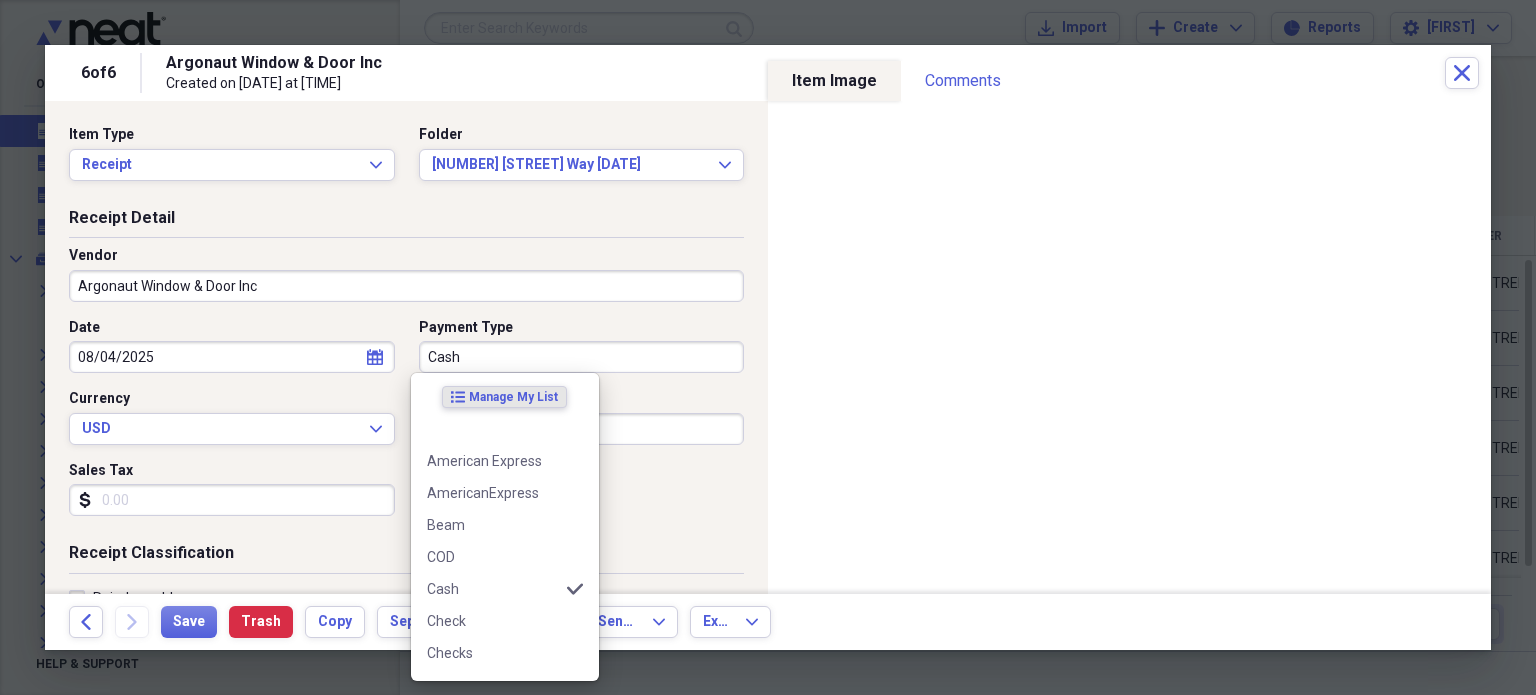 drag, startPoint x: 478, startPoint y: 357, endPoint x: 450, endPoint y: 614, distance: 258.52078 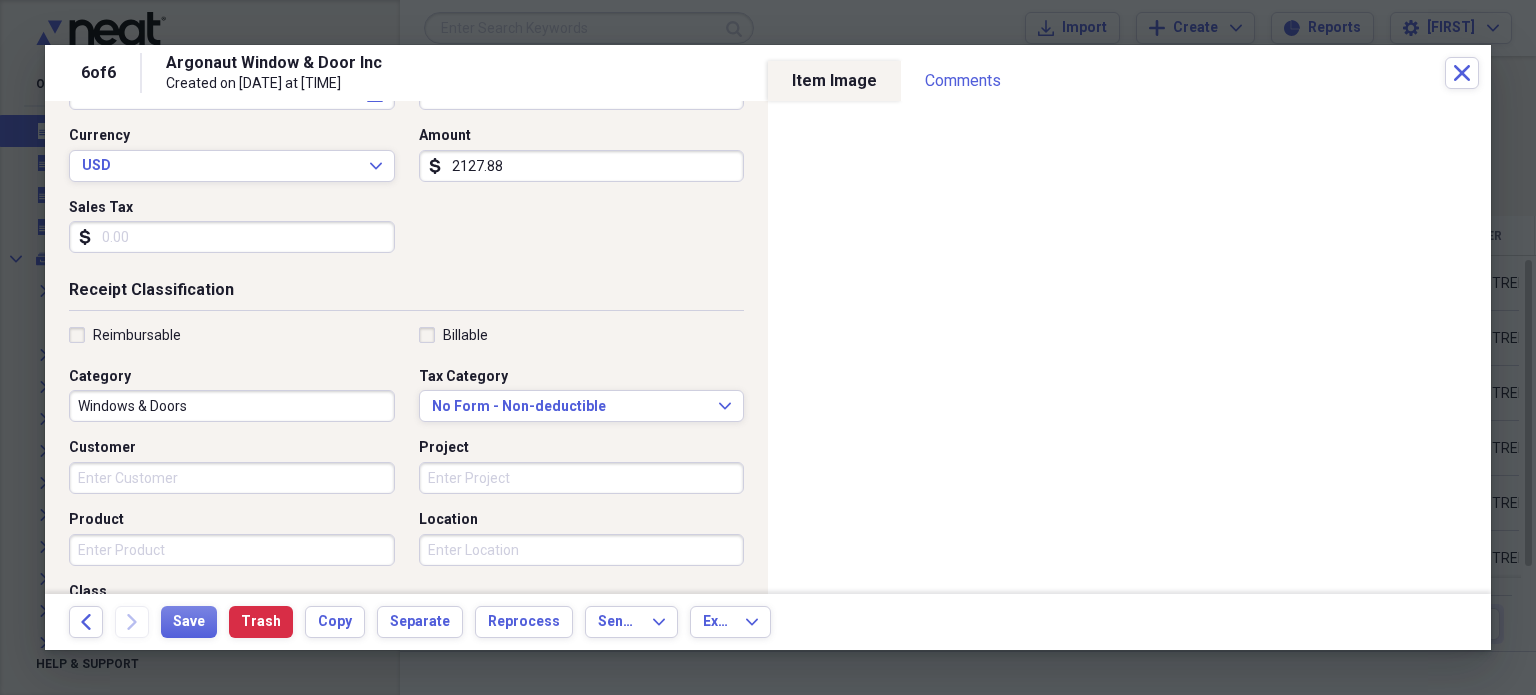 scroll, scrollTop: 264, scrollLeft: 0, axis: vertical 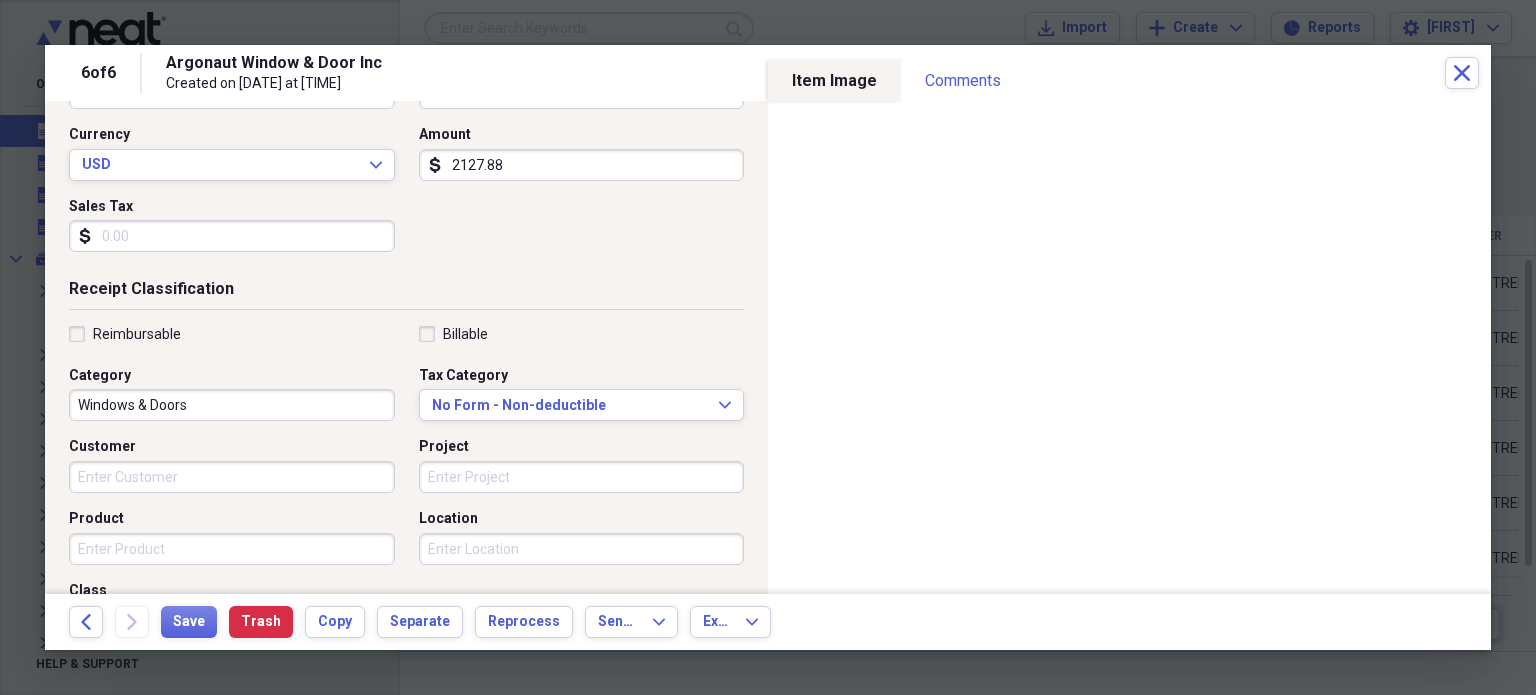 click on "Billable" at bounding box center [453, 334] 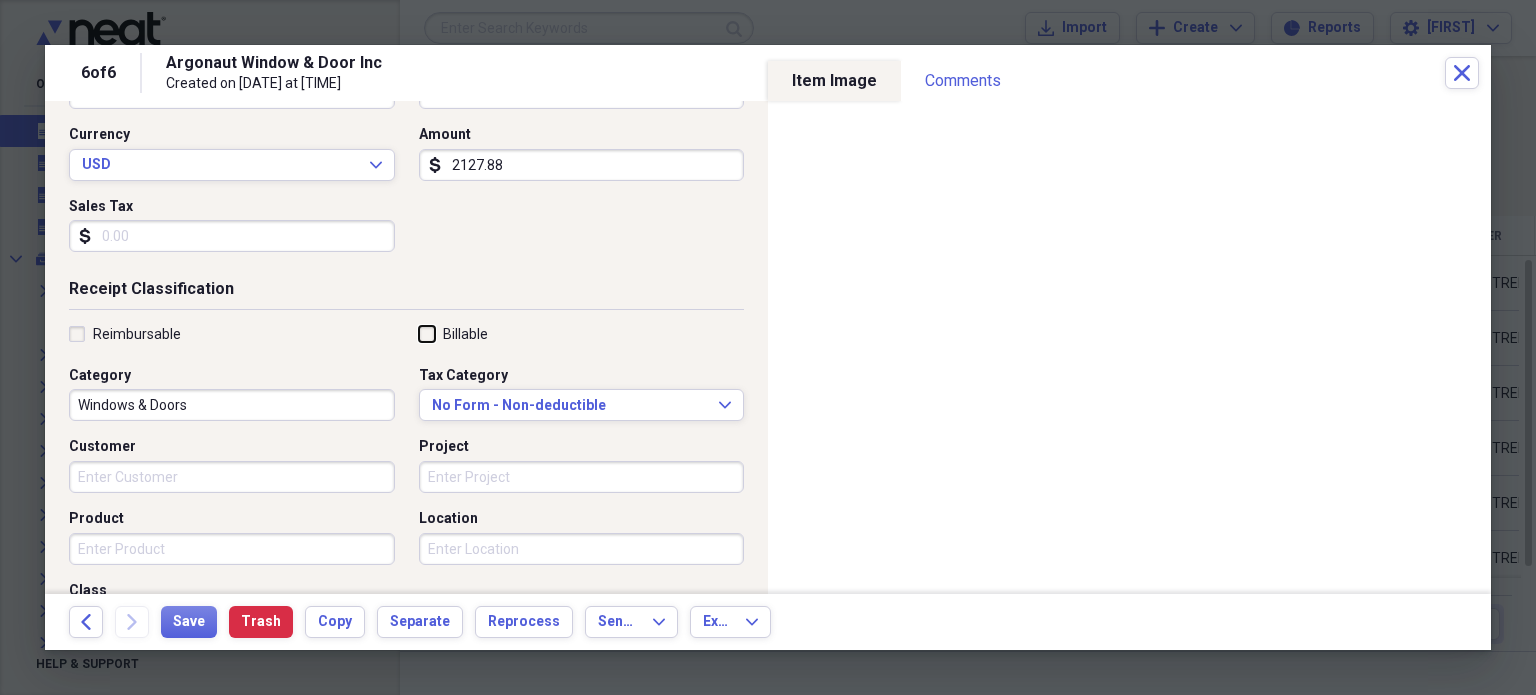 click on "Billable" at bounding box center [419, 333] 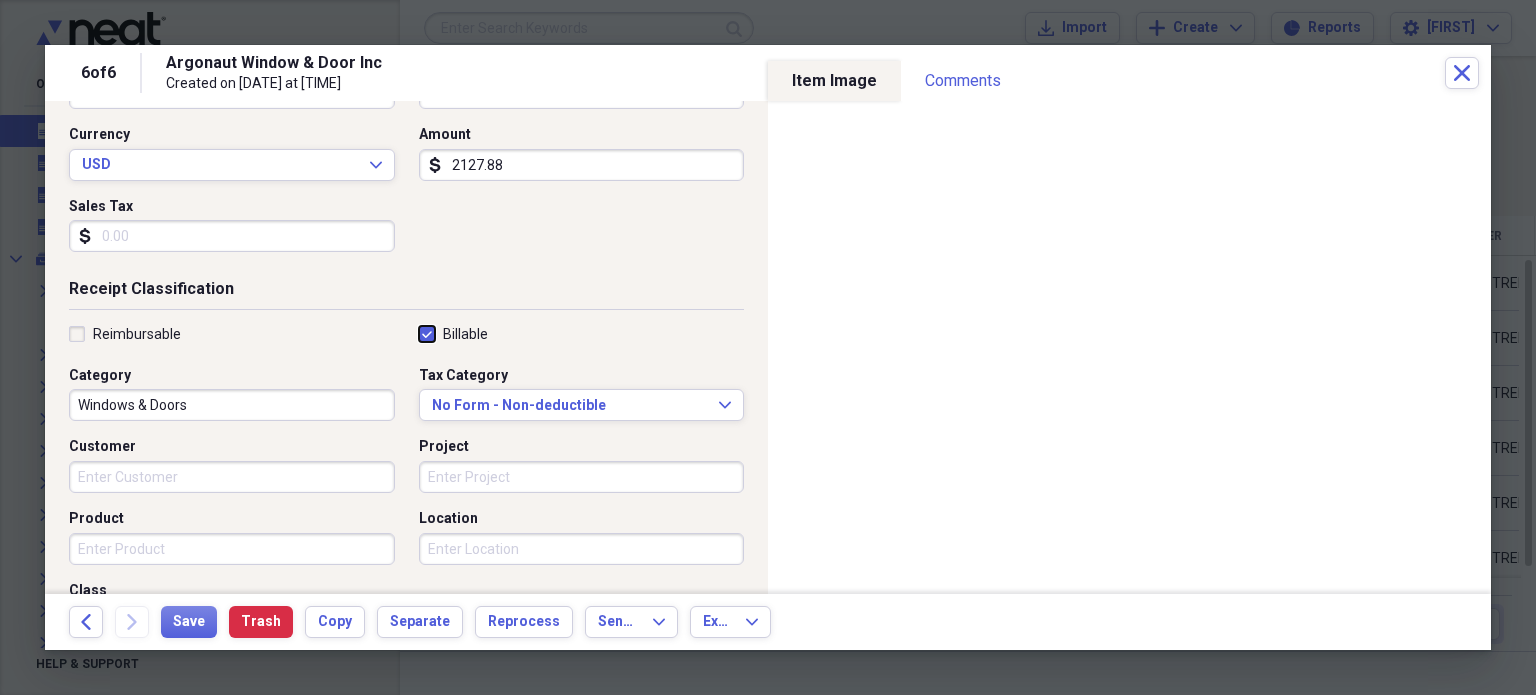 checkbox on "true" 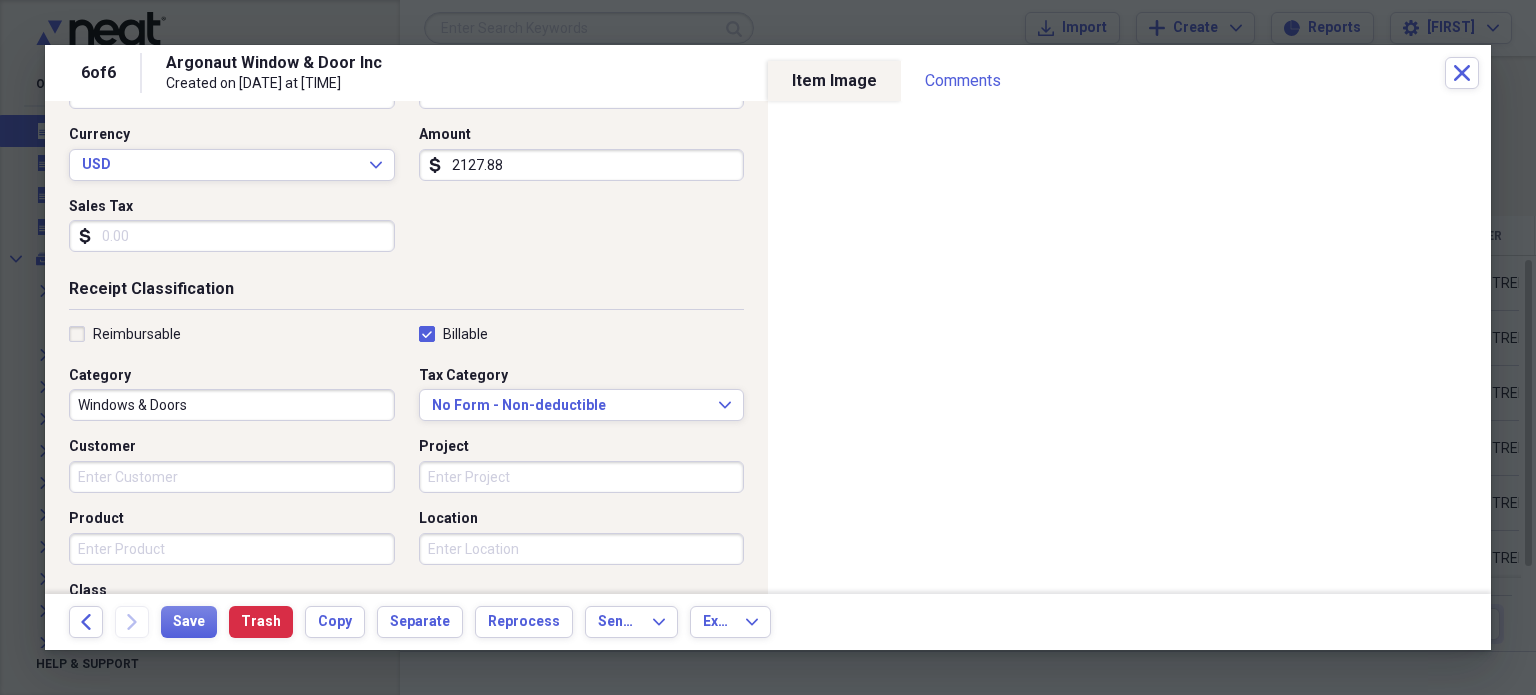 click on "Customer" at bounding box center (232, 477) 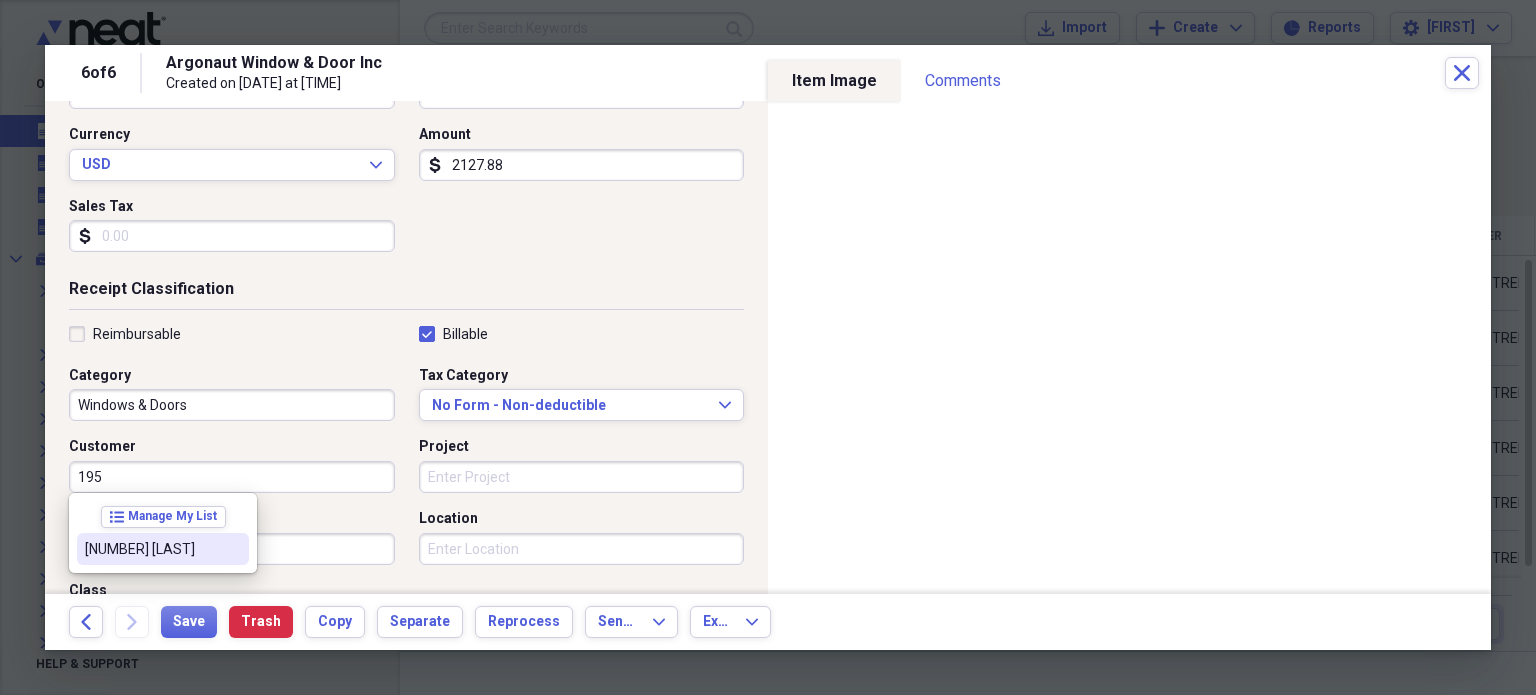click on "[NUMBER] [LAST]" at bounding box center [151, 549] 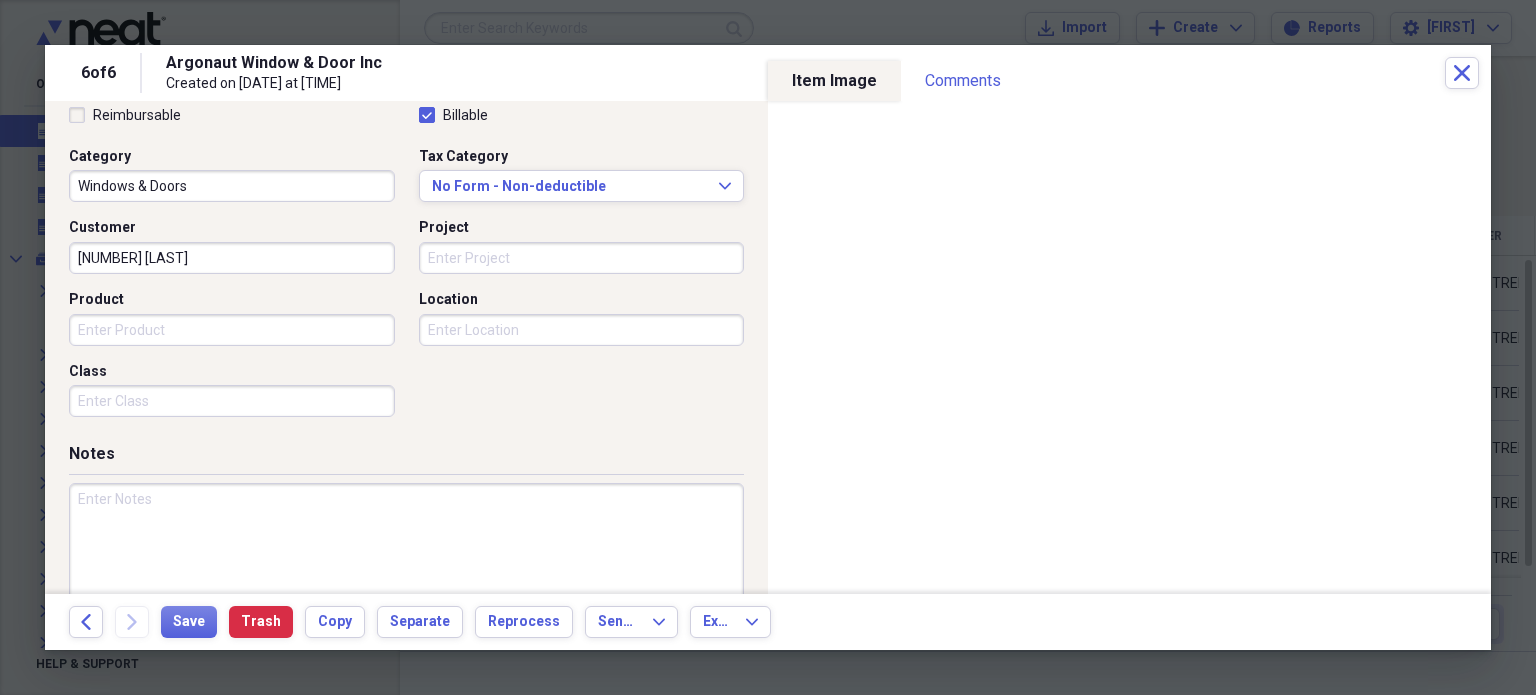 scroll, scrollTop: 482, scrollLeft: 0, axis: vertical 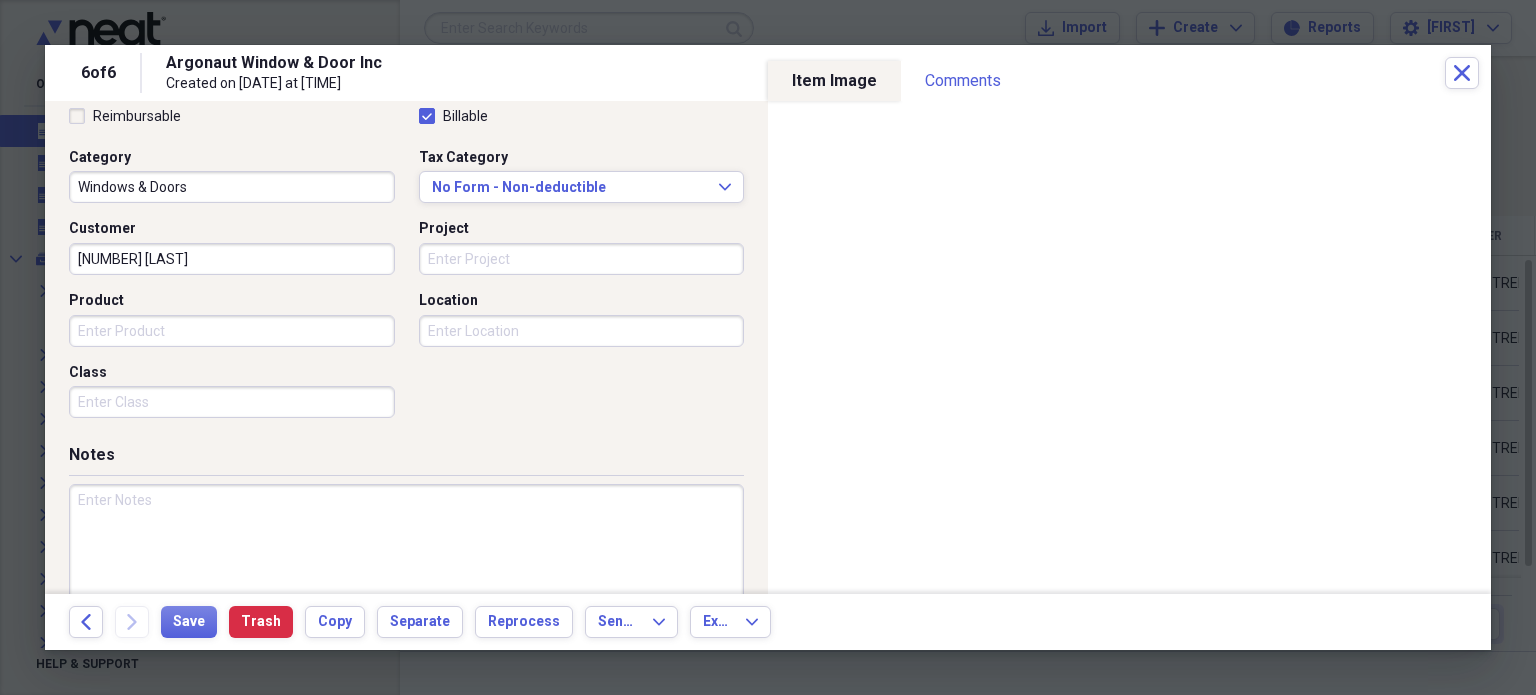 click at bounding box center [406, 549] 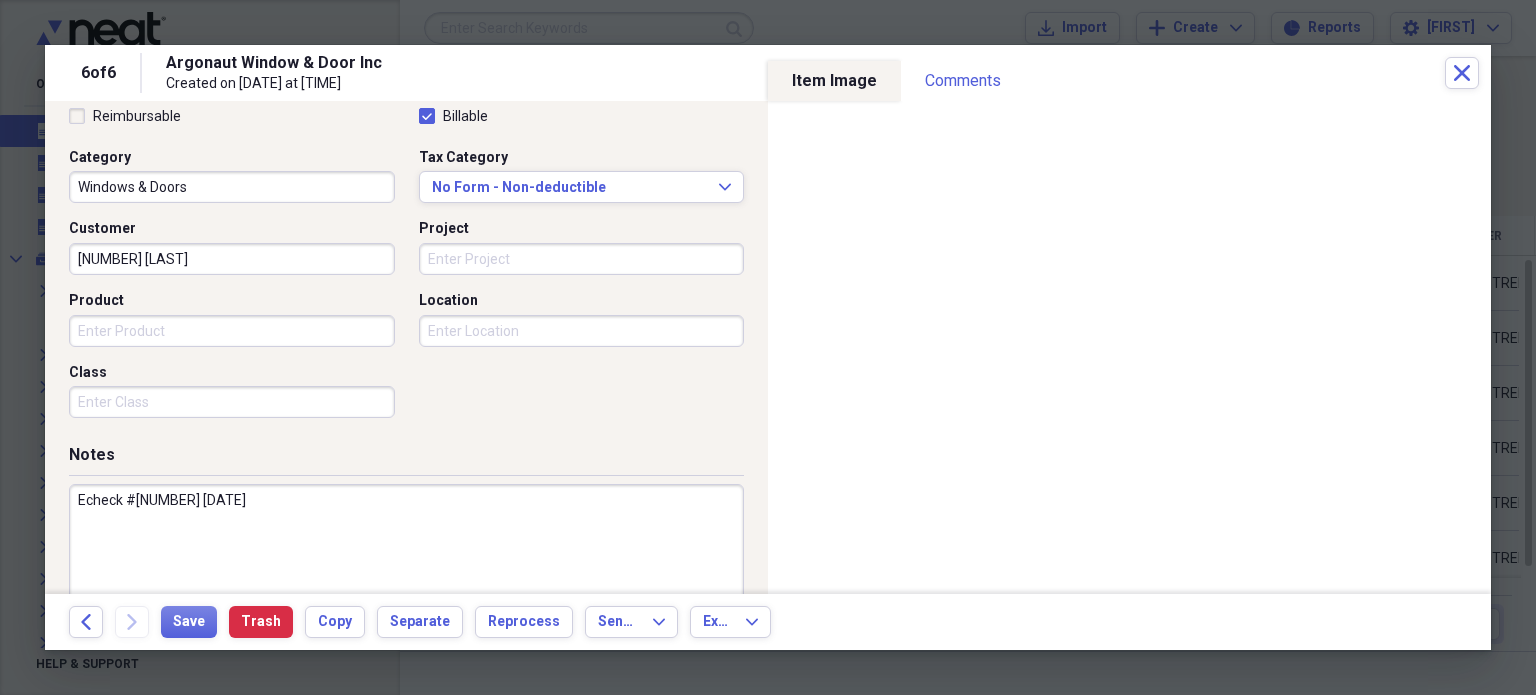 type on "Echeck #[NUMBER] [DATE]" 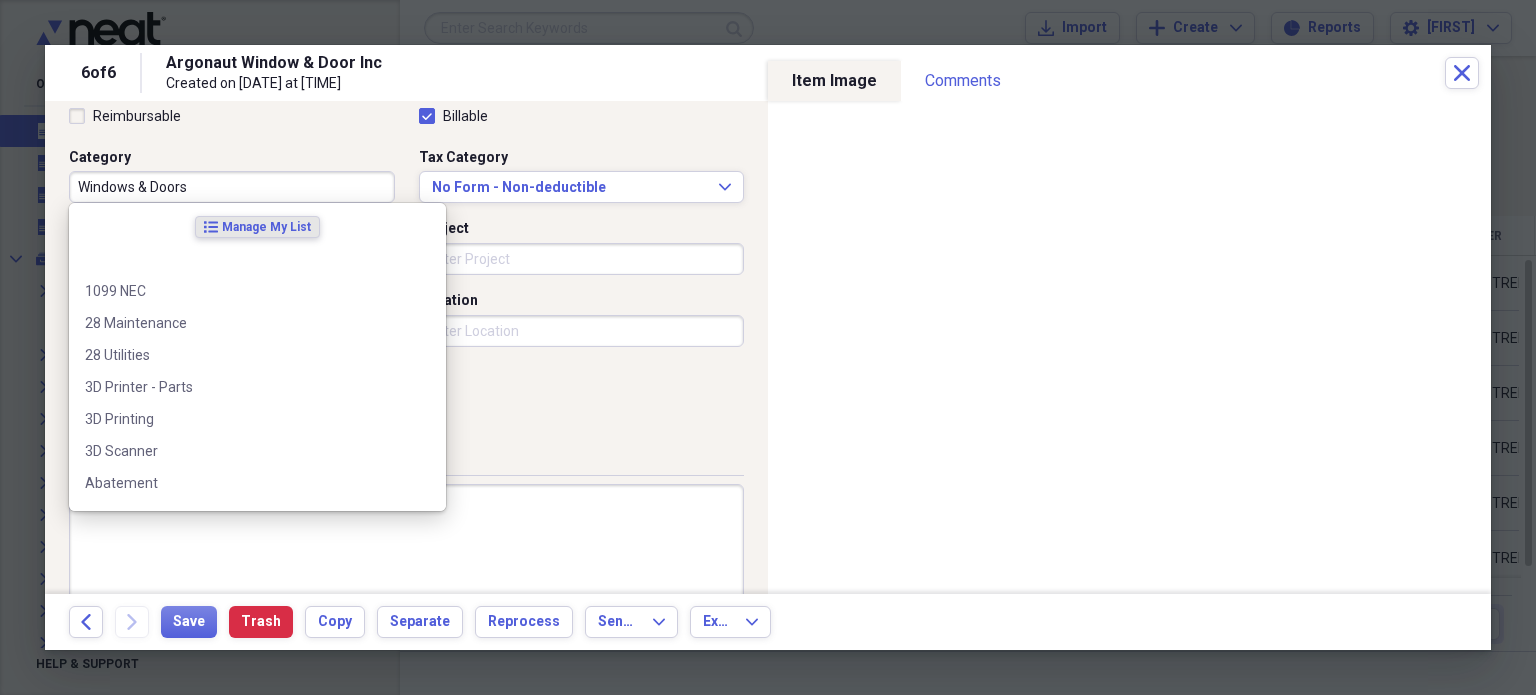 click on "Windows & Doors" at bounding box center (232, 187) 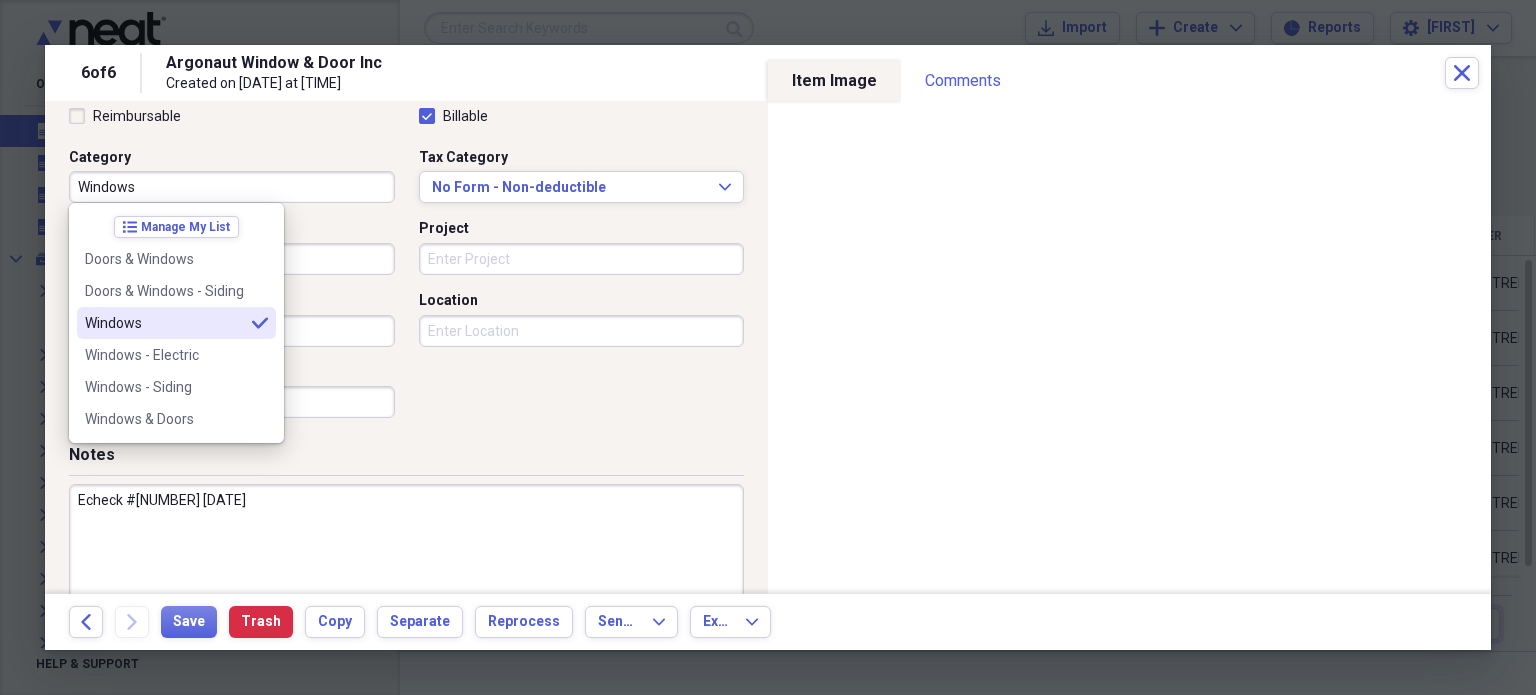 type on "Windows" 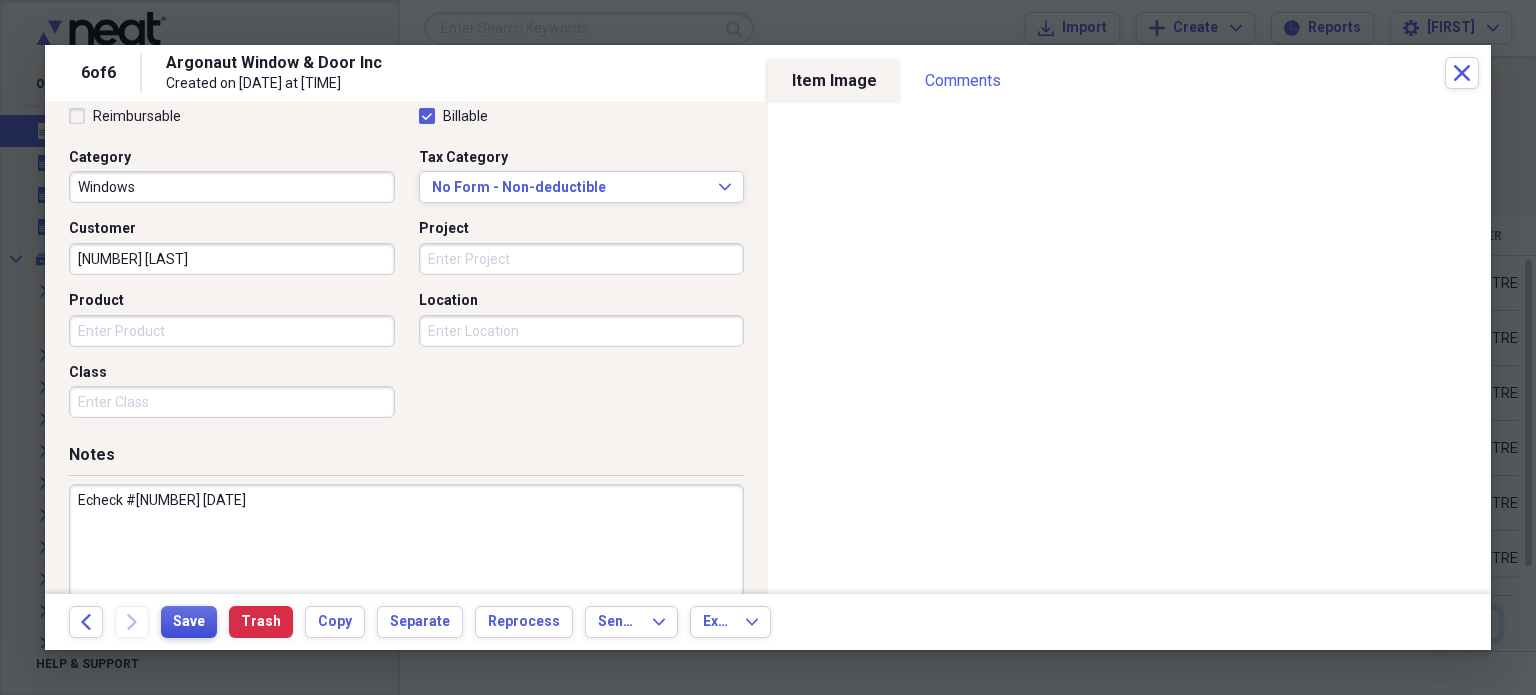click on "Save" at bounding box center [189, 622] 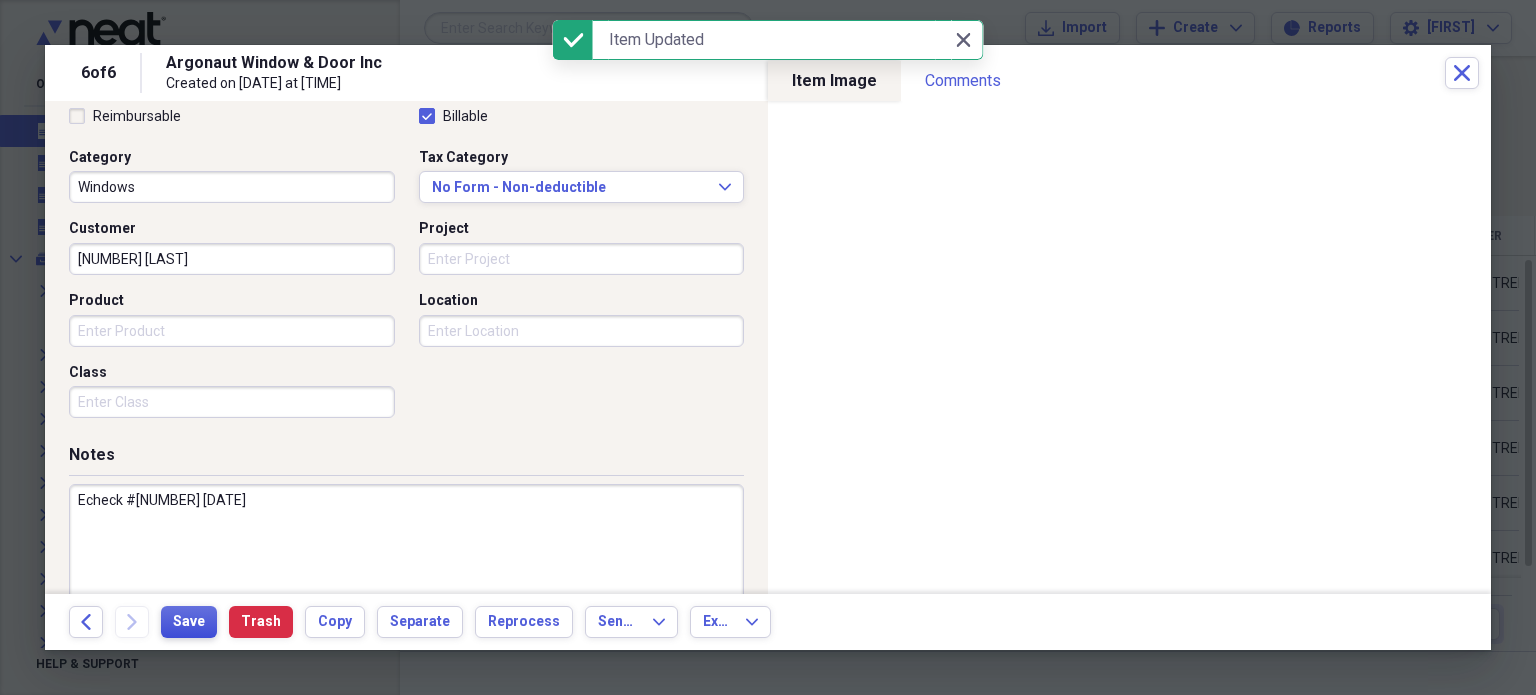 click on "Save" at bounding box center (189, 622) 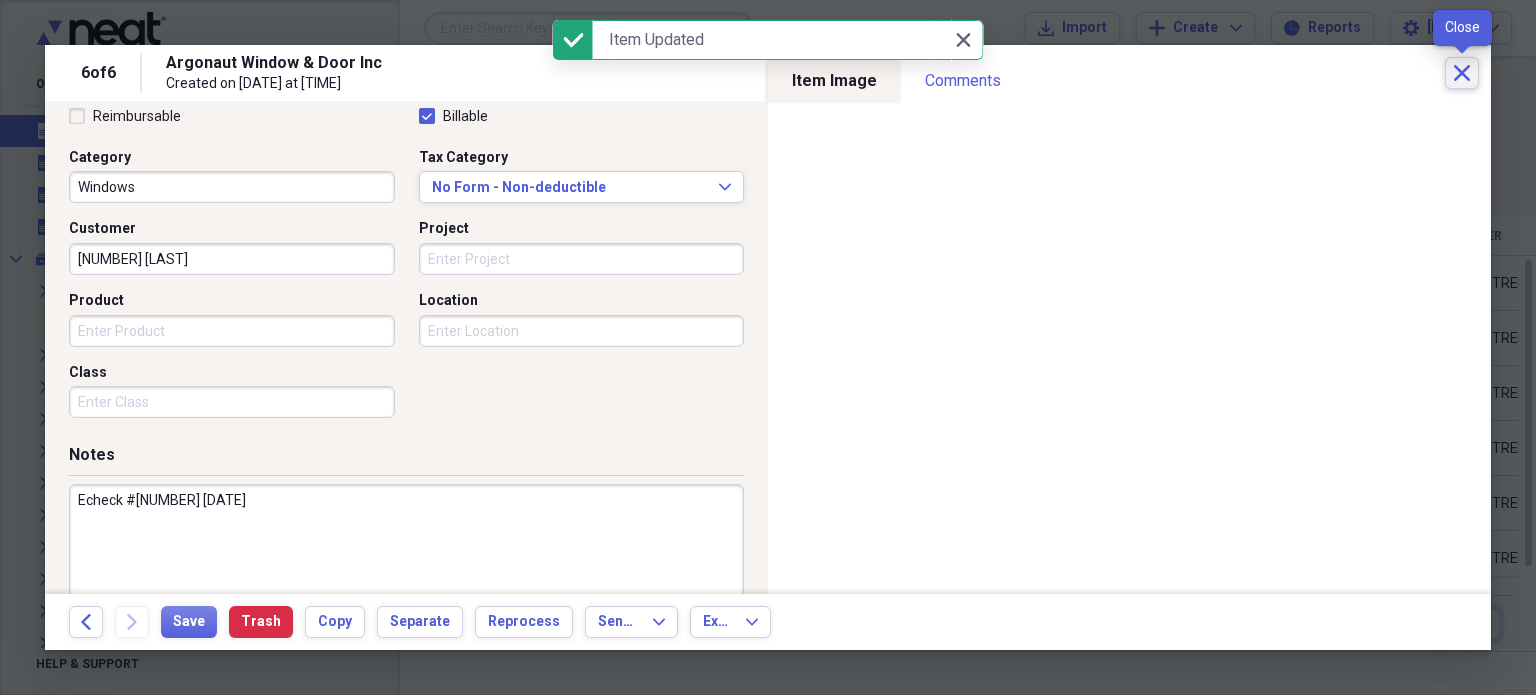 click on "Close" at bounding box center (1462, 73) 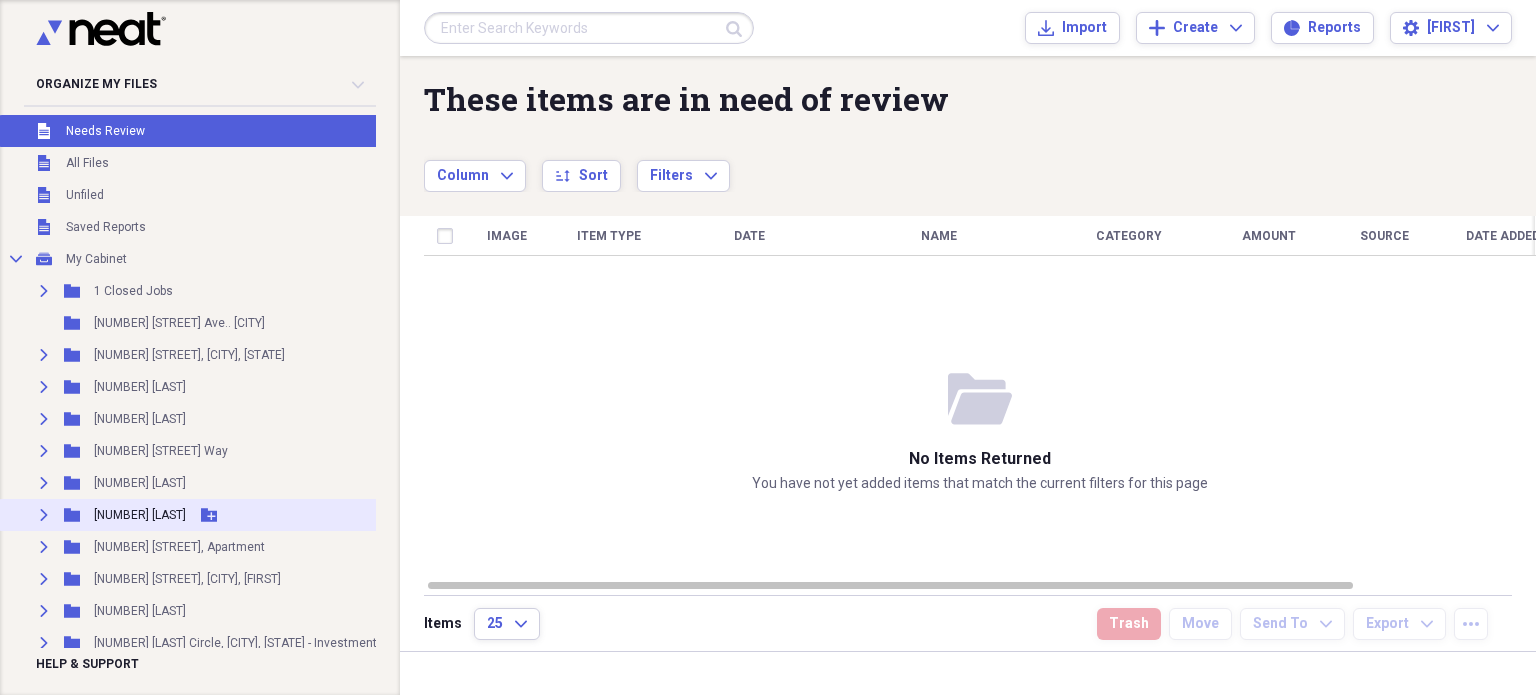 scroll, scrollTop: 13, scrollLeft: 6, axis: both 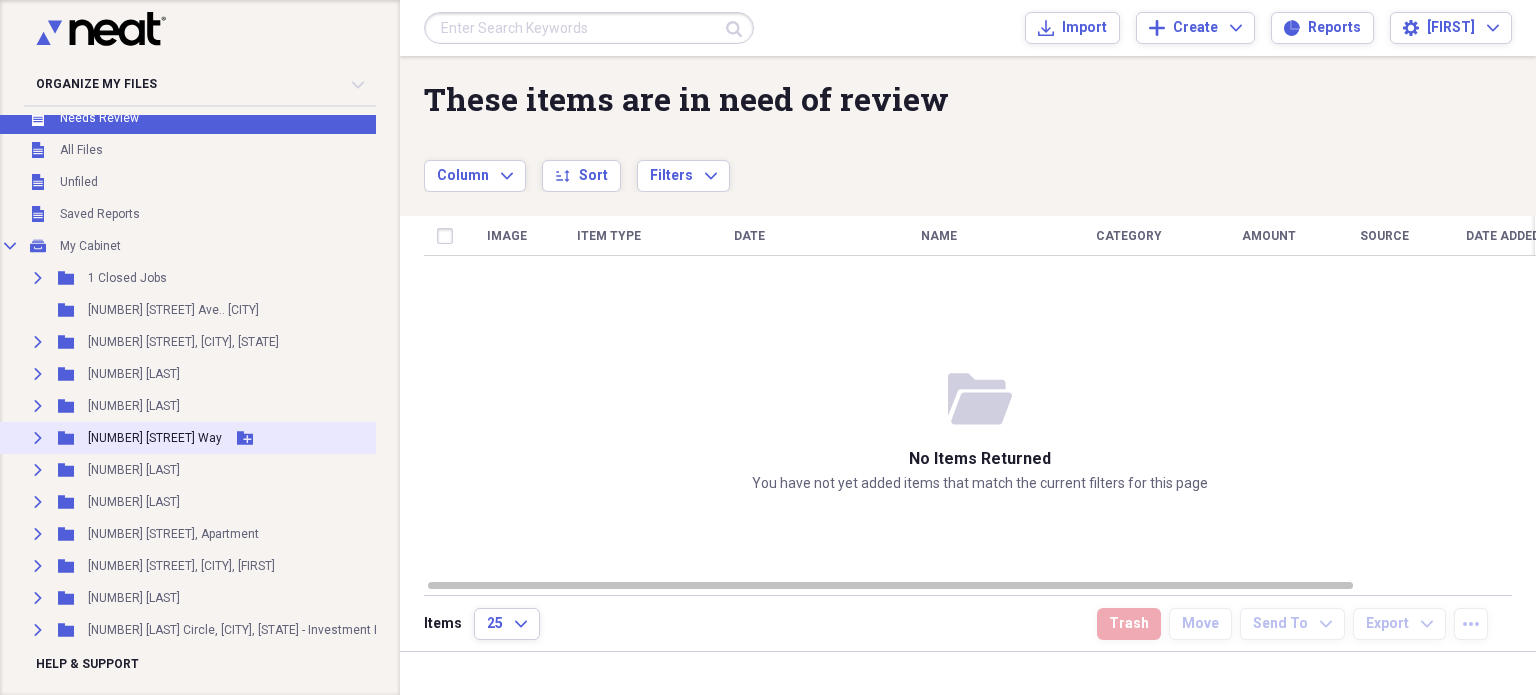 click on "Expand" 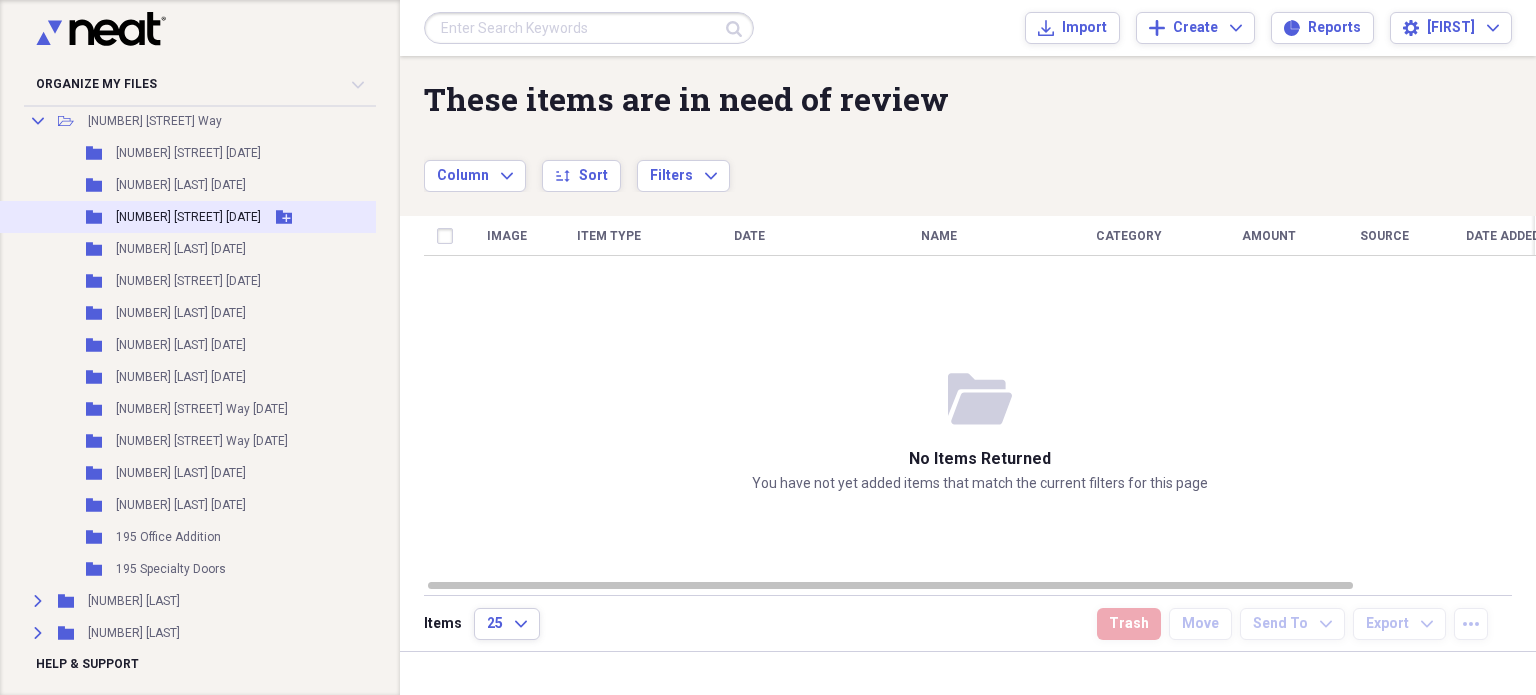 scroll, scrollTop: 350, scrollLeft: 6, axis: both 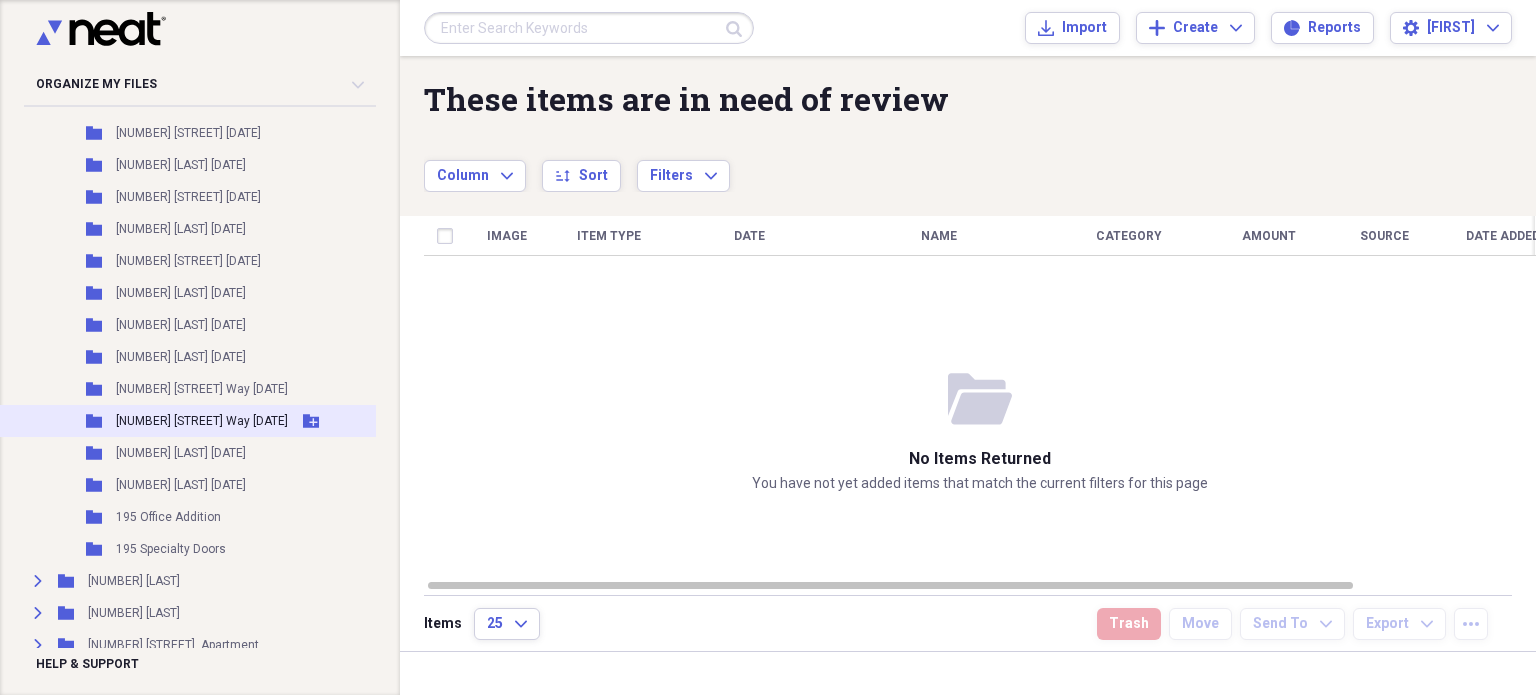click on "[NUMBER] [STREET] Way [DATE]" at bounding box center [202, 421] 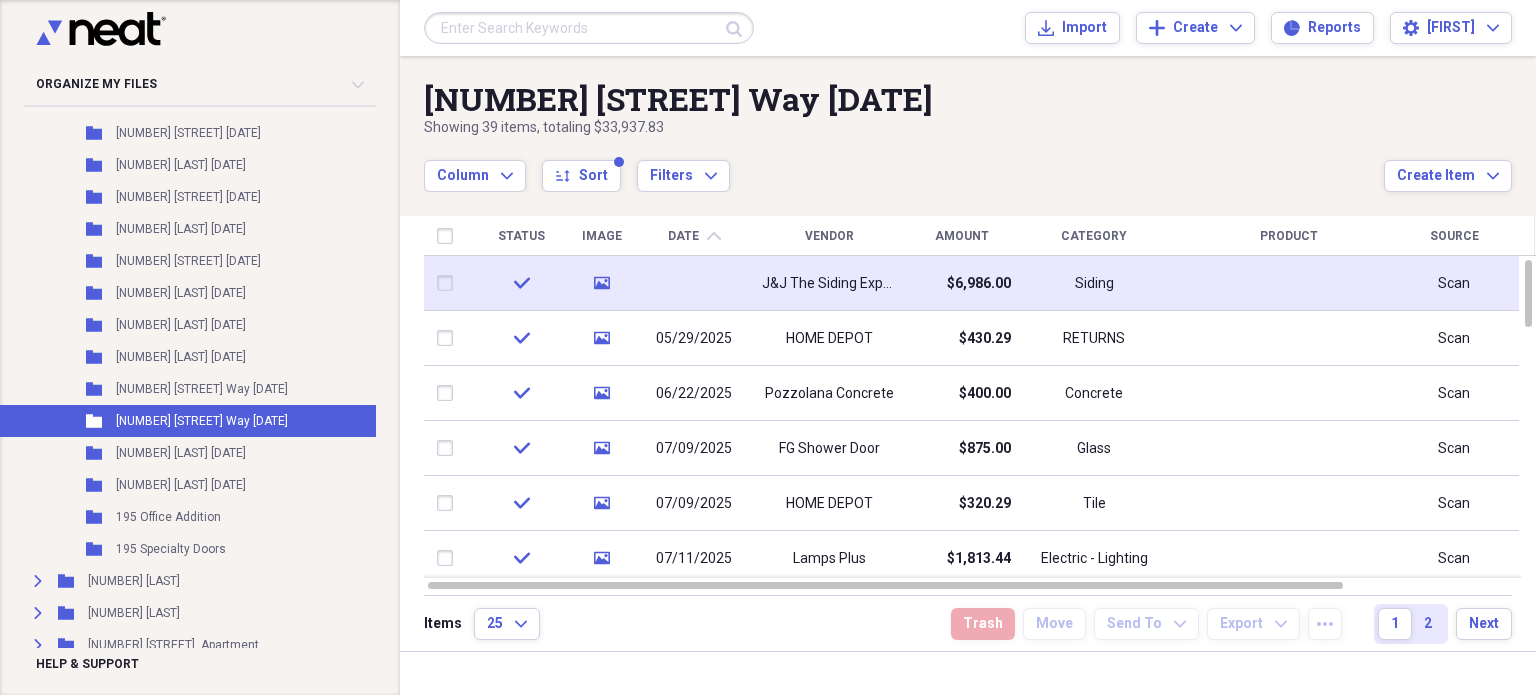 click on "J&J The Siding Experts, Inc" at bounding box center [829, 283] 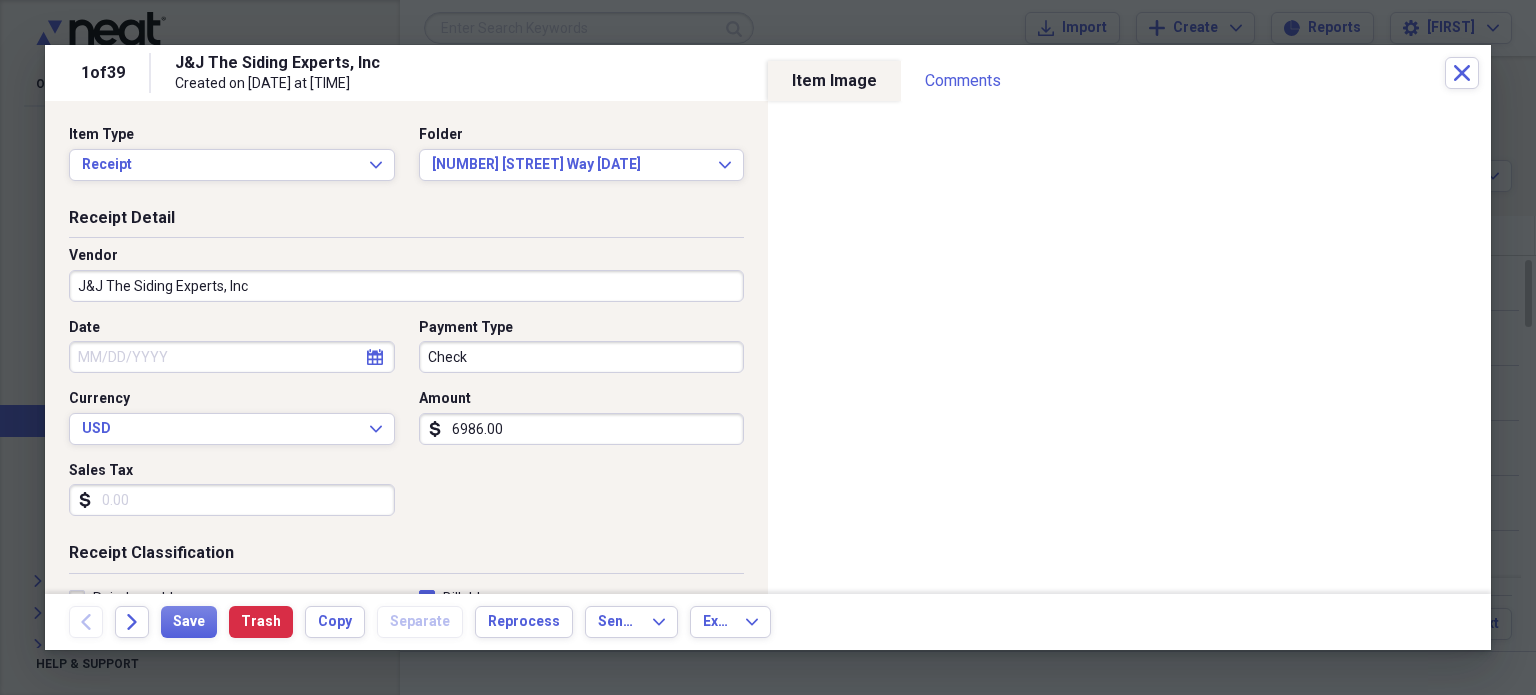 click 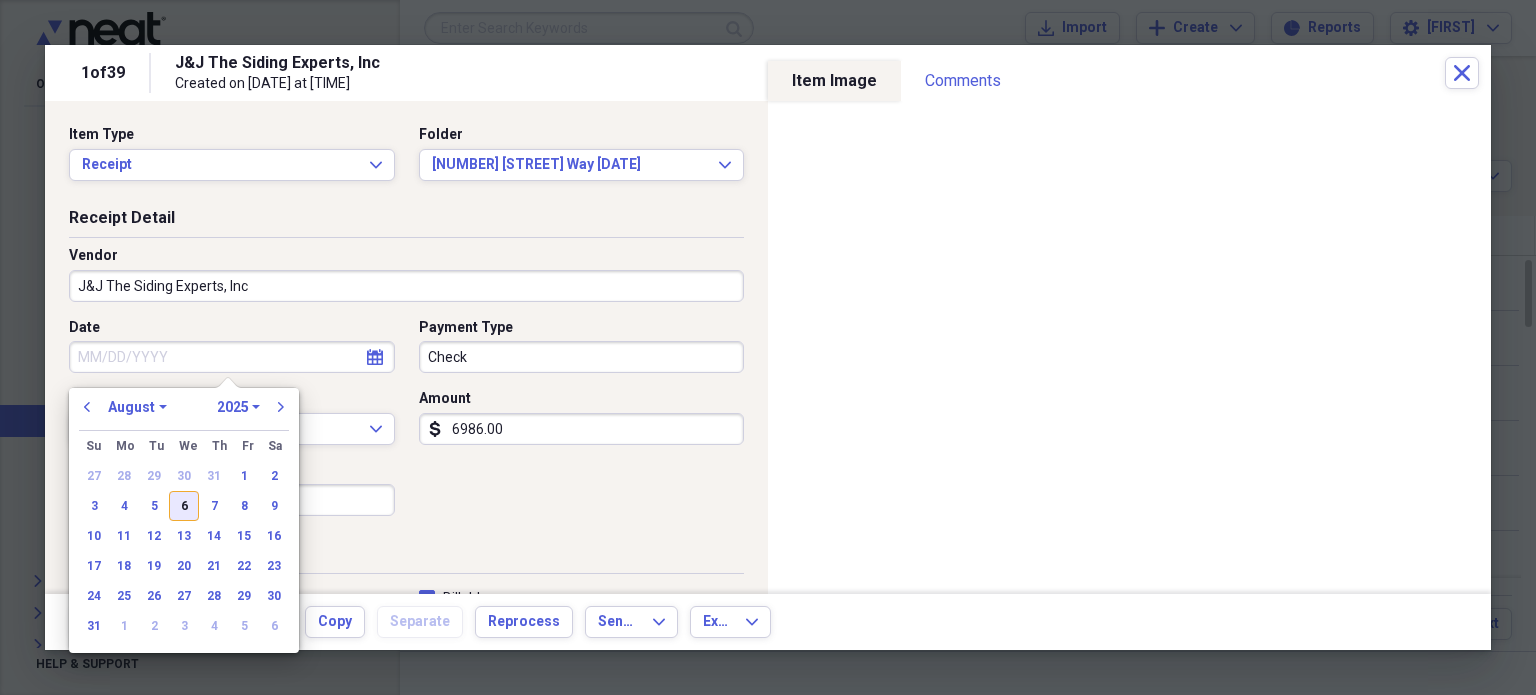 click on "6" at bounding box center (184, 506) 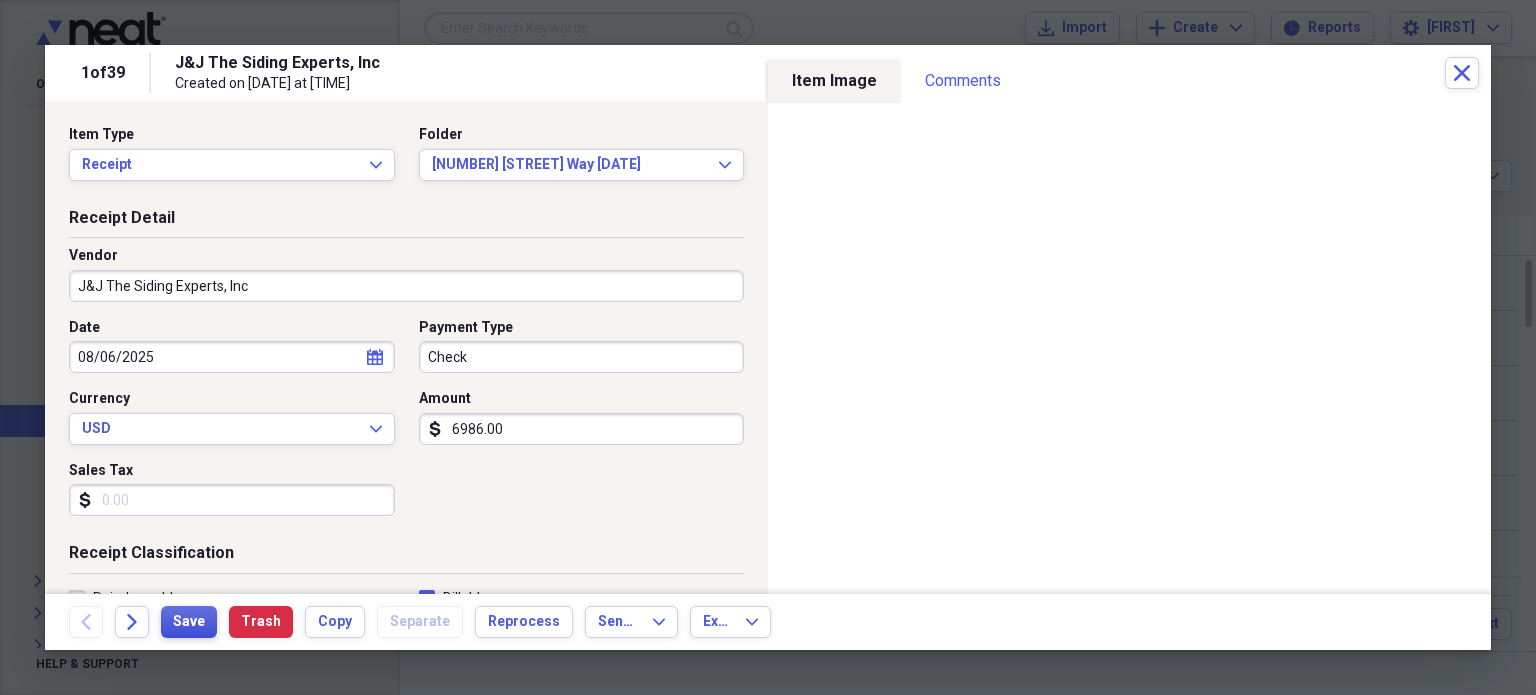 click on "Save" at bounding box center [189, 622] 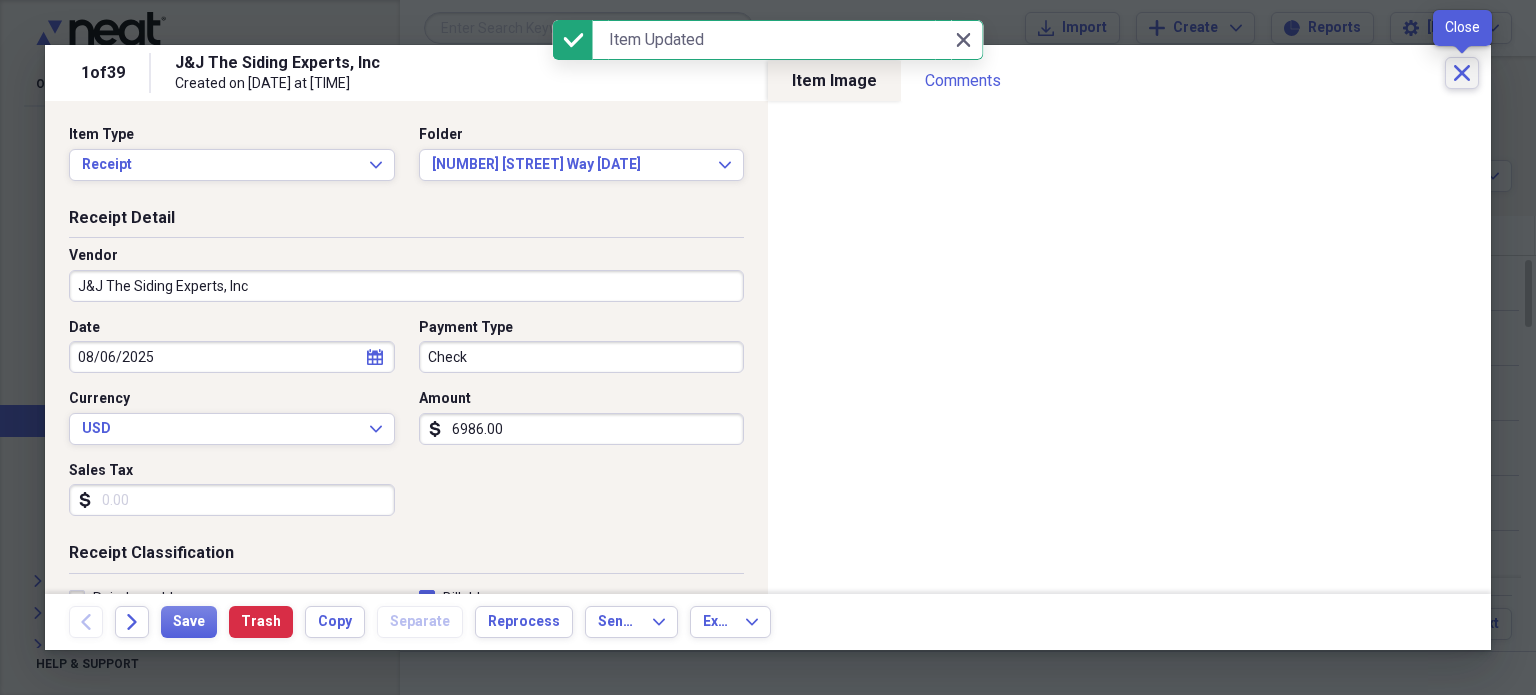 click on "Close" at bounding box center (1462, 73) 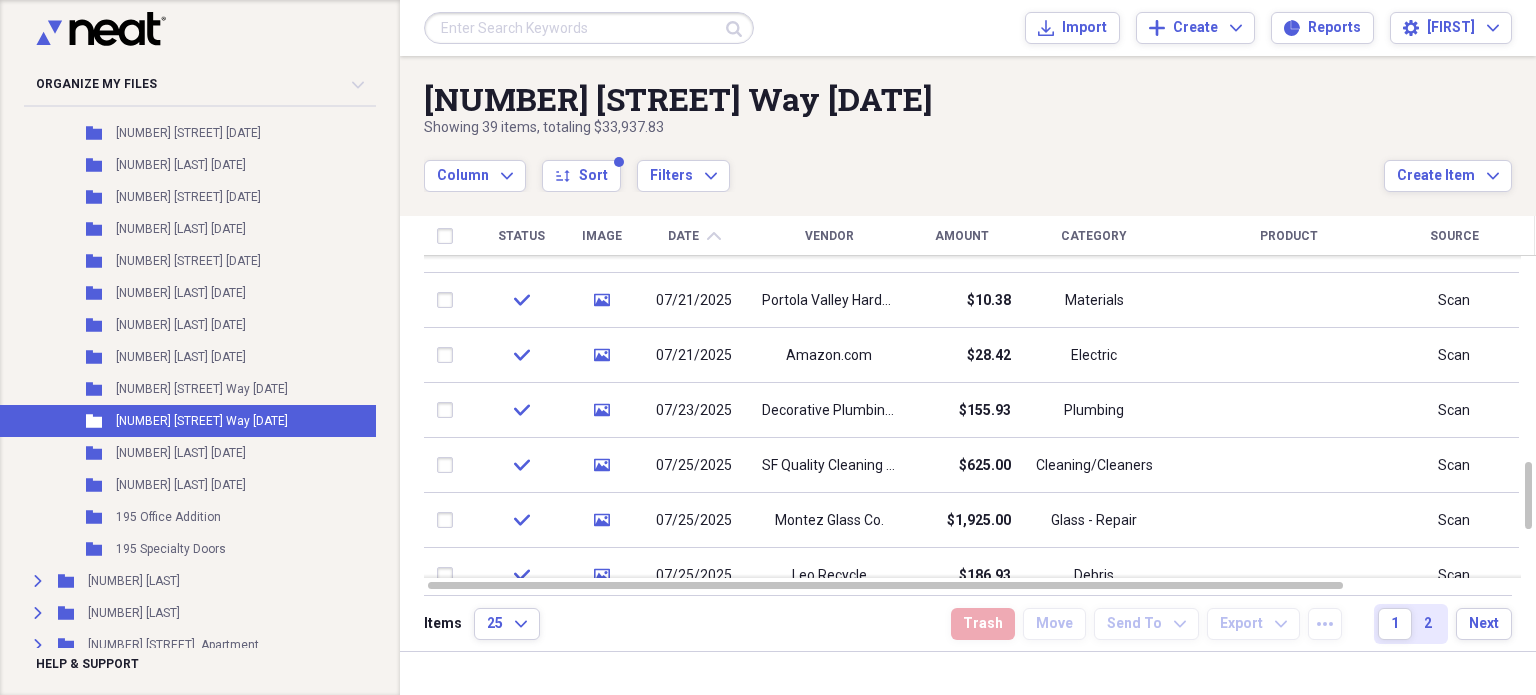 click on "Amount" at bounding box center [962, 236] 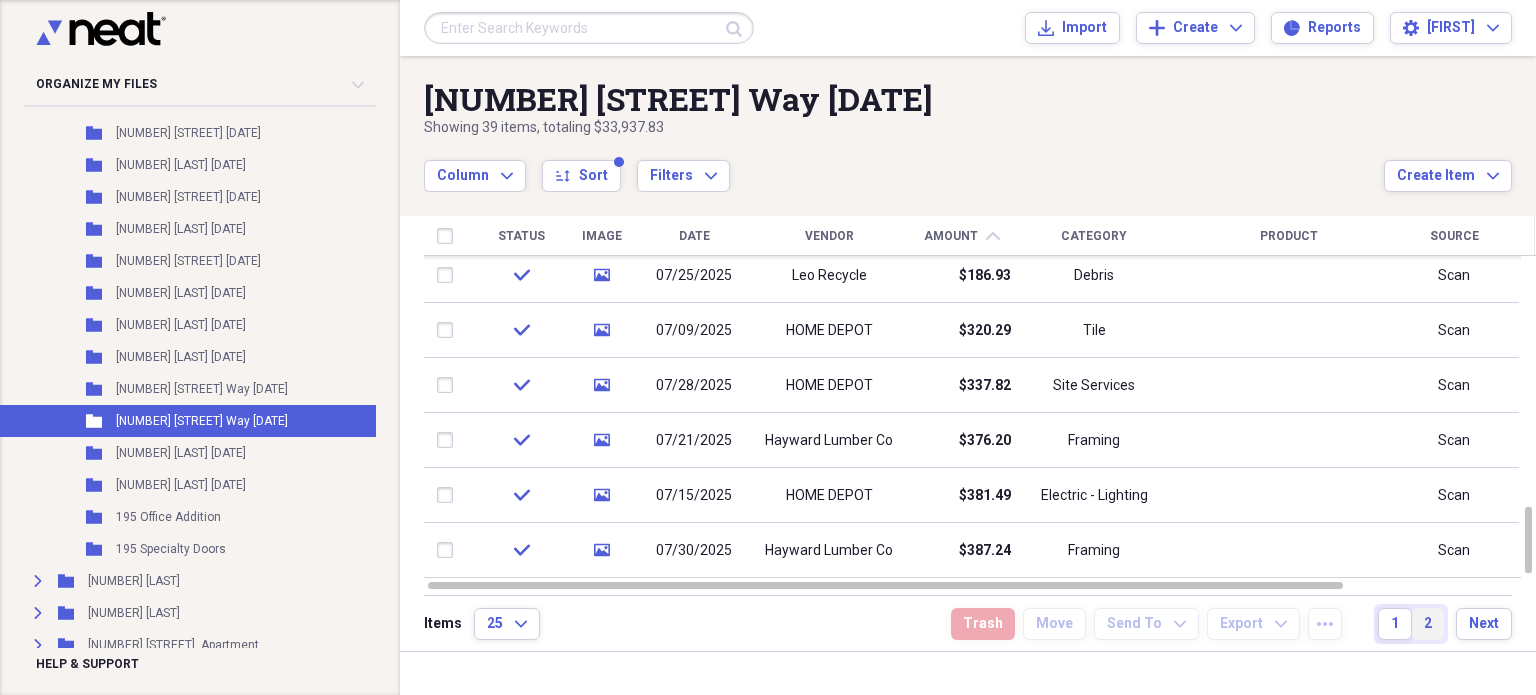 click on "2" at bounding box center (1428, 624) 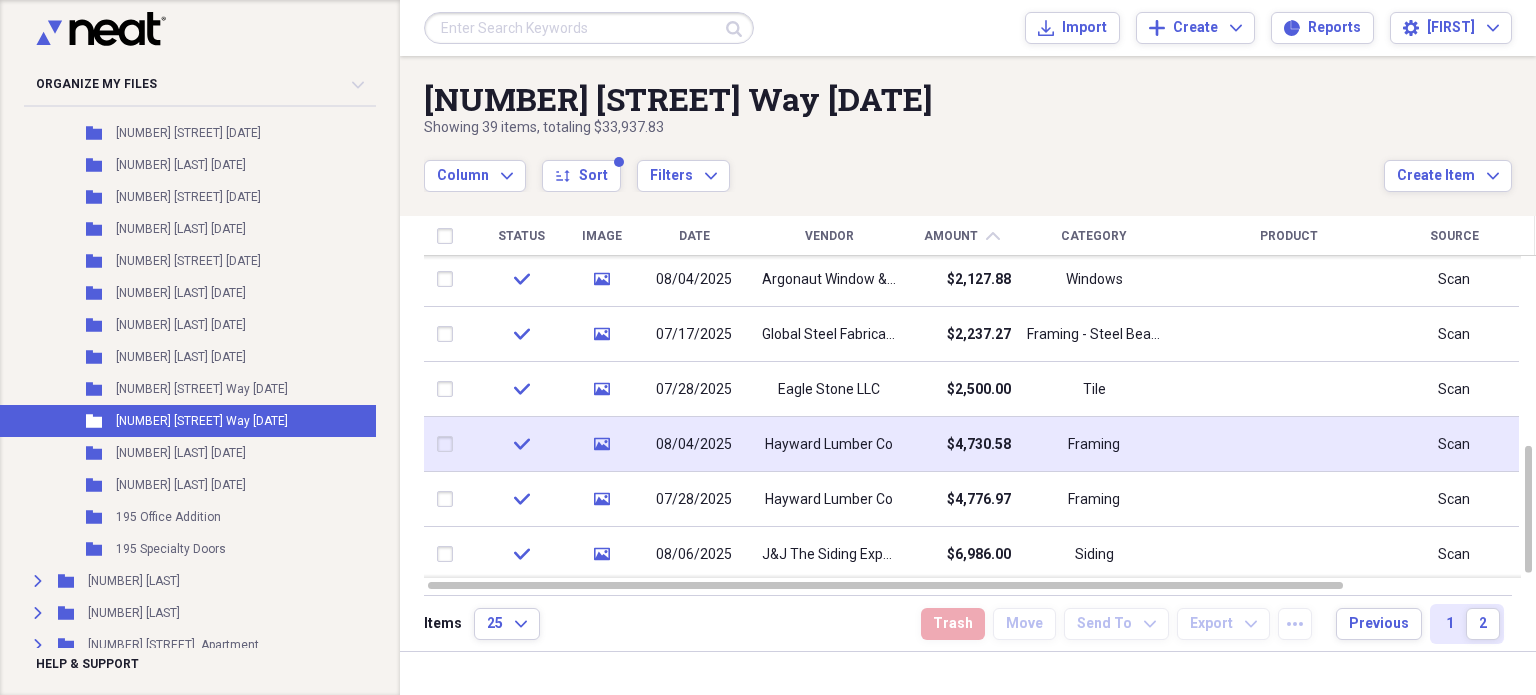 click on "Framing" at bounding box center (1094, 445) 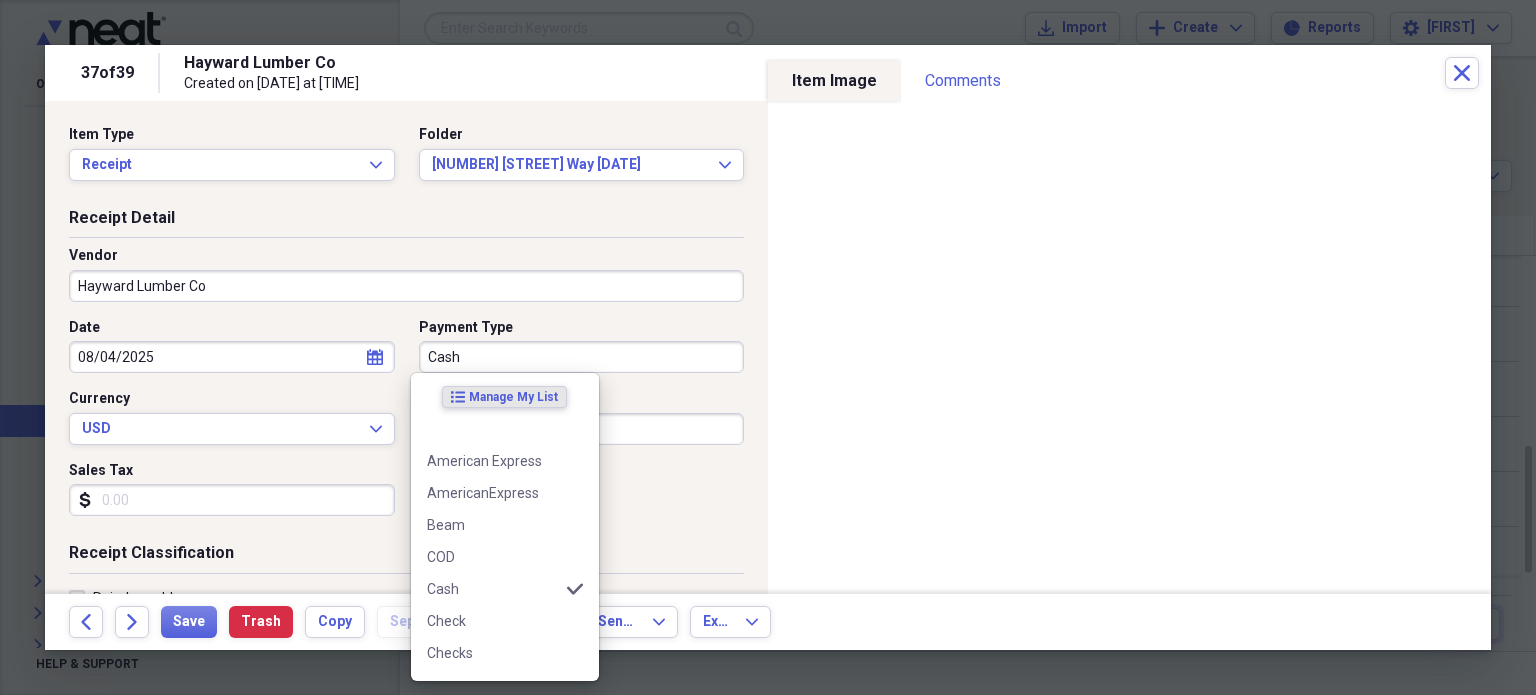 click on "Cash" at bounding box center (582, 357) 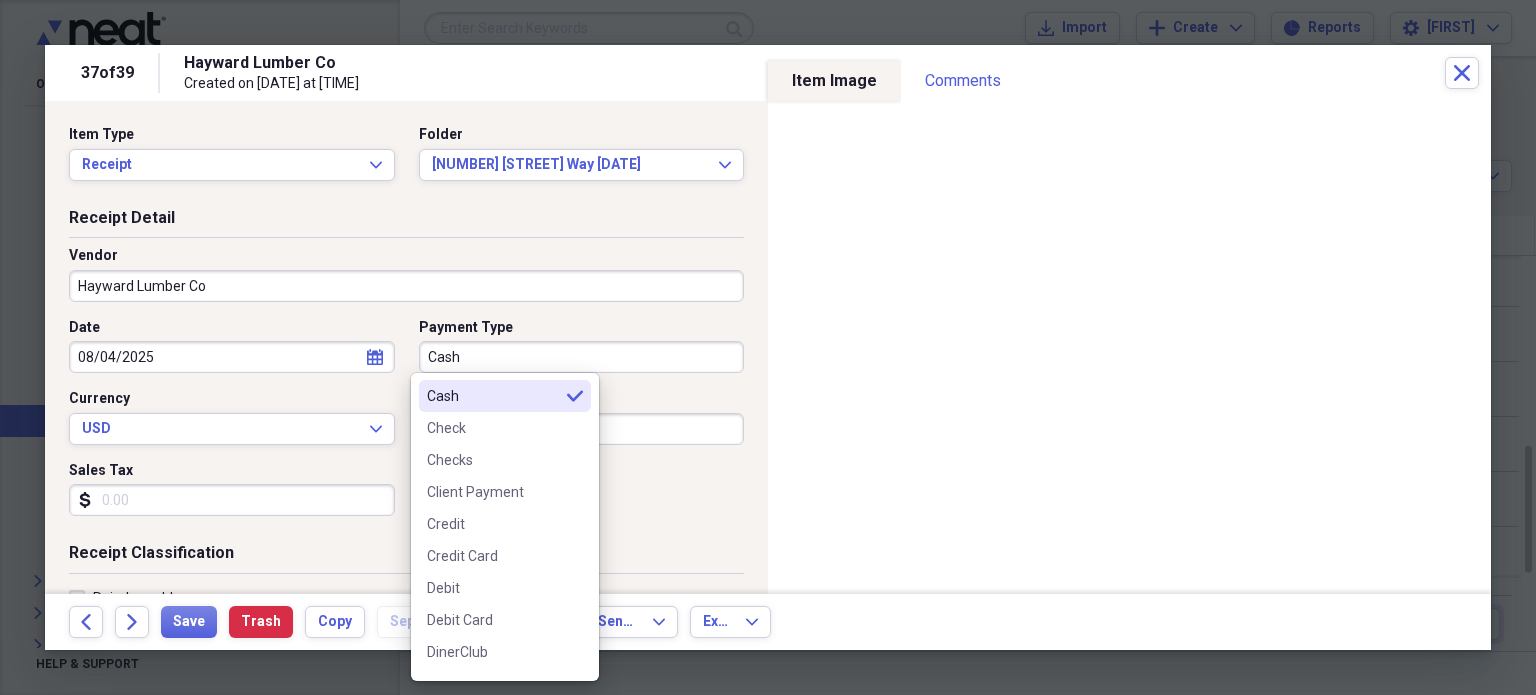 scroll, scrollTop: 194, scrollLeft: 0, axis: vertical 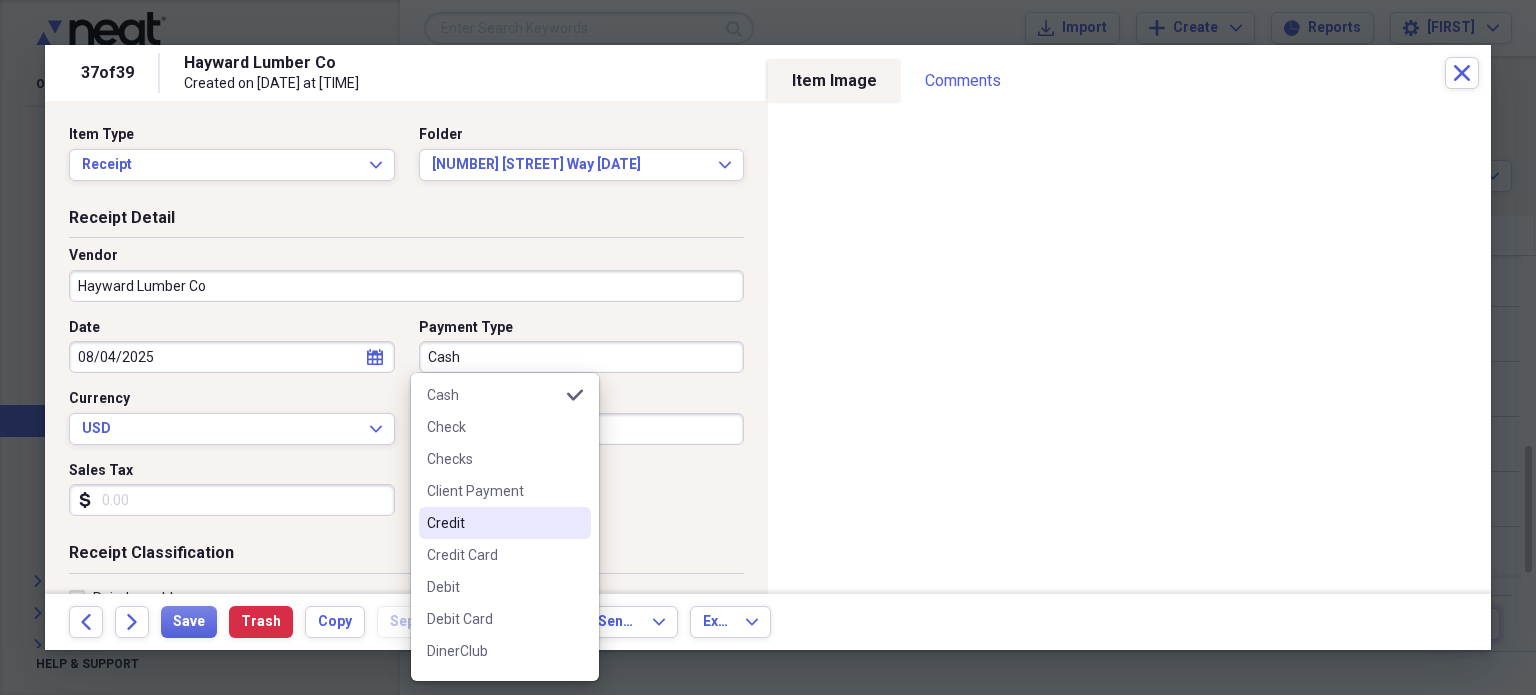 click on "Credit" at bounding box center [493, 523] 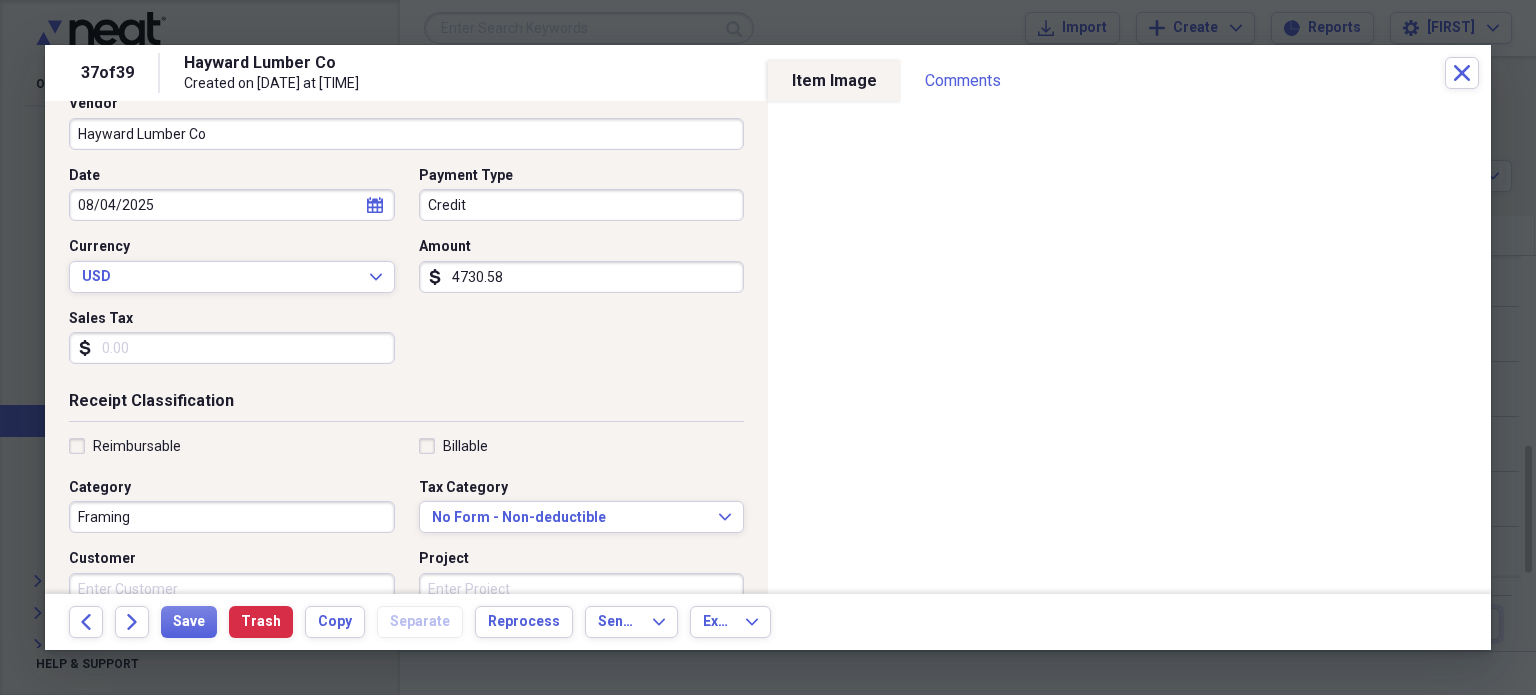scroll, scrollTop: 237, scrollLeft: 0, axis: vertical 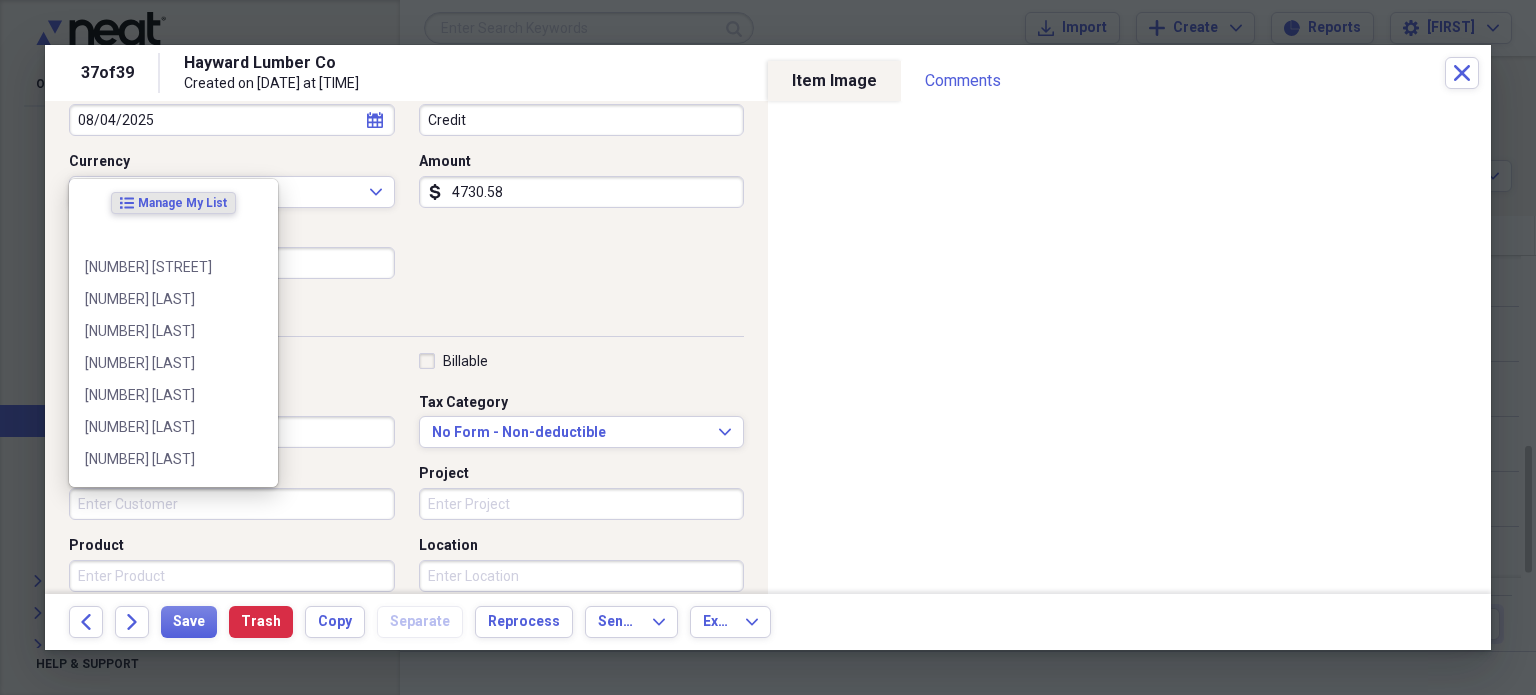 click on "Customer" at bounding box center (232, 504) 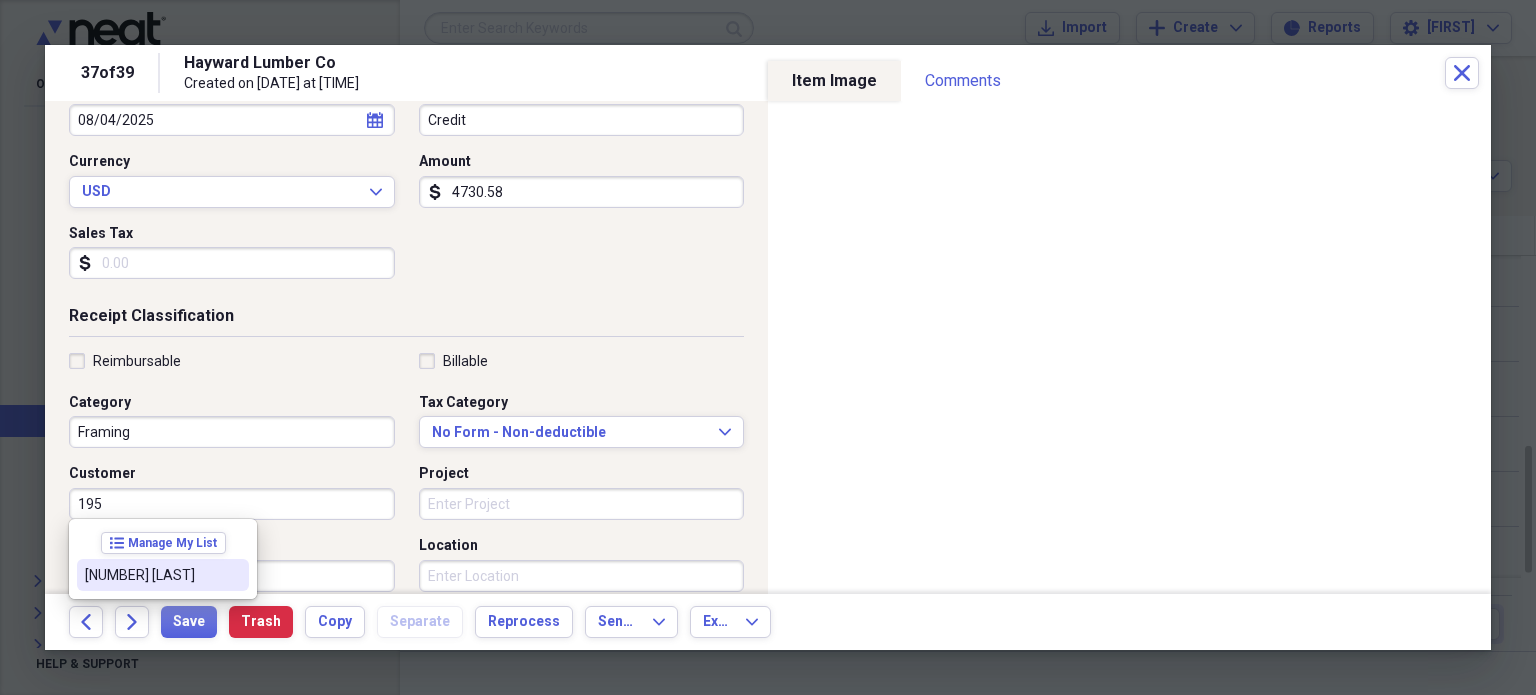click on "[NUMBER] [LAST]" at bounding box center (151, 575) 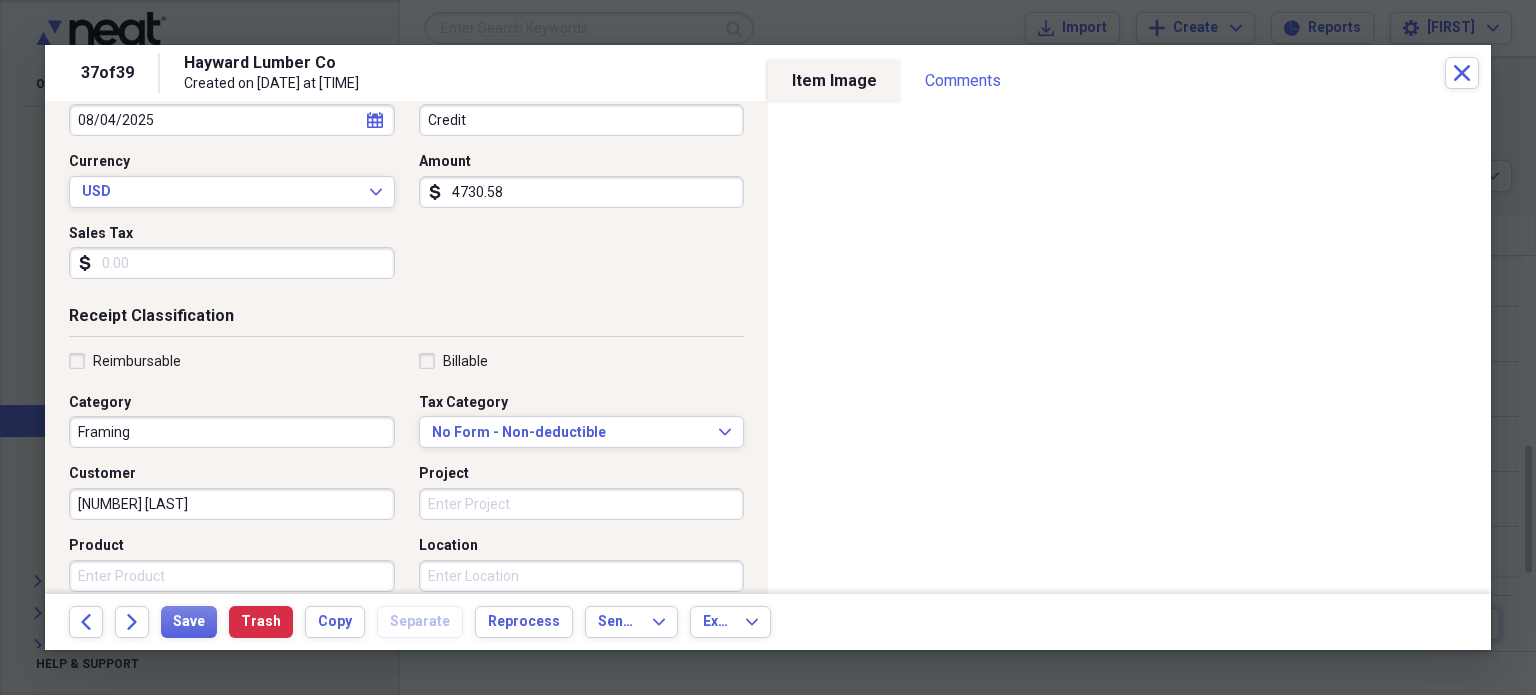 click on "Billable" at bounding box center [453, 361] 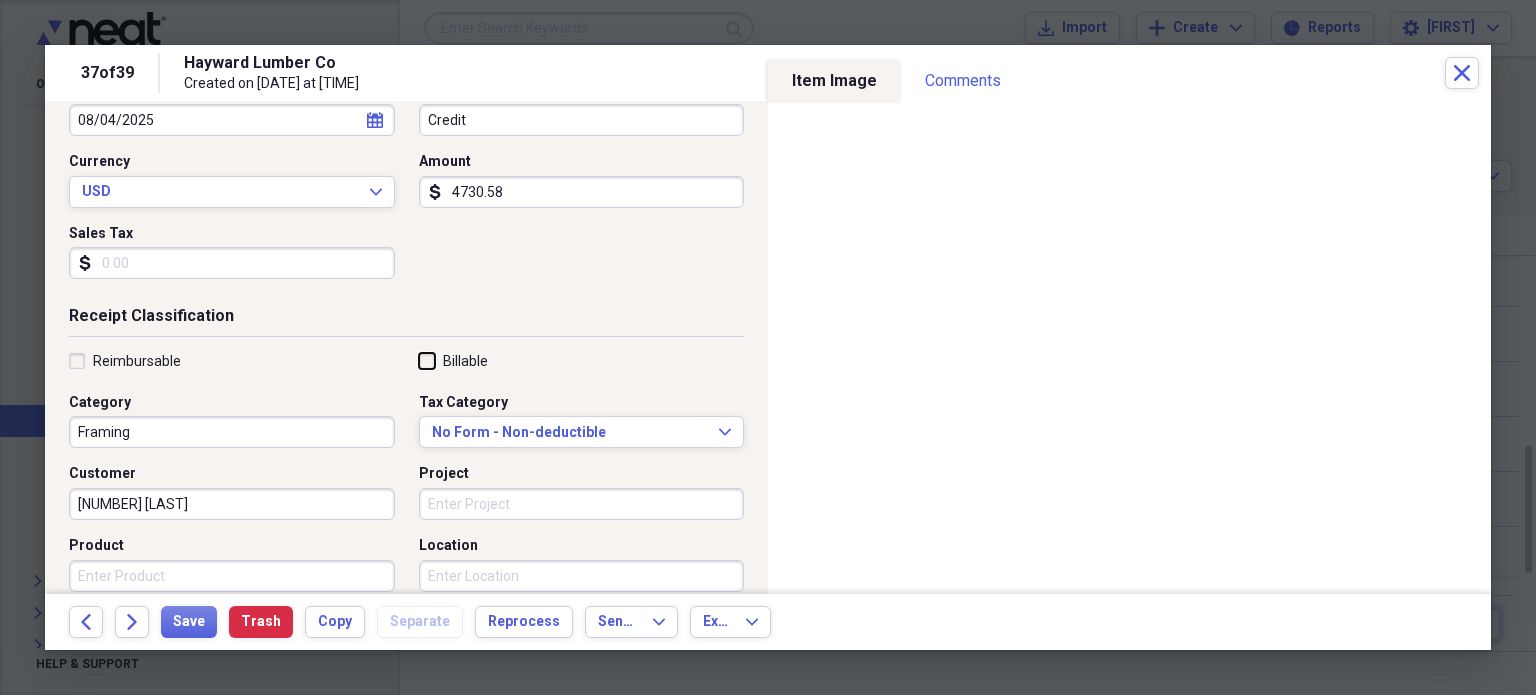 click on "Billable" at bounding box center [419, 360] 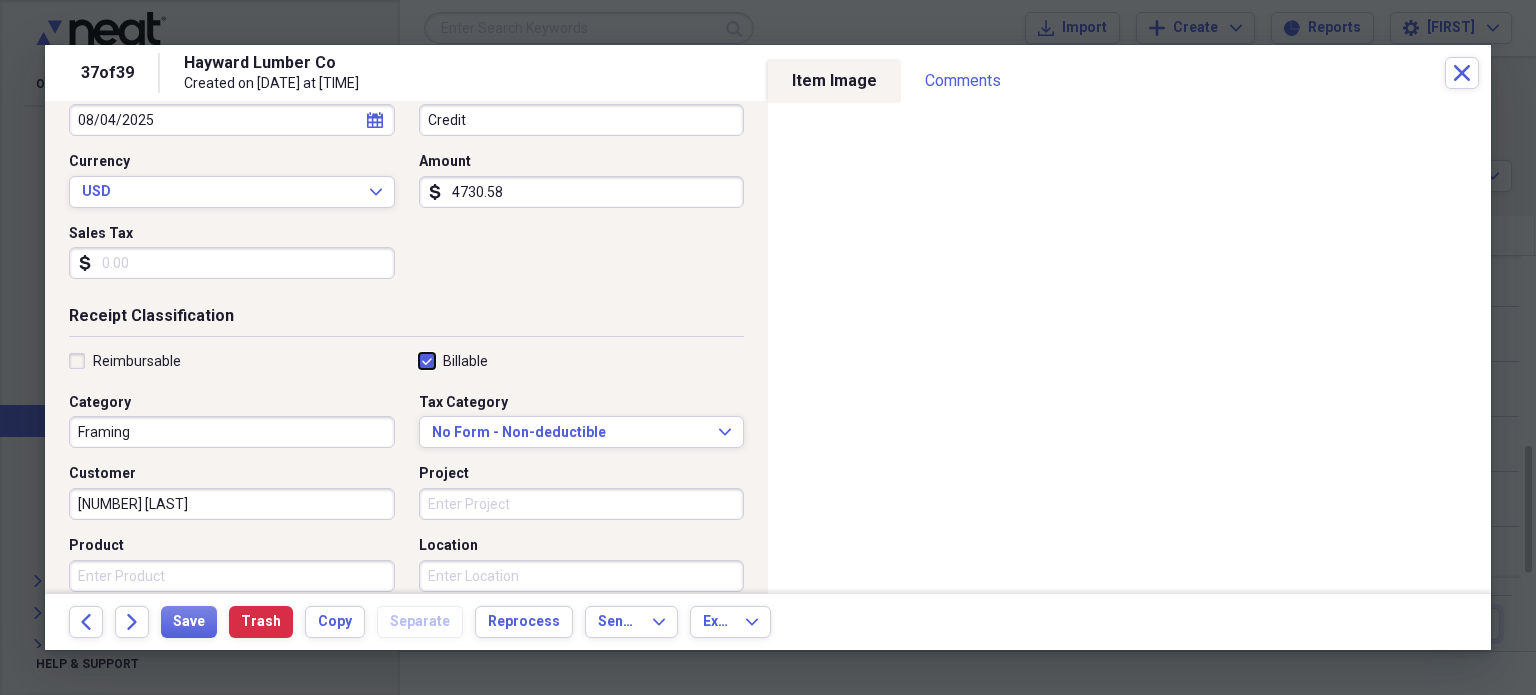 checkbox on "true" 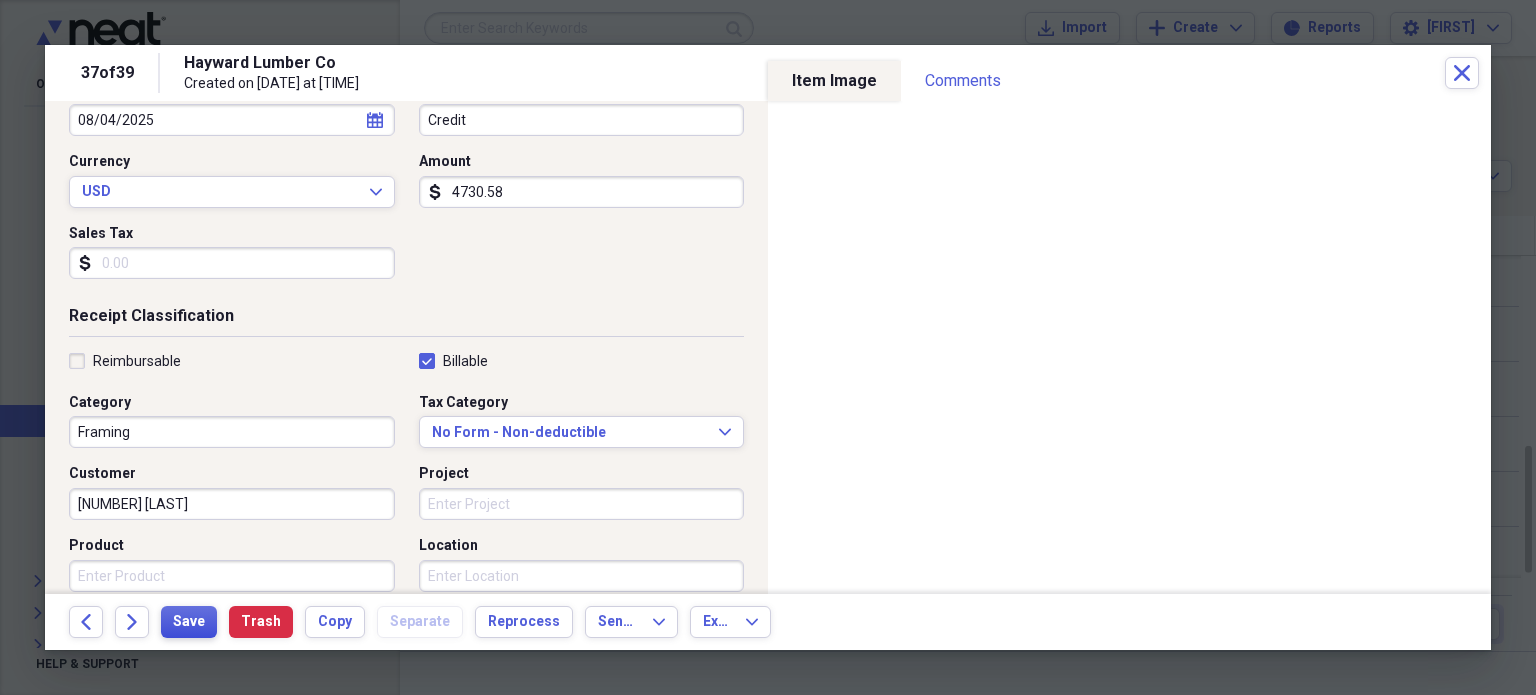 click on "Save" at bounding box center [189, 622] 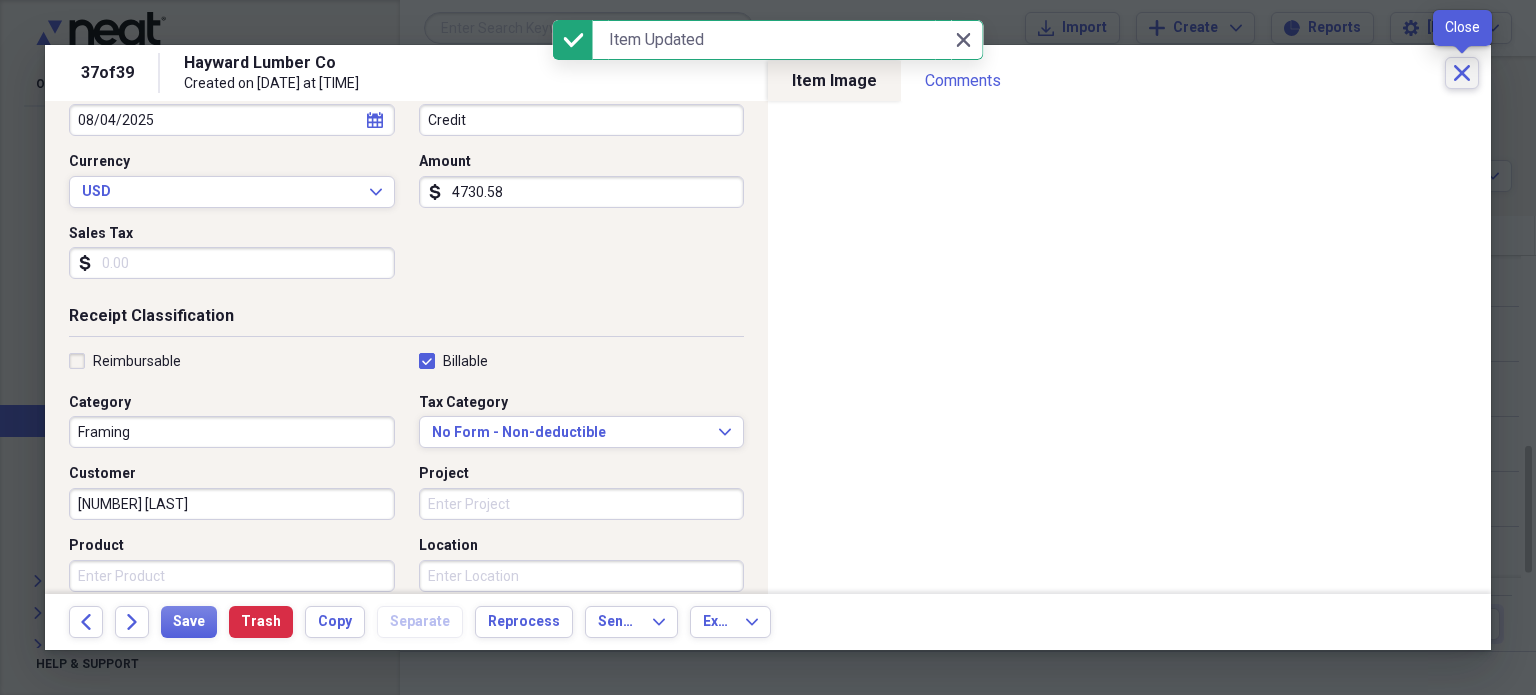 click on "Close" 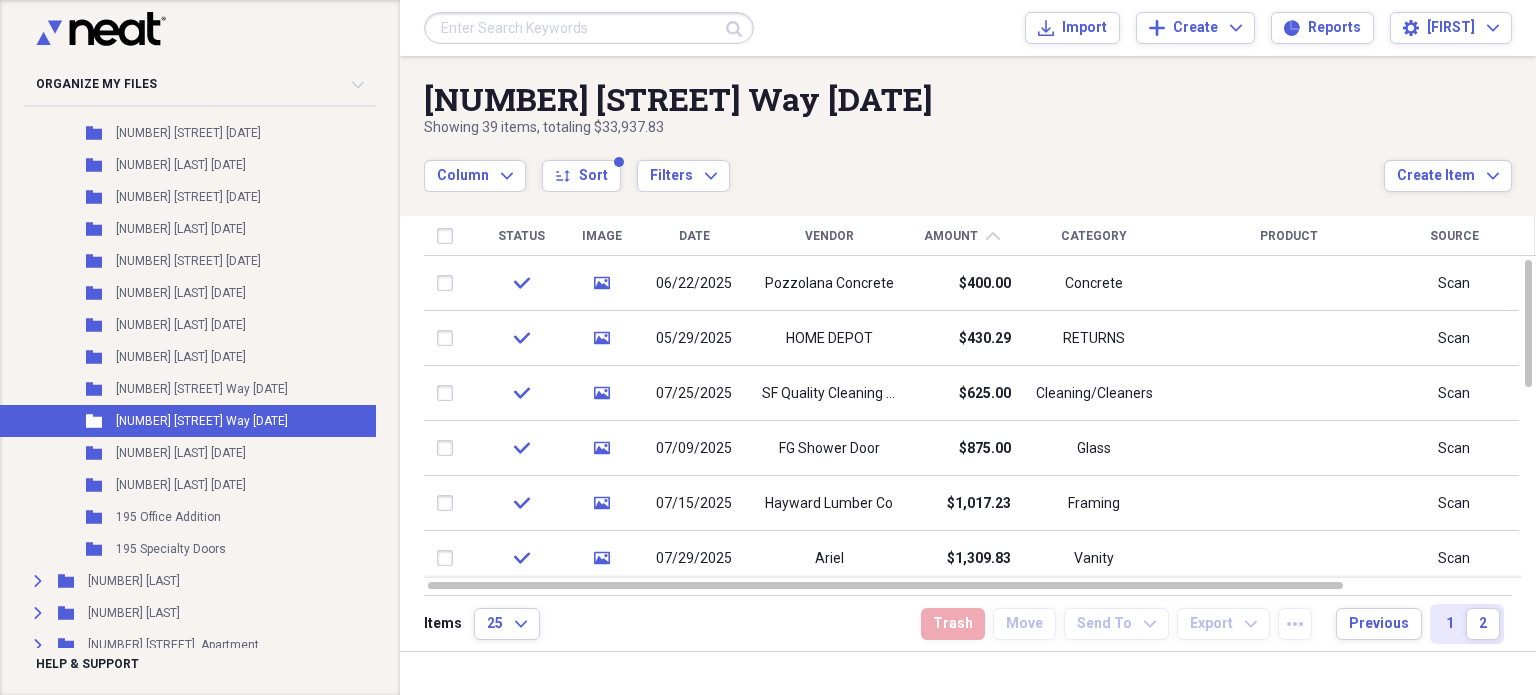 click on "Date" at bounding box center [694, 236] 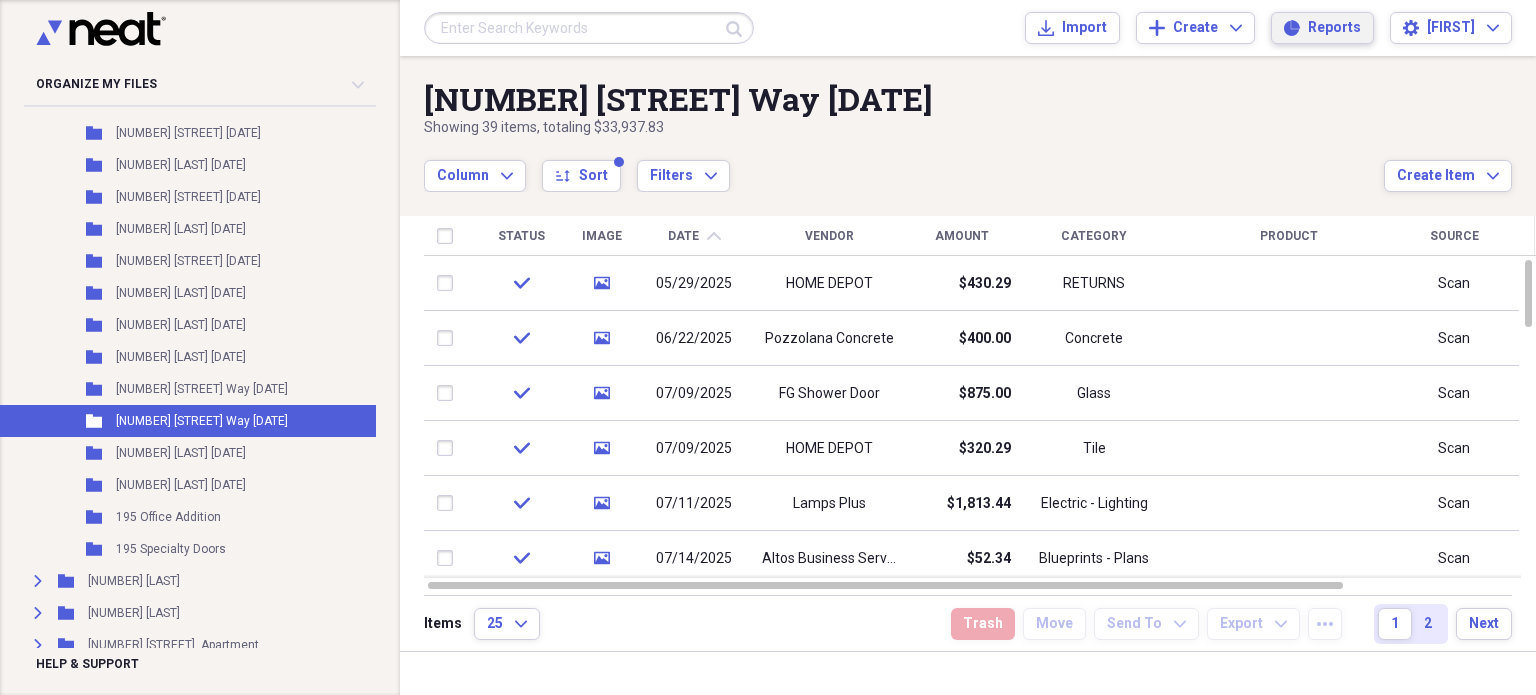 click on "Reports" at bounding box center (1334, 28) 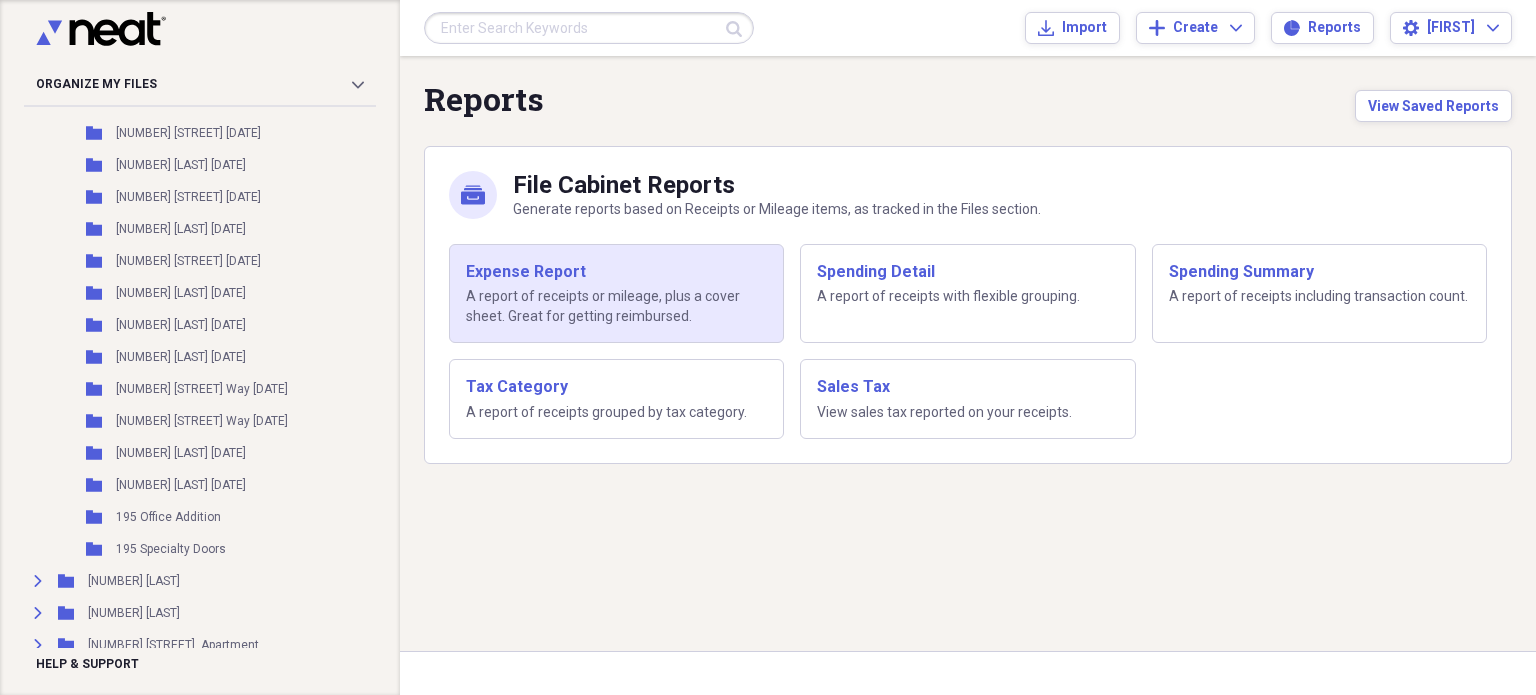 click on "Expense Report A report of receipts or mileage, plus a cover sheet. Great for getting reimbursed." at bounding box center (616, 294) 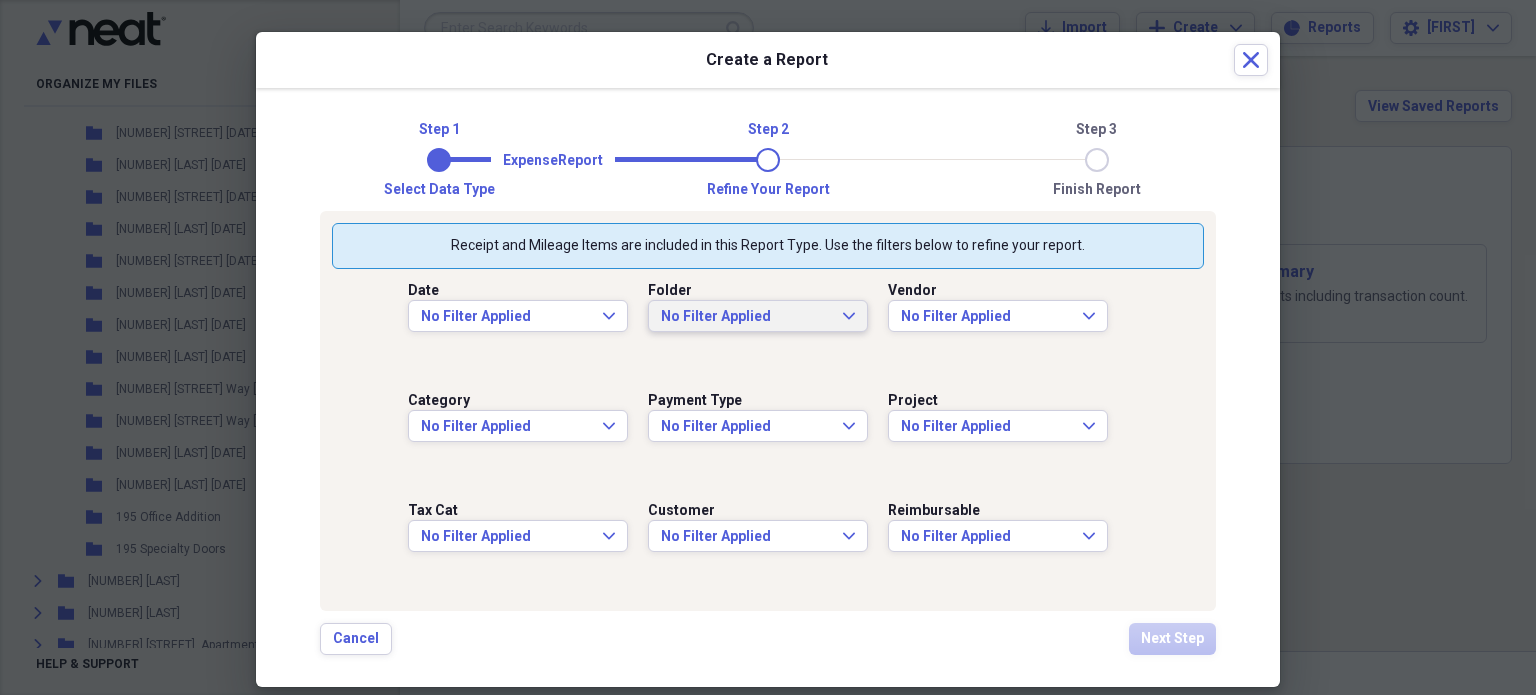click on "No Filter Applied Expand" at bounding box center (758, 317) 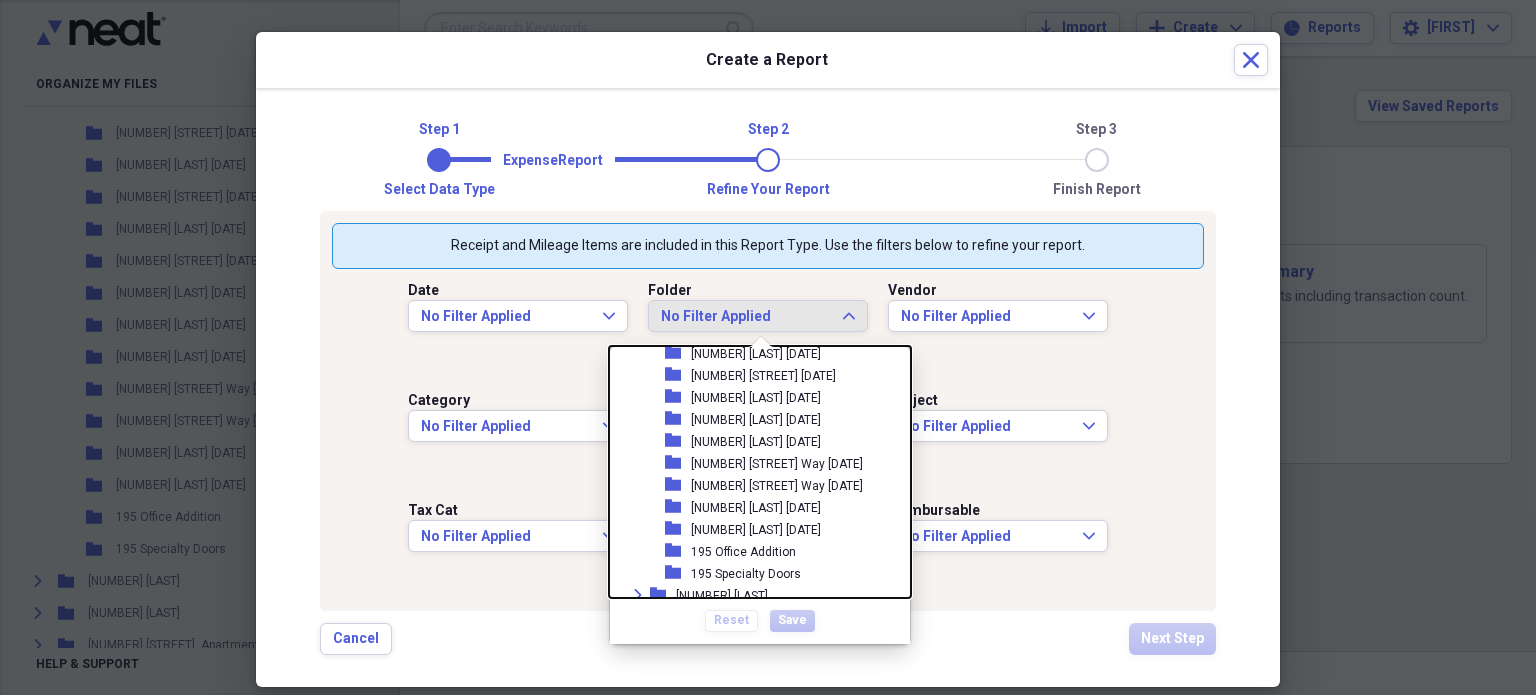 scroll, scrollTop: 262, scrollLeft: 0, axis: vertical 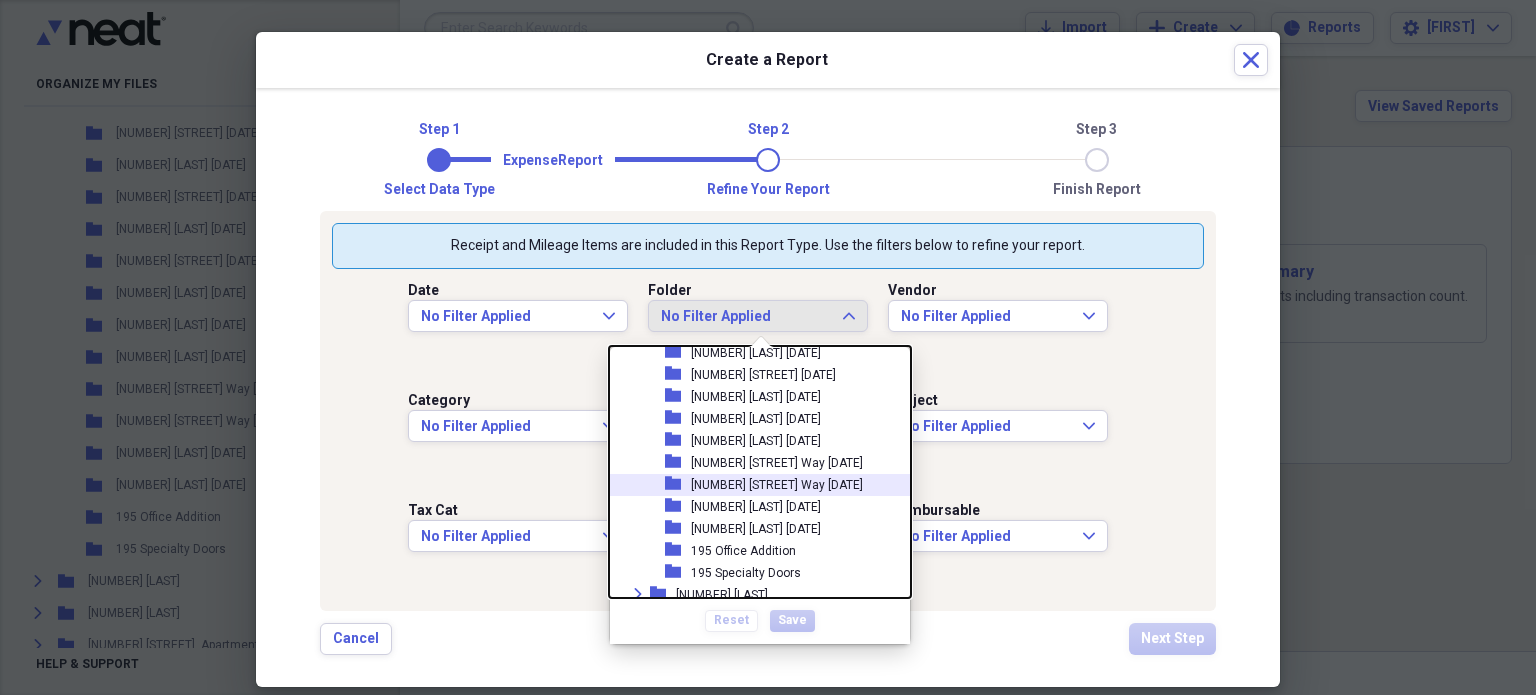 click on "[NUMBER] [STREET] Way [DATE]" at bounding box center (777, 485) 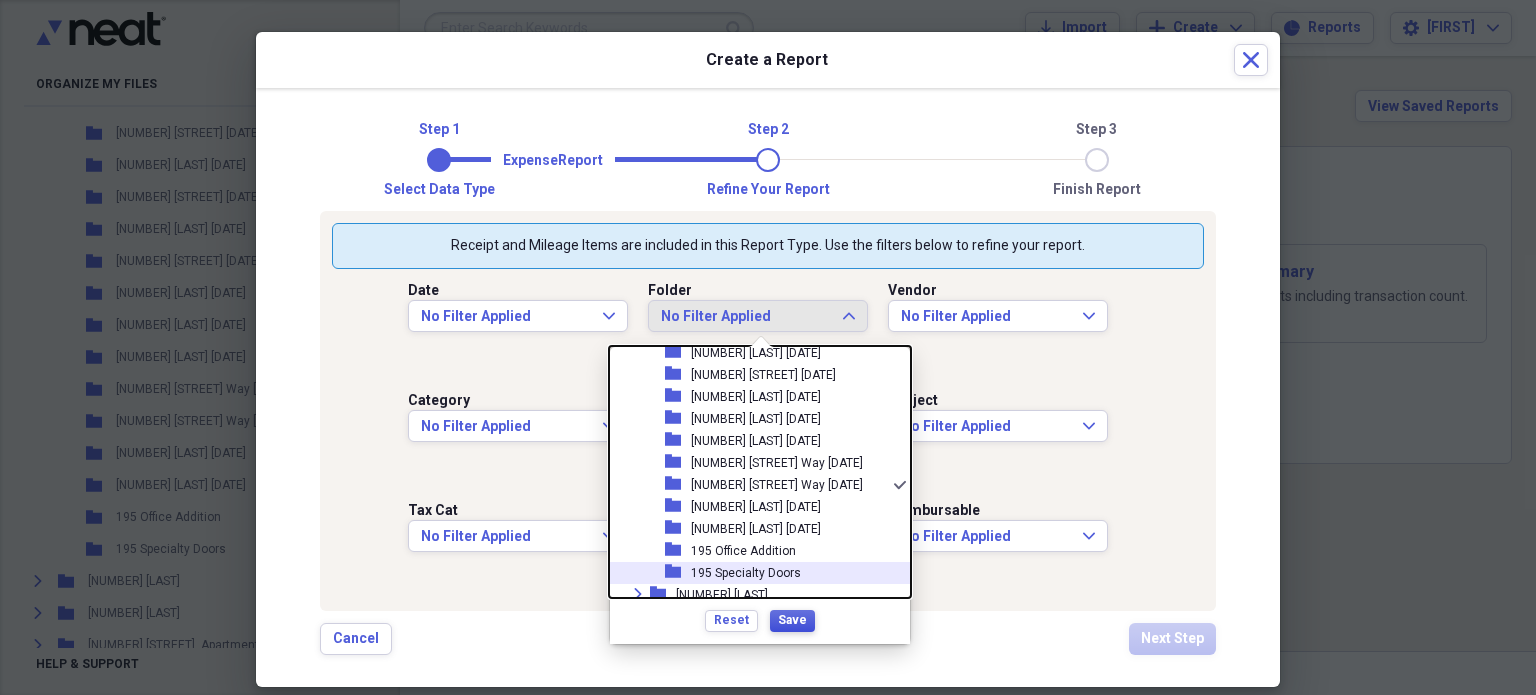 click on "Save" at bounding box center (792, 620) 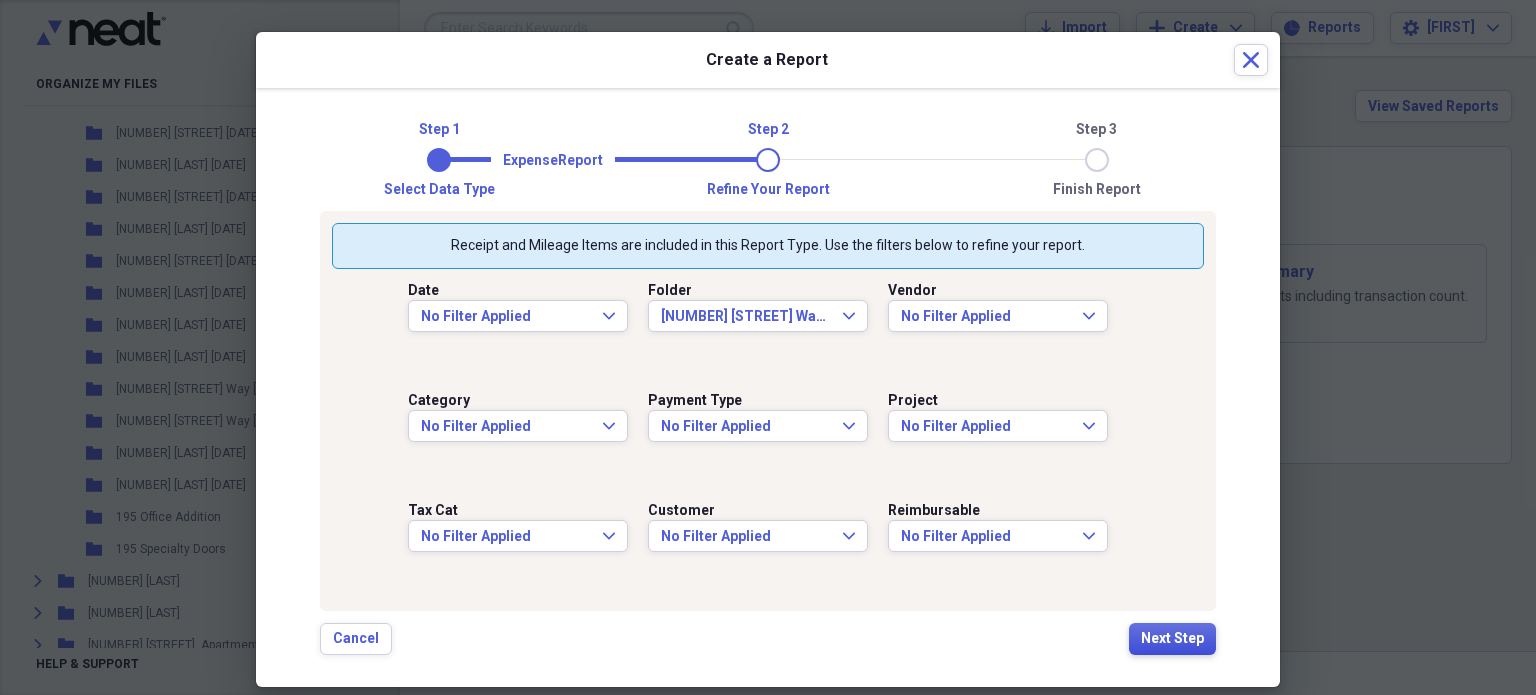 click on "Next Step" at bounding box center [1172, 639] 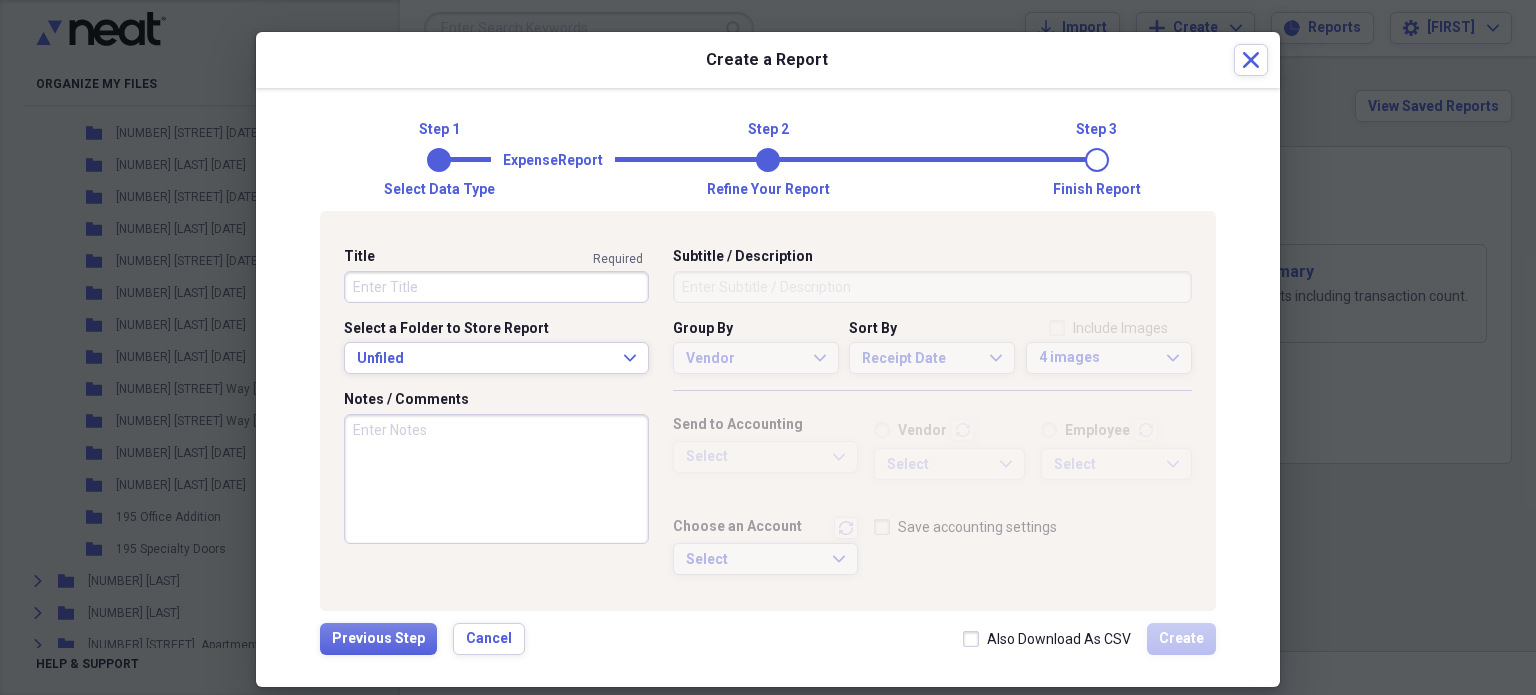click on "Title" at bounding box center [496, 287] 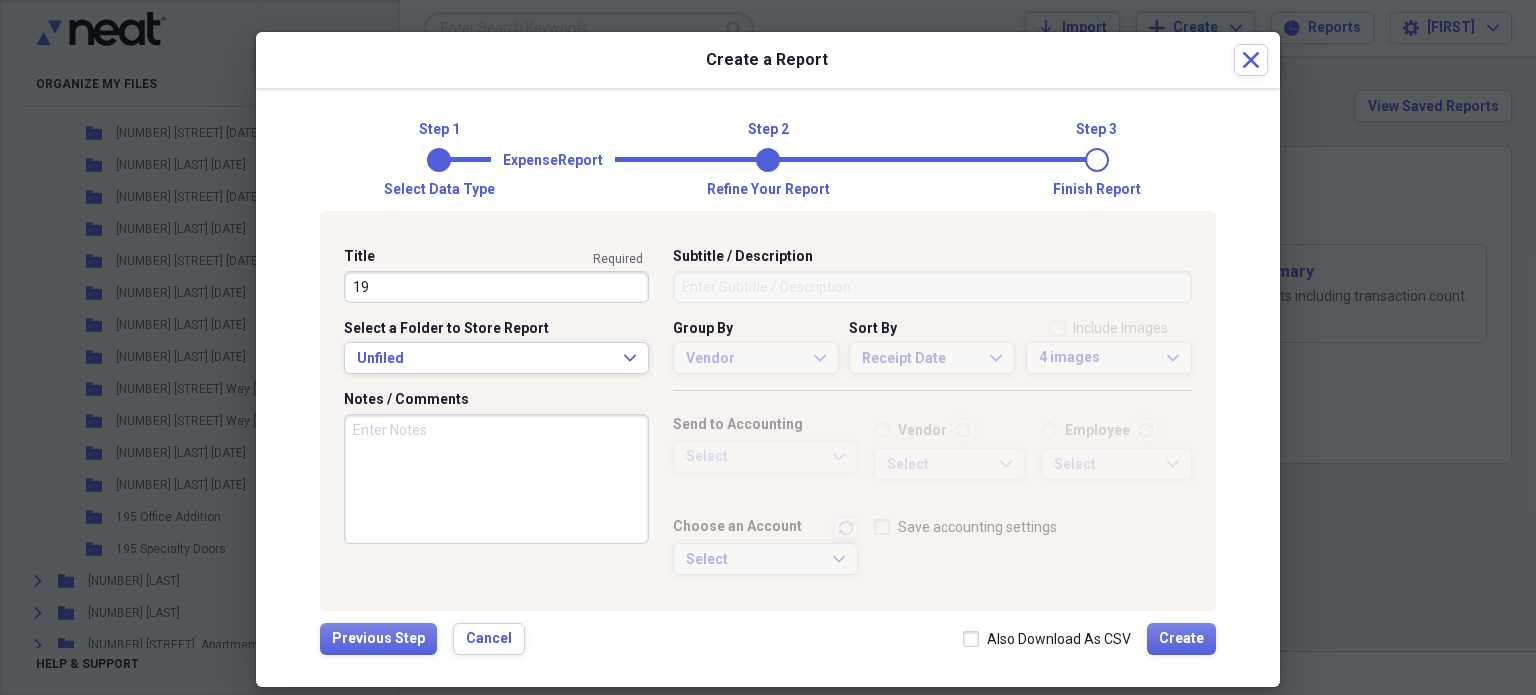 type on "1" 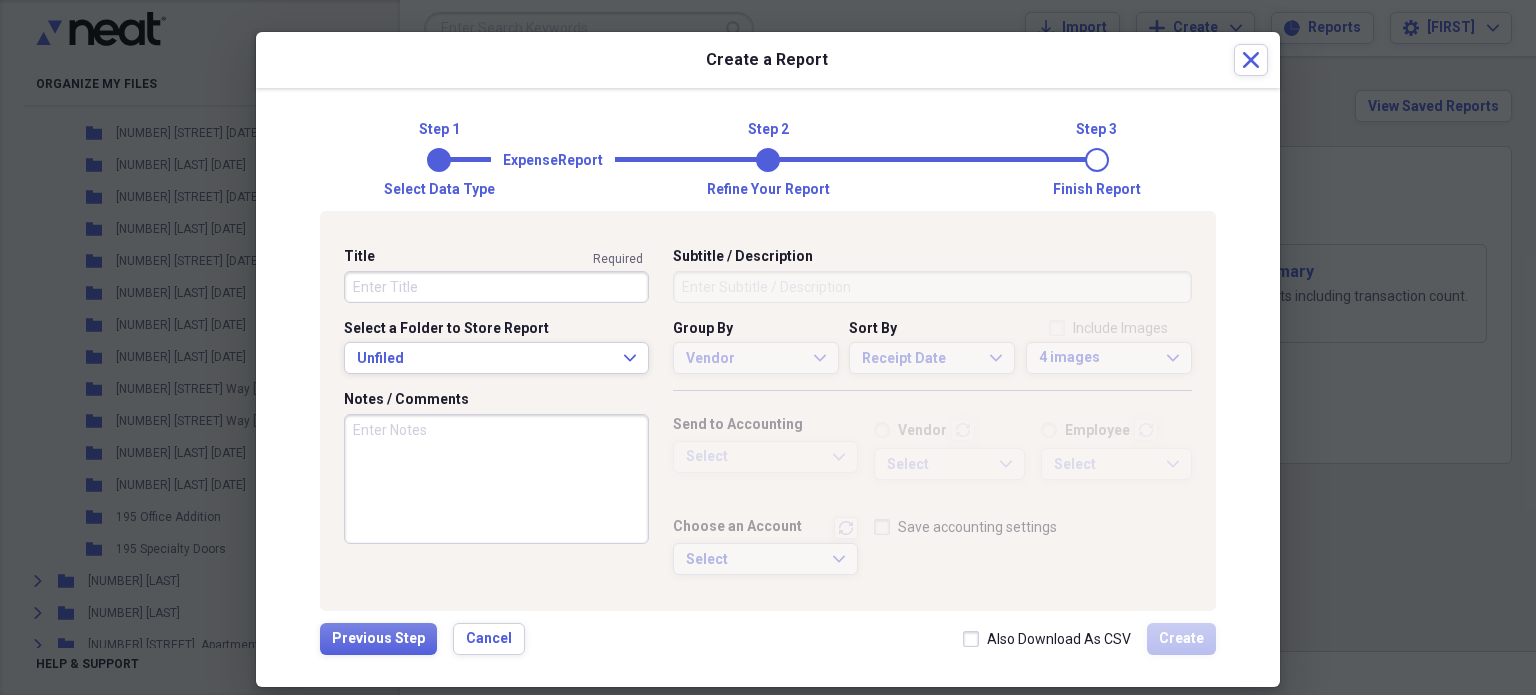 click on "Title" at bounding box center (496, 287) 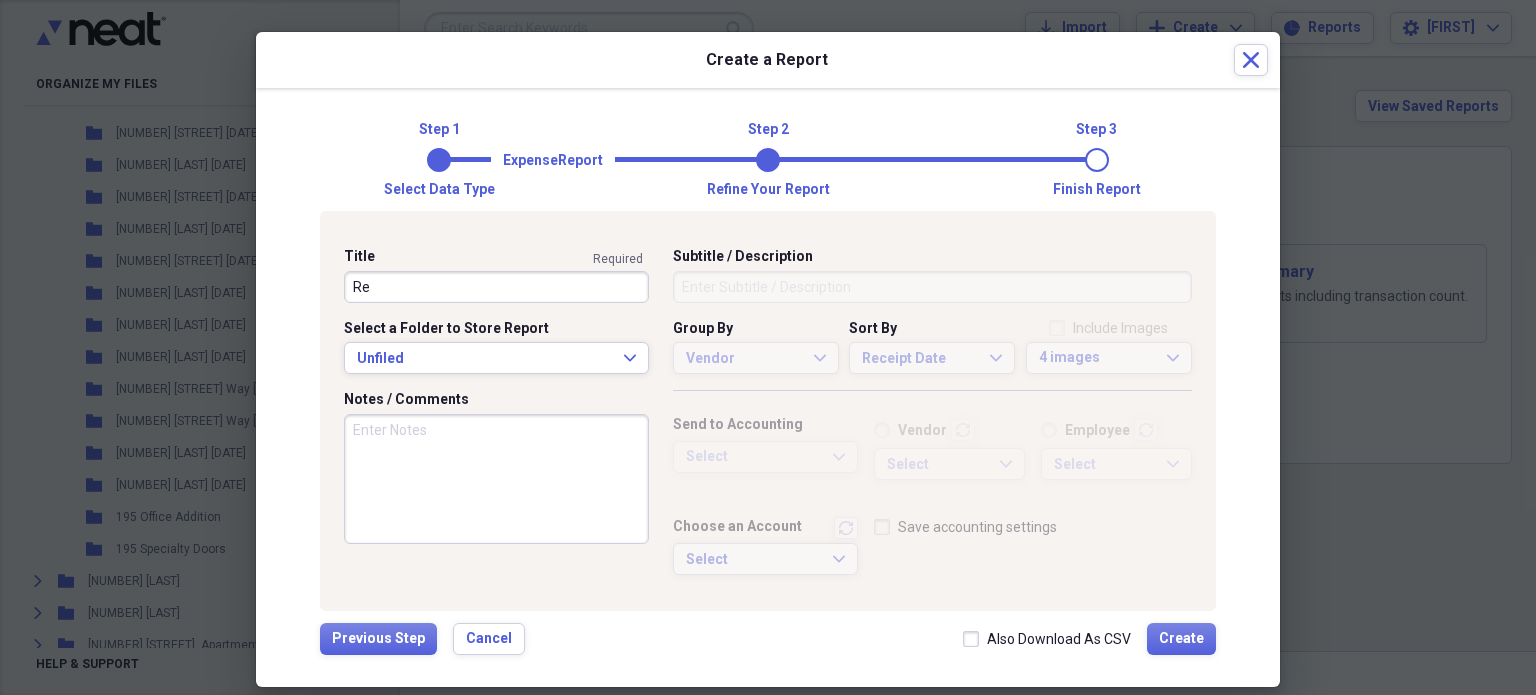 type on "R" 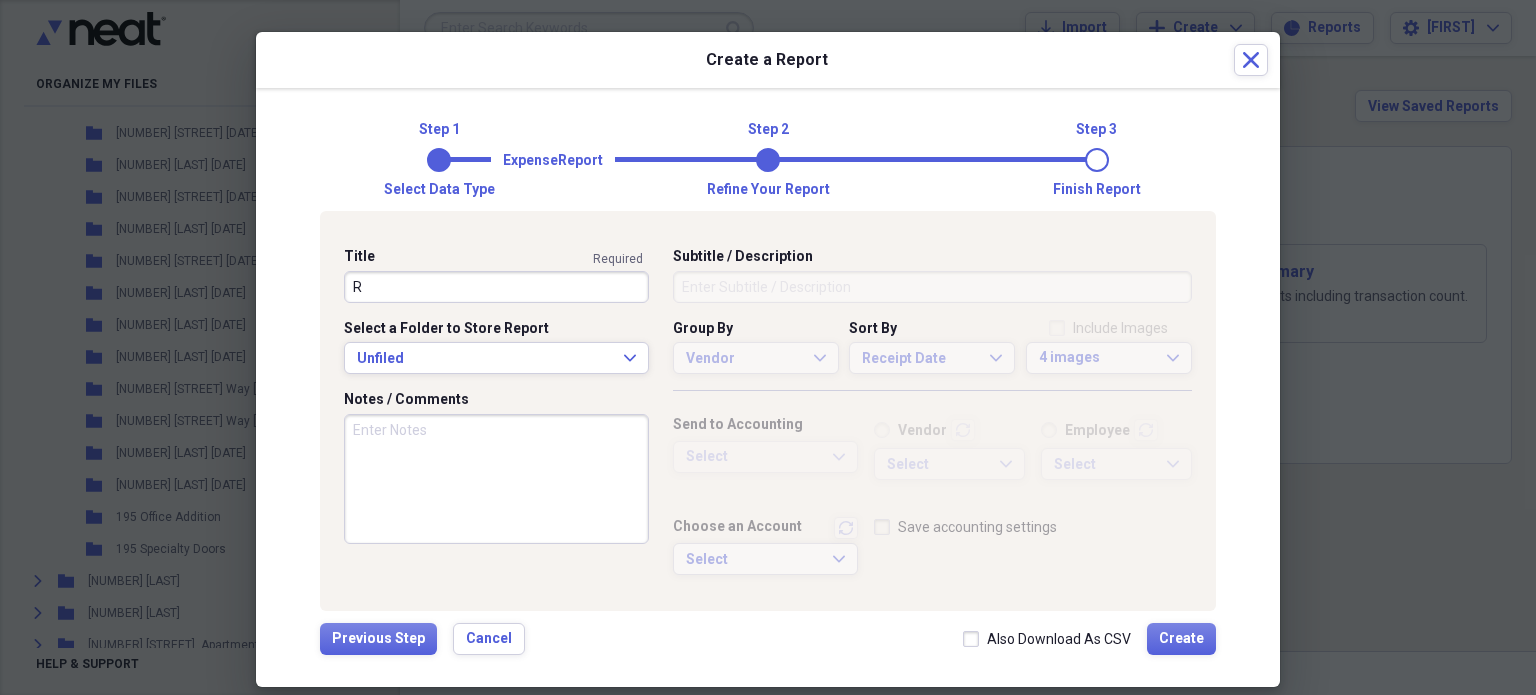 type 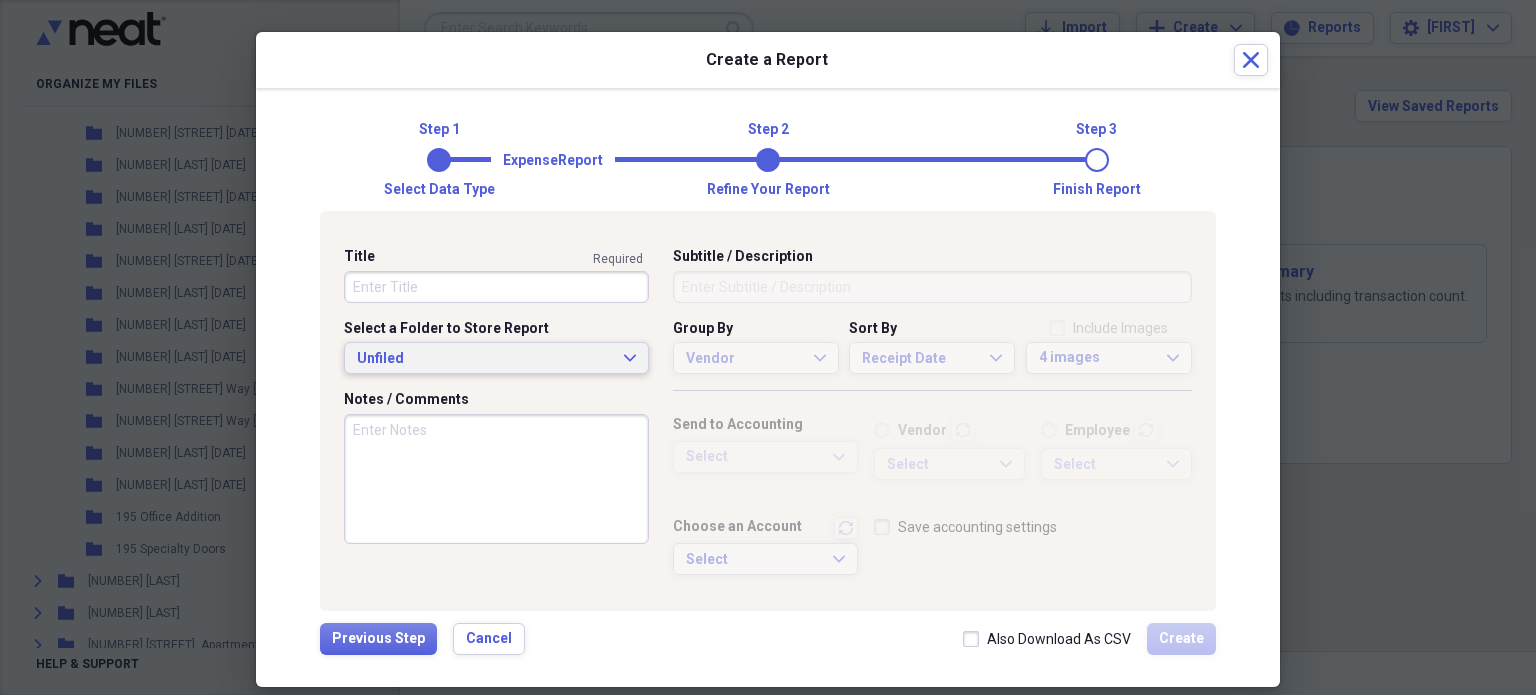 type 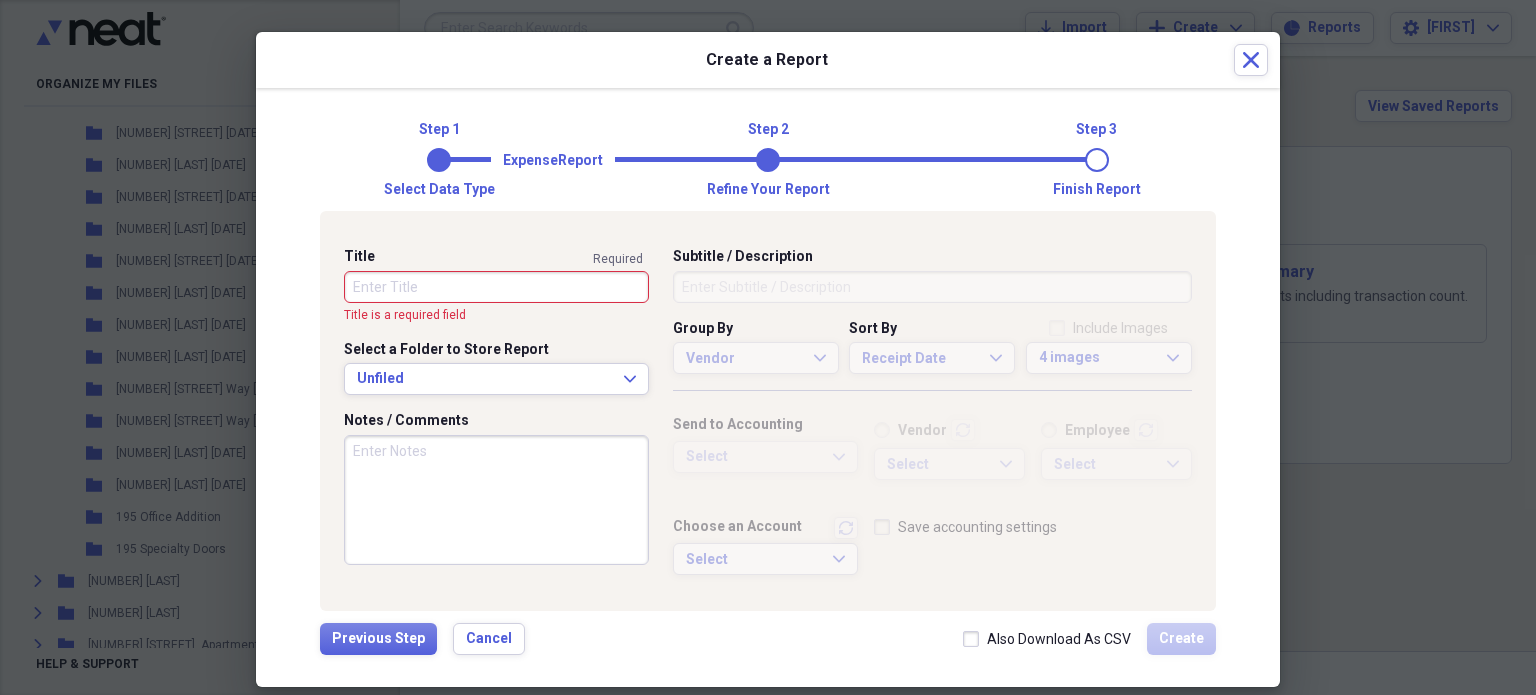 click on "Title" at bounding box center [496, 287] 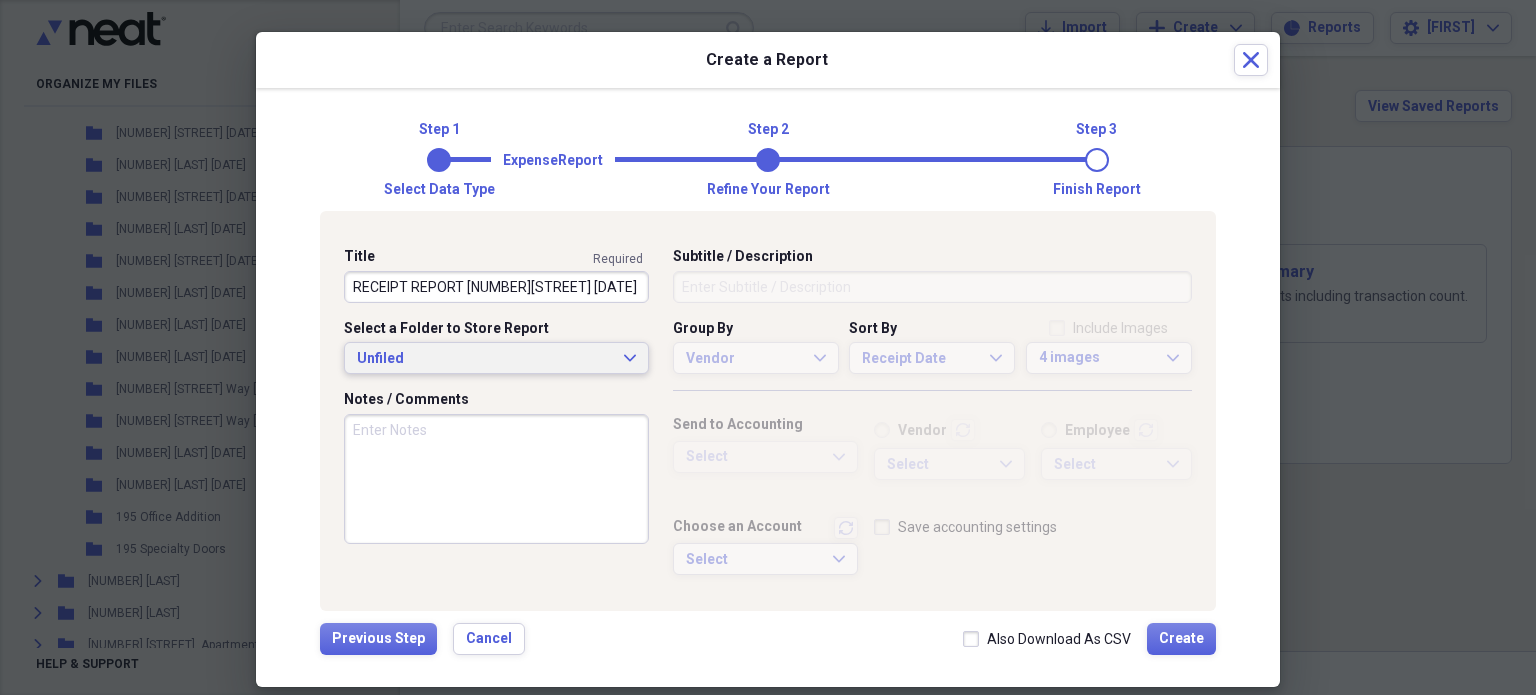 type on "RECEIPT REPORT [NUMBER][STREET] [DATE]" 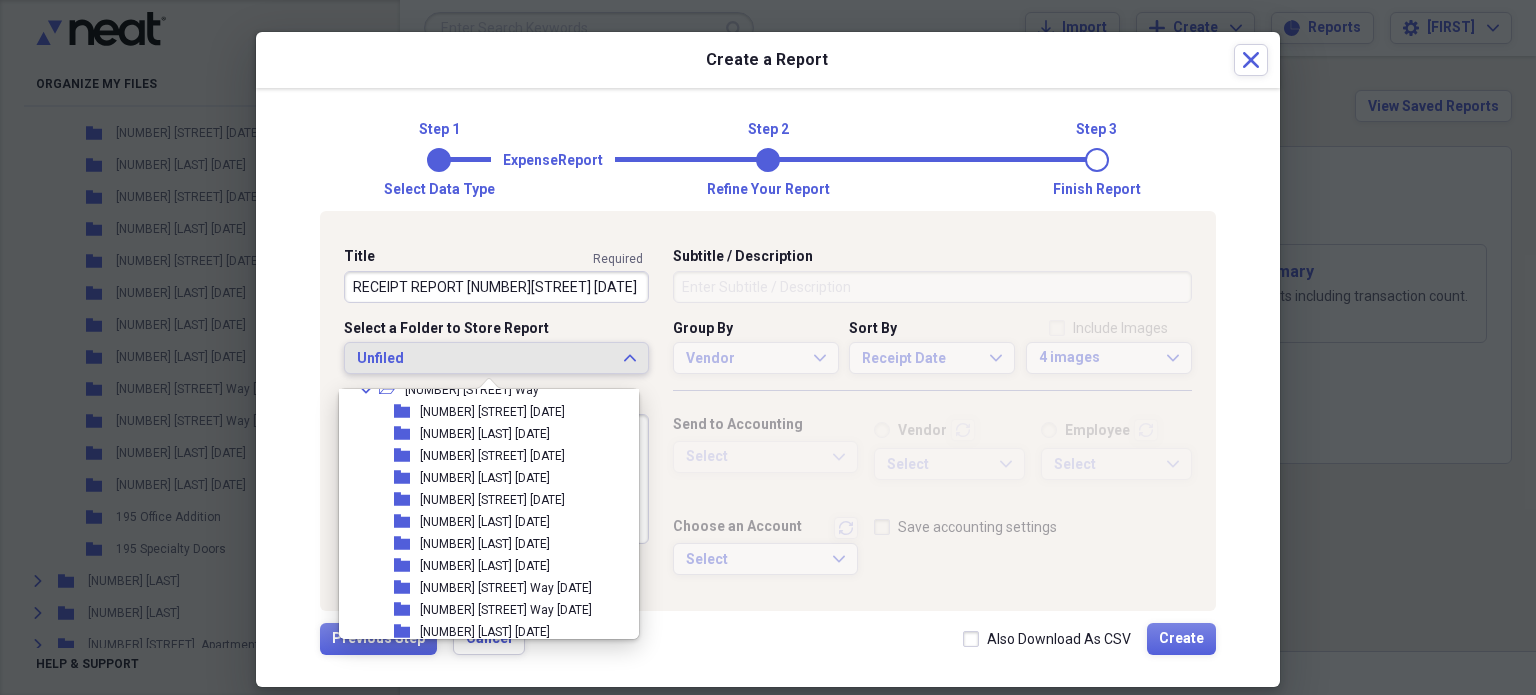 scroll, scrollTop: 184, scrollLeft: 0, axis: vertical 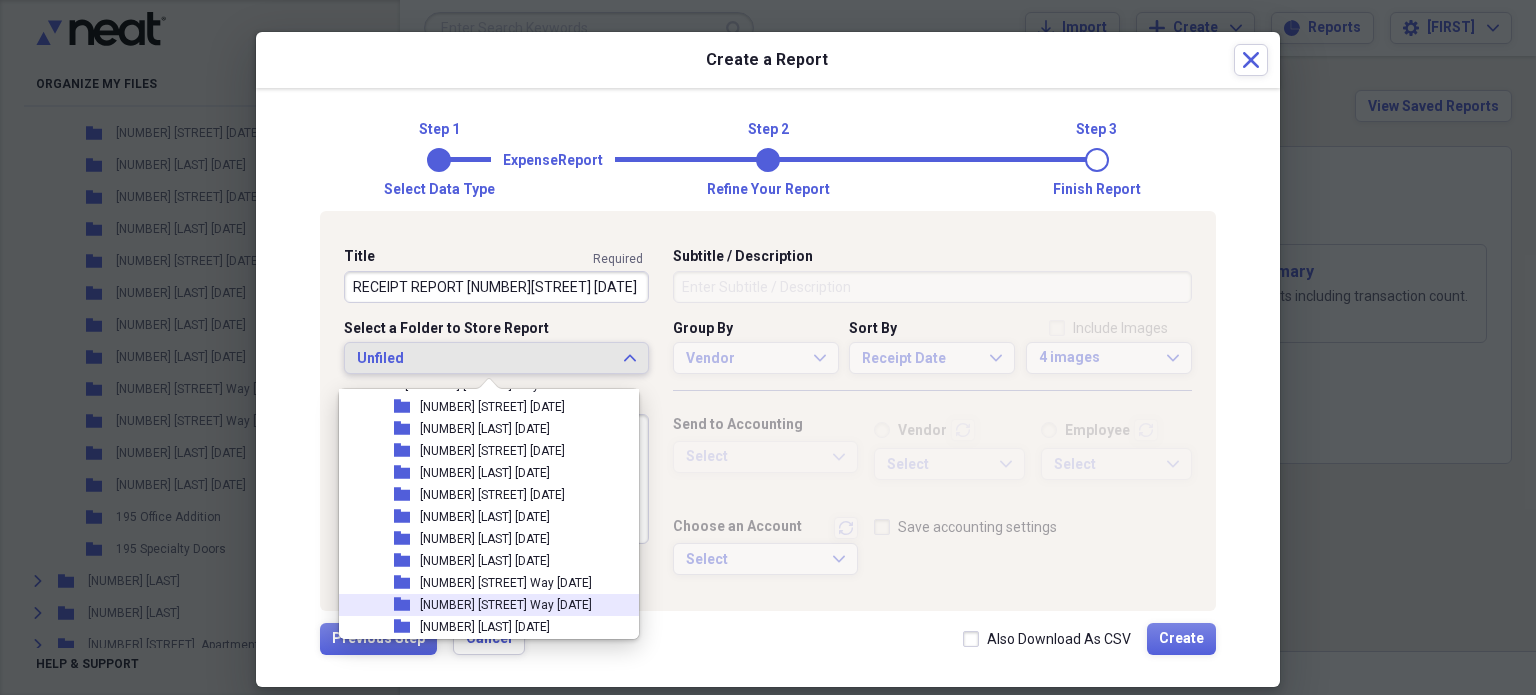 click on "[NUMBER] [STREET] Way [DATE]" at bounding box center (506, 605) 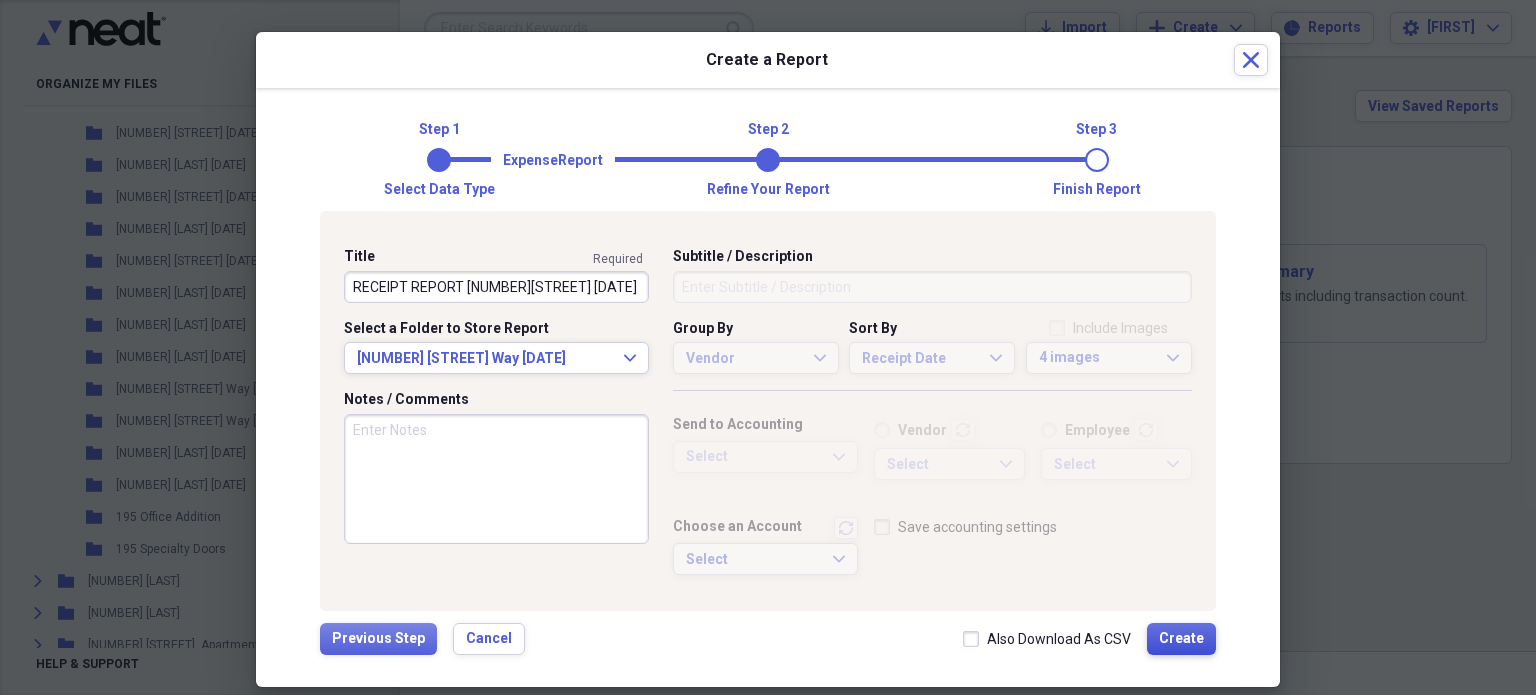 click on "Create" at bounding box center [1181, 639] 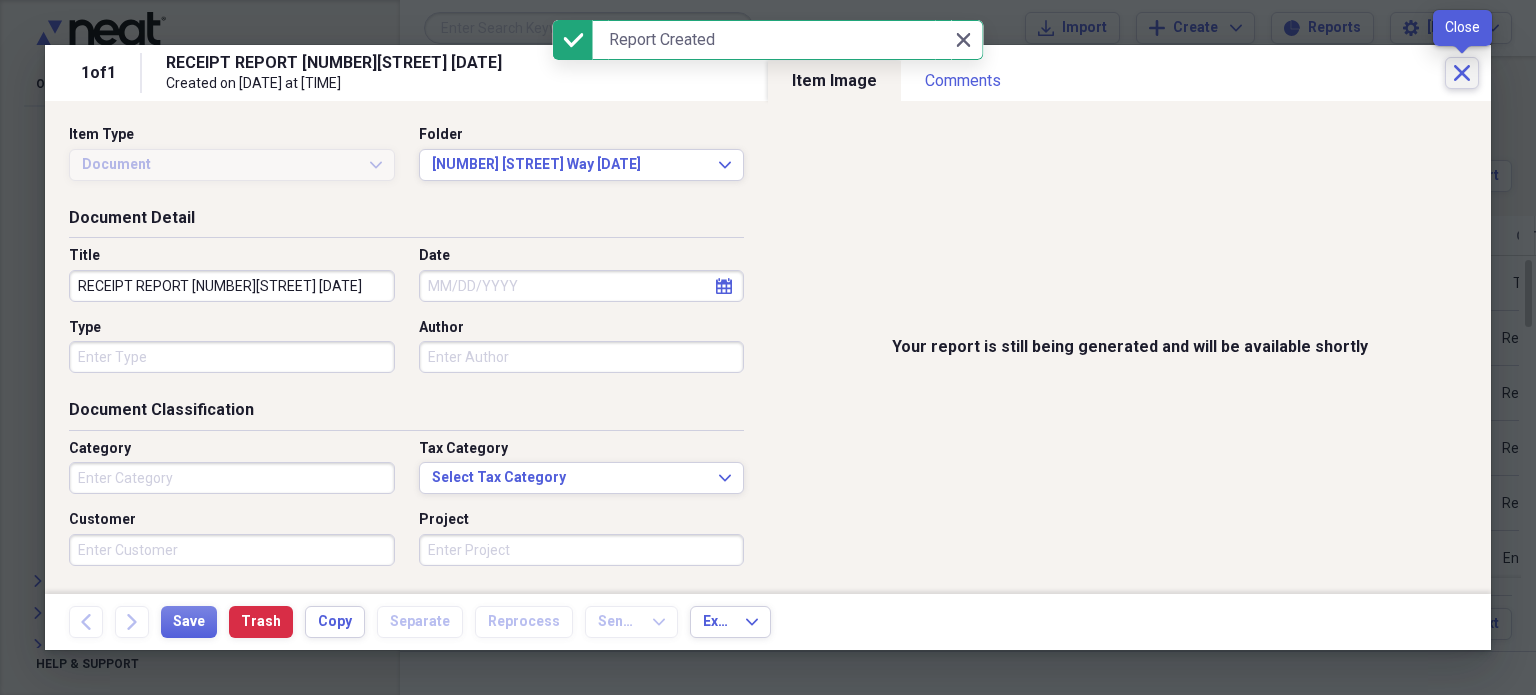 click on "Close" at bounding box center (1462, 73) 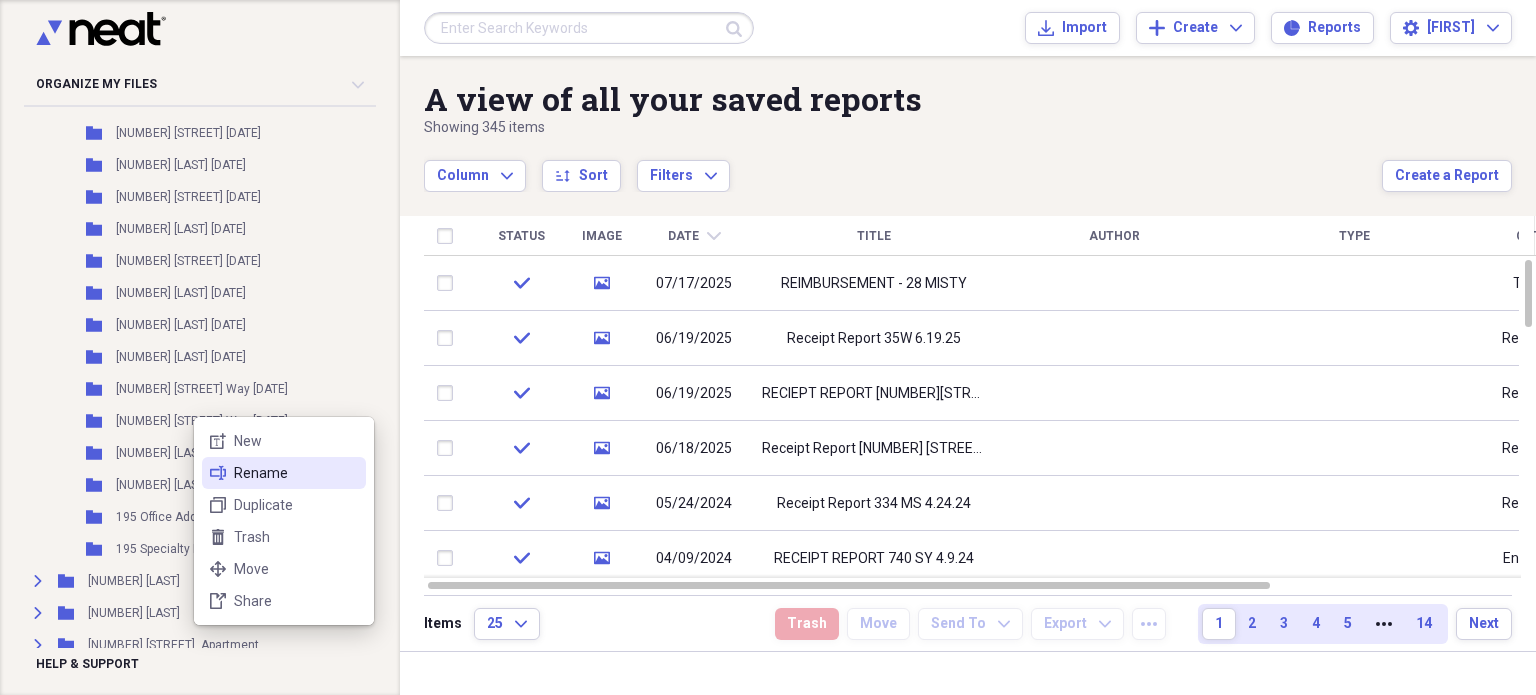 click on "Rename" at bounding box center (296, 473) 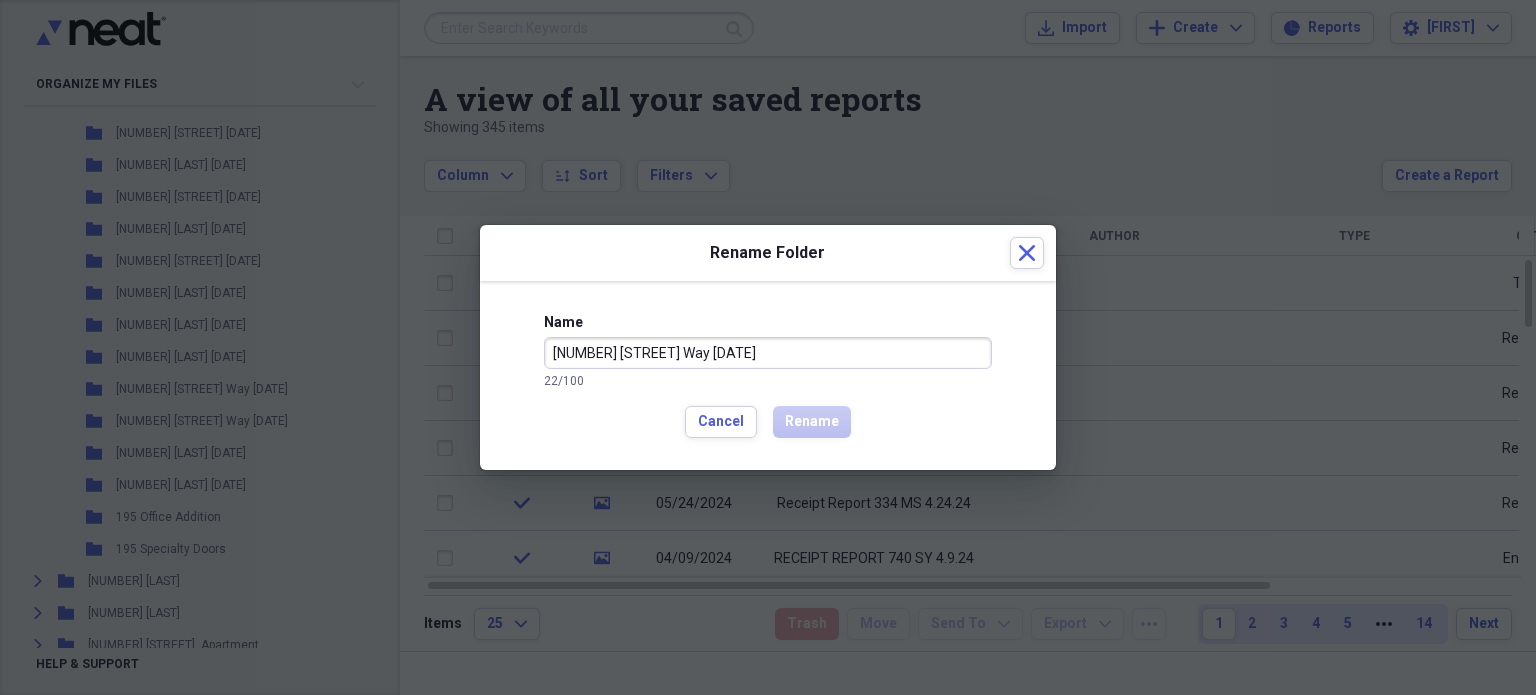 click on "[NUMBER] [STREET] Way [DATE]" at bounding box center (768, 353) 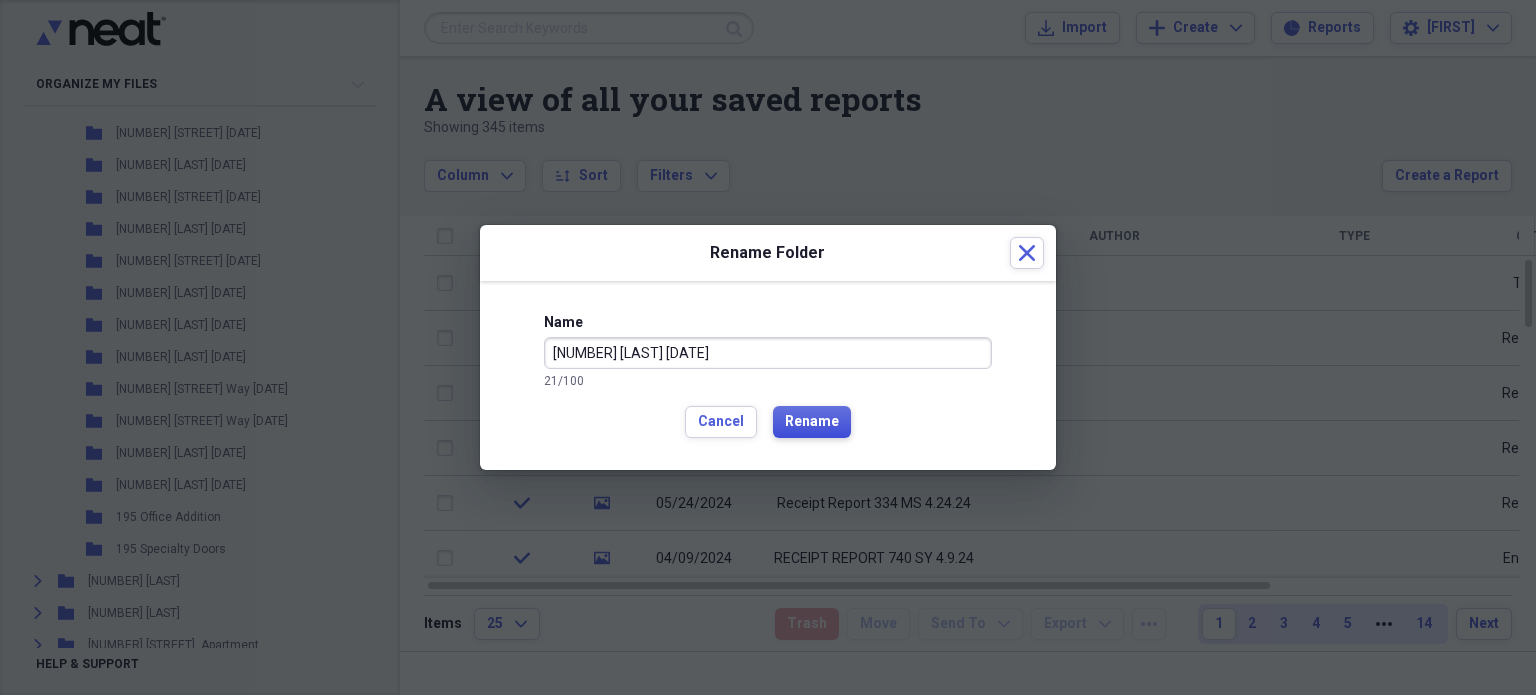 type on "[NUMBER] [LAST] [DATE]" 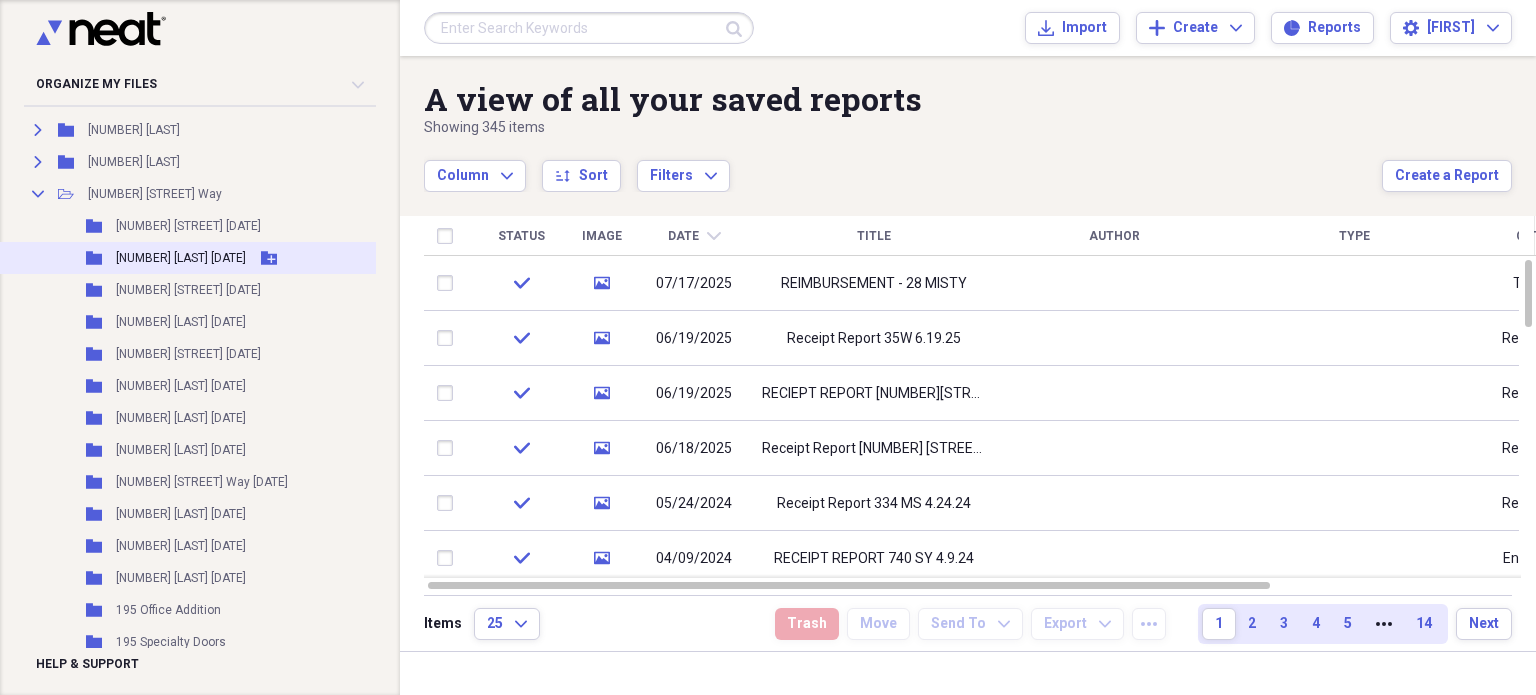 scroll, scrollTop: 256, scrollLeft: 6, axis: both 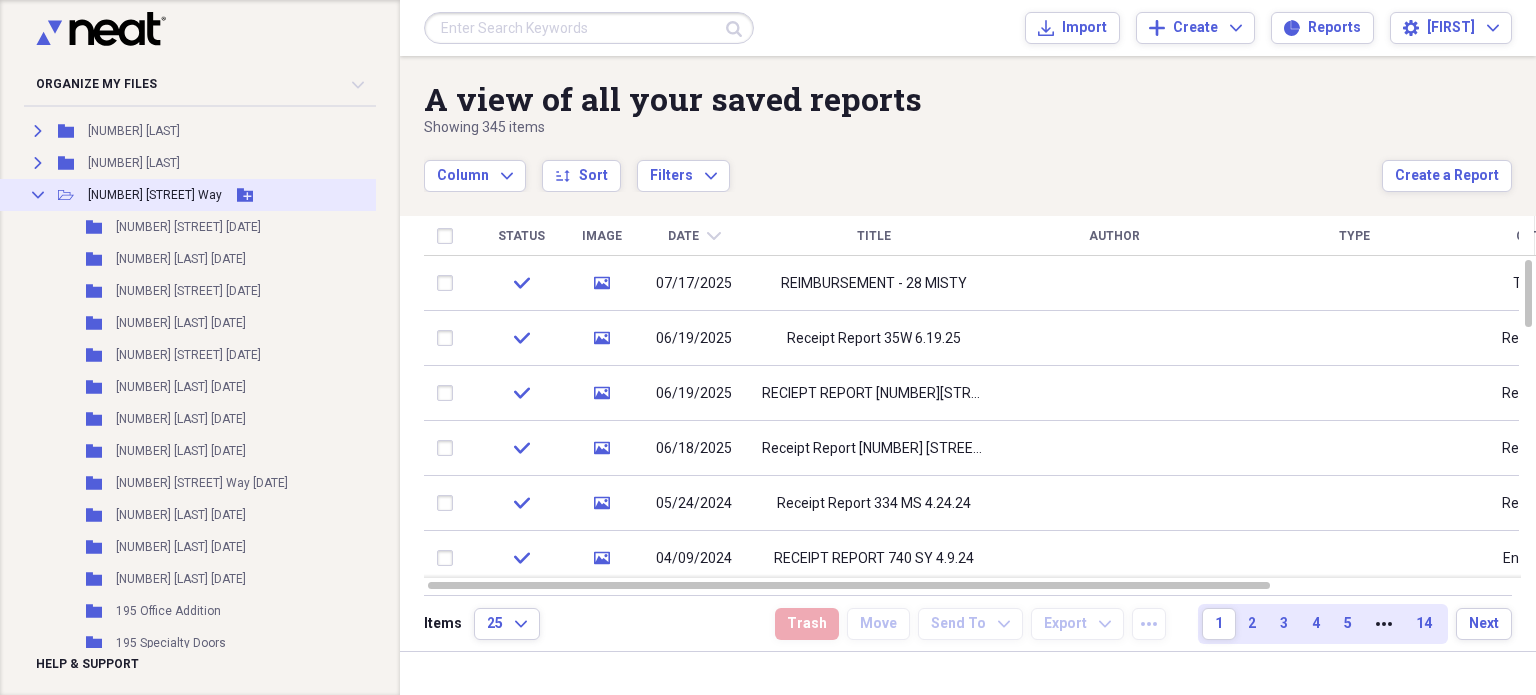 click on "Add Folder" 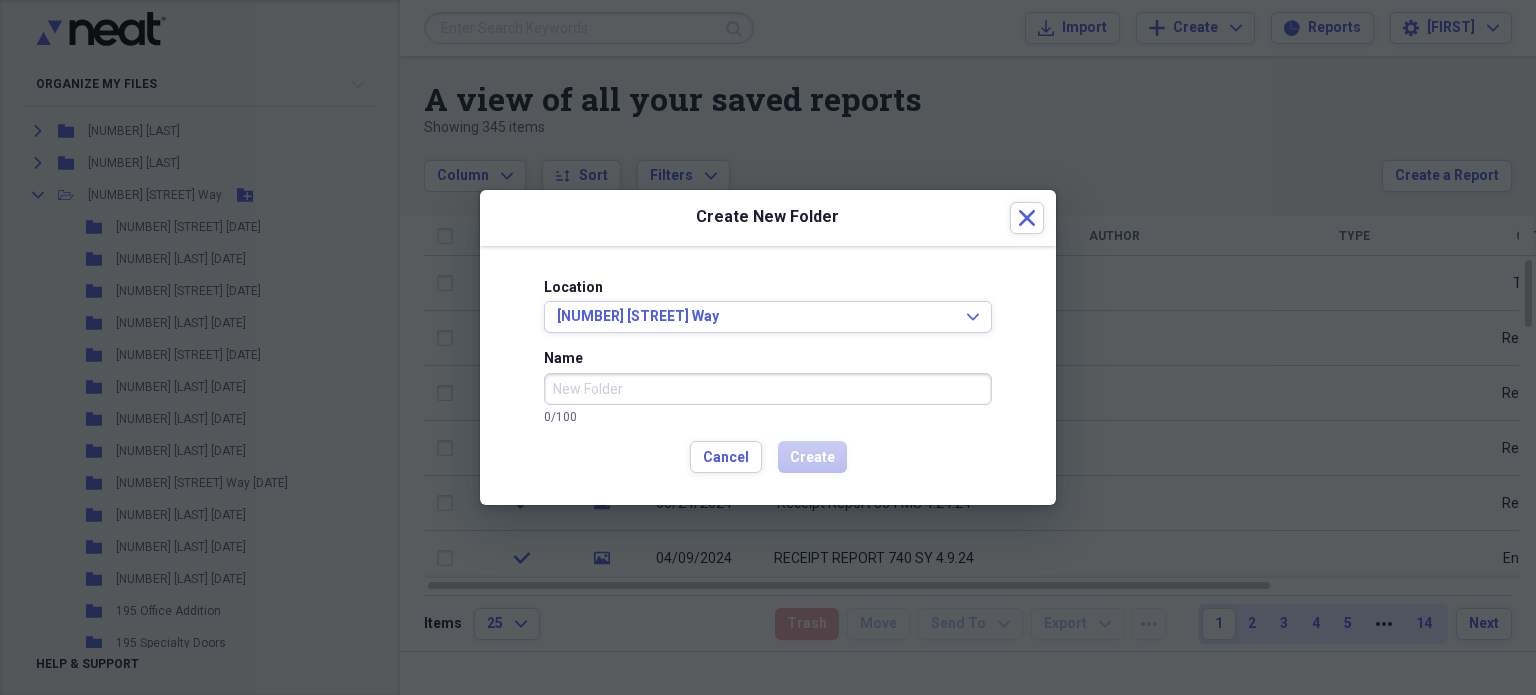 click on "Name" at bounding box center [768, 389] 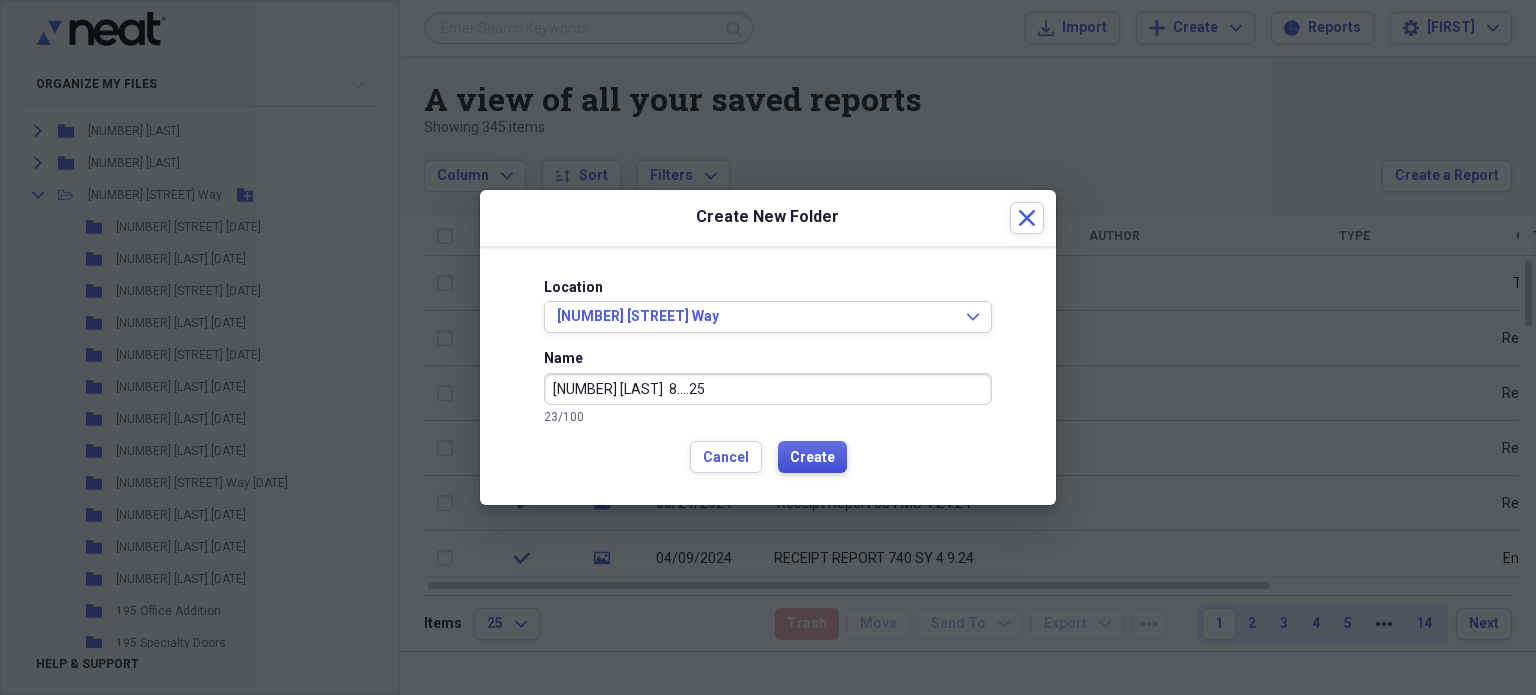 type on "[NUMBER] [LAST]  8....25" 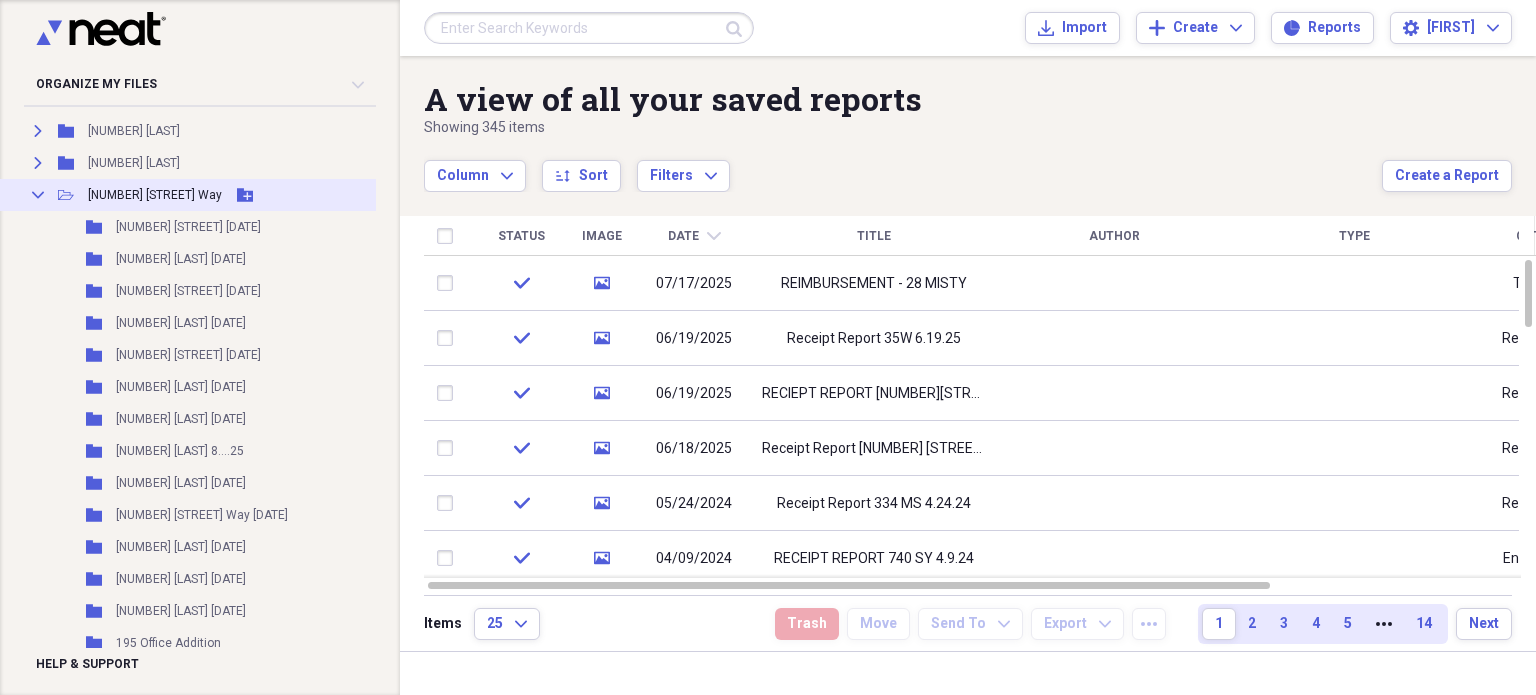 click on "Collapse" 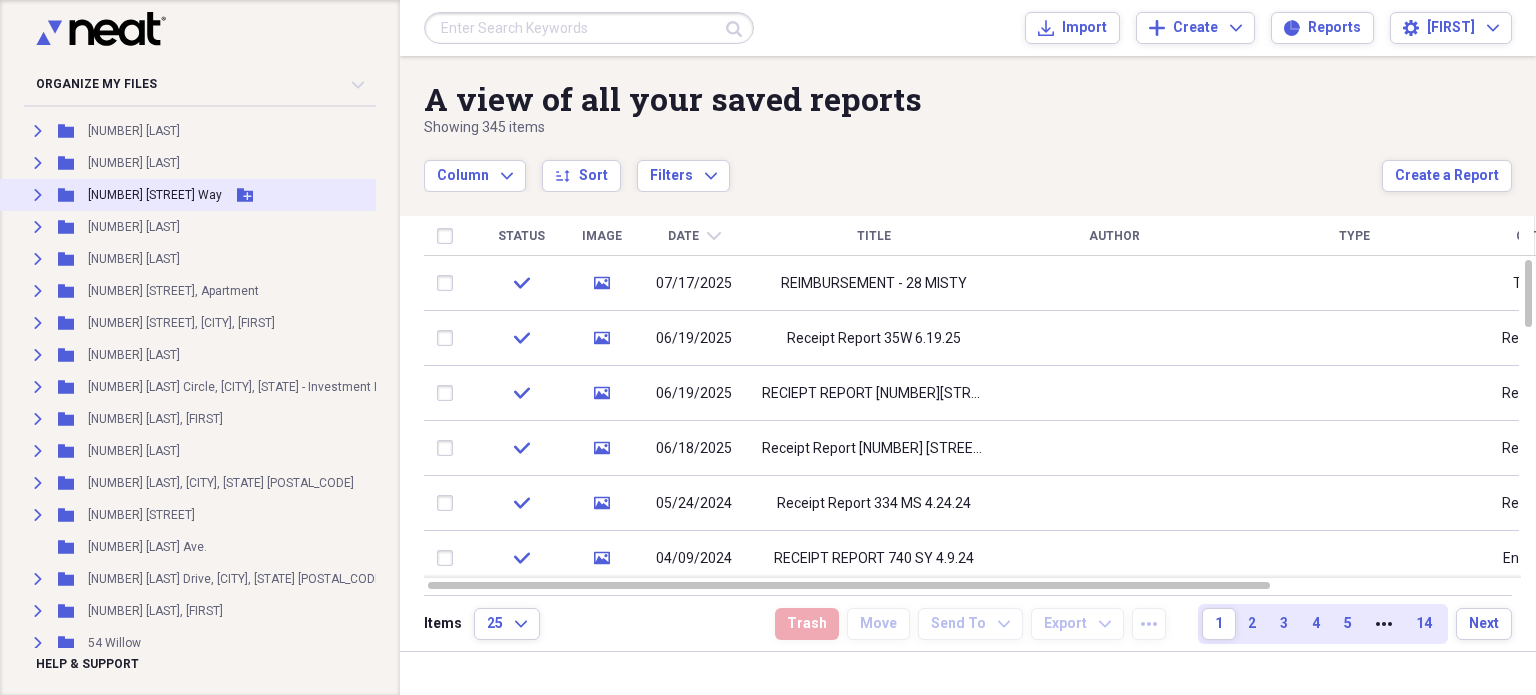 click on "Expand" at bounding box center (38, 195) 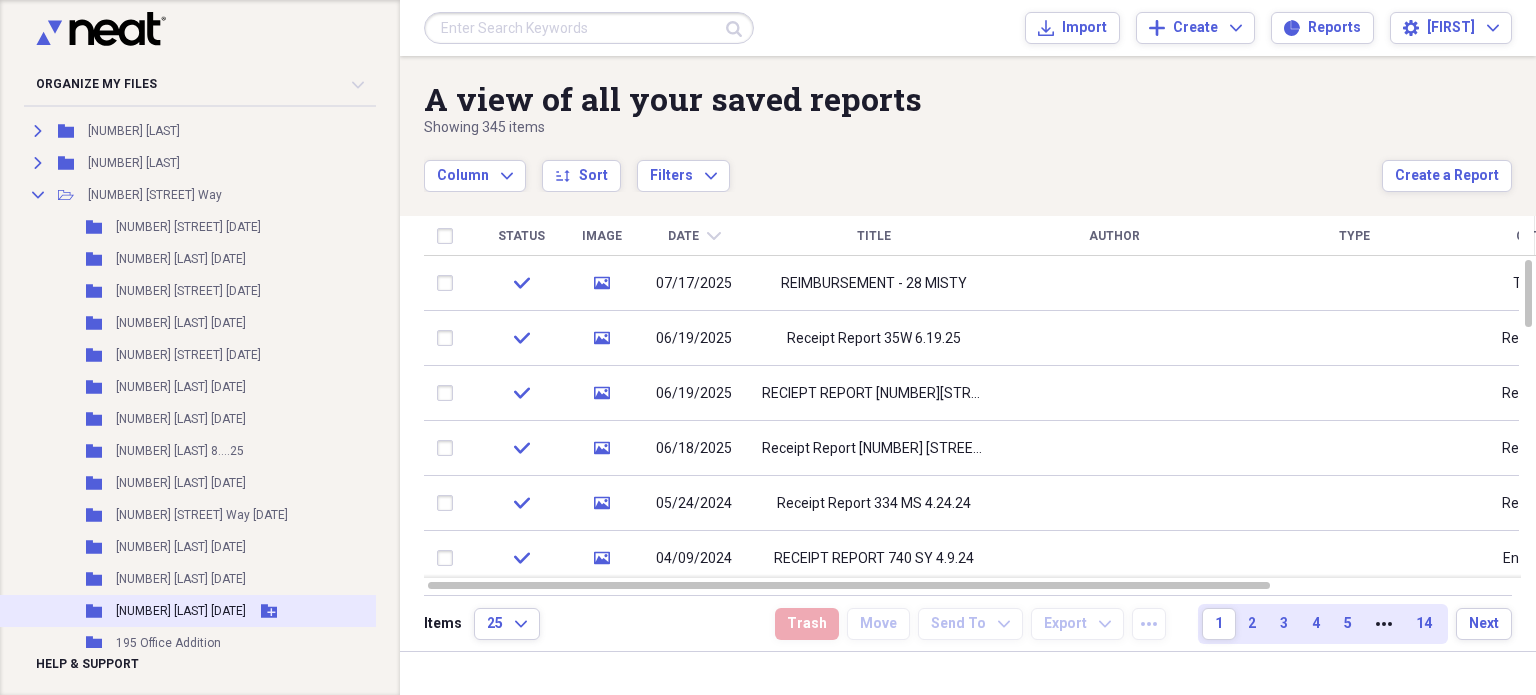 click on "Folder [NUMBER] [LAST] [DATE] Add Folder" at bounding box center (237, 611) 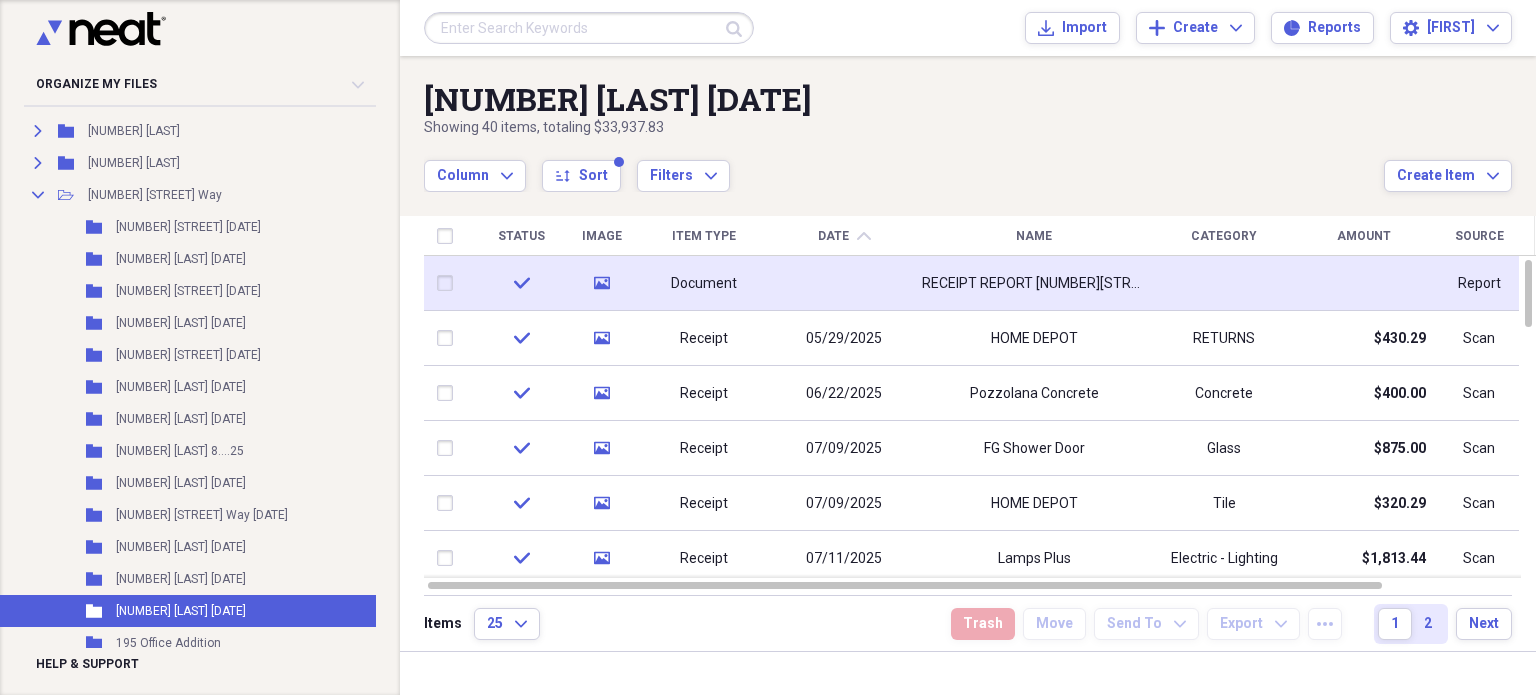 click at bounding box center [844, 283] 